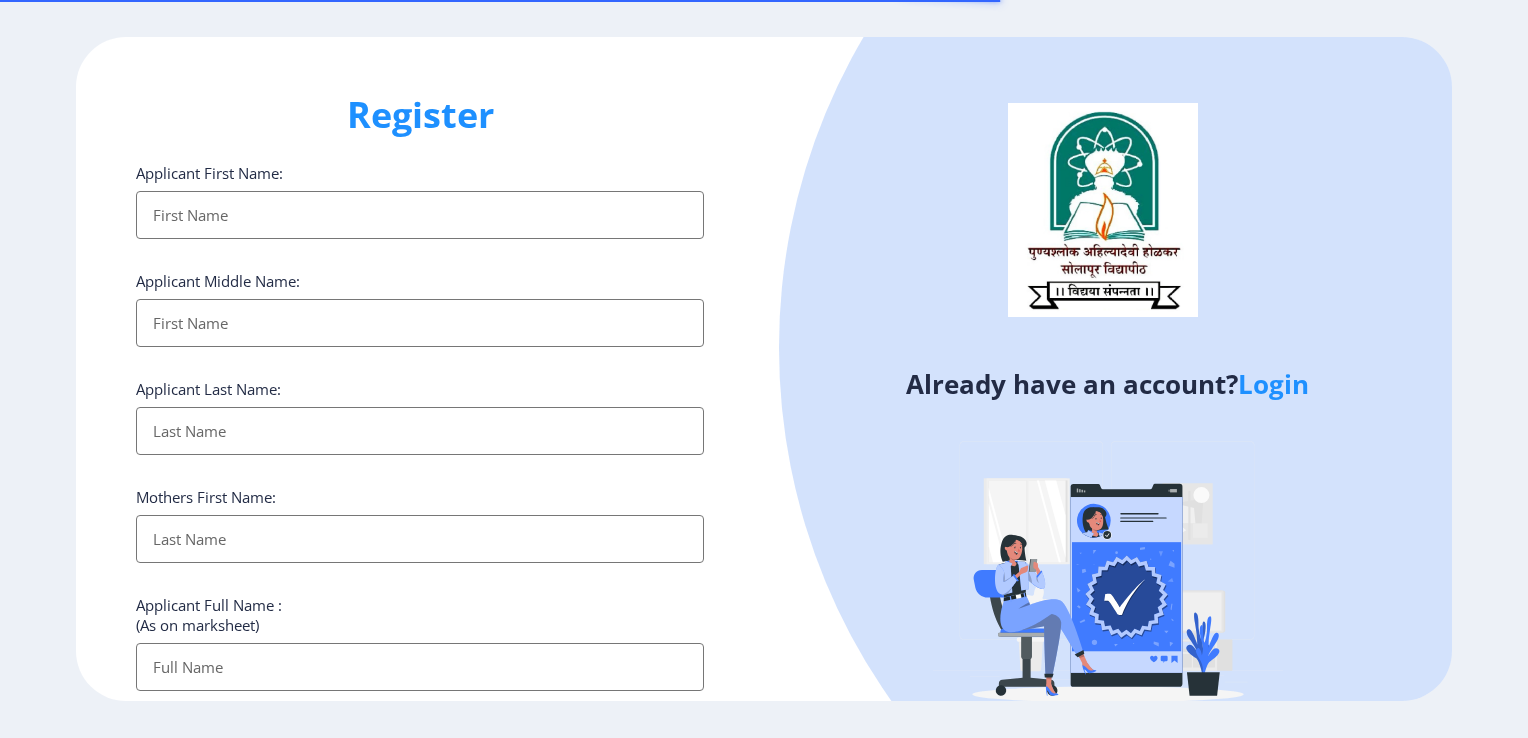 select 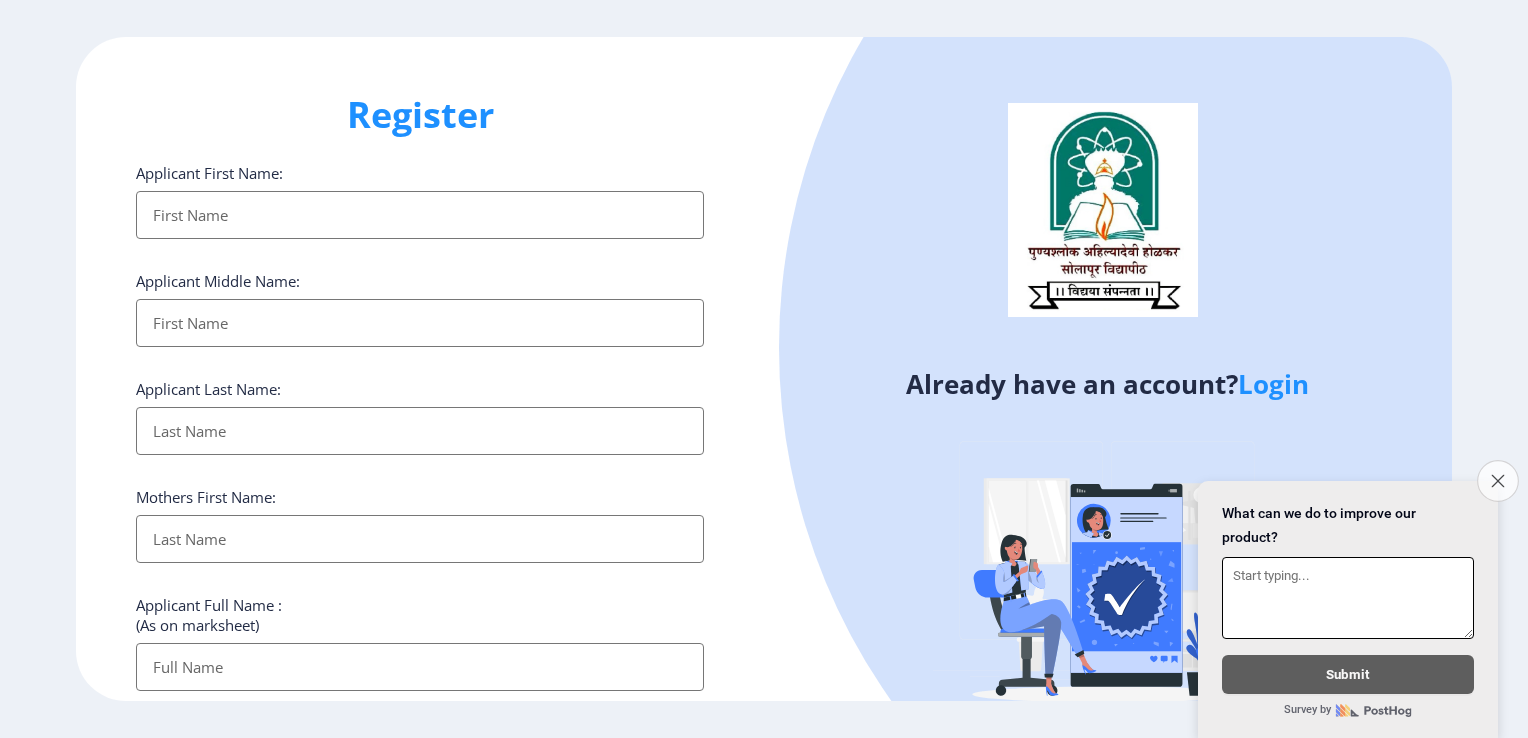 click on "Close survey" at bounding box center (1498, 481) 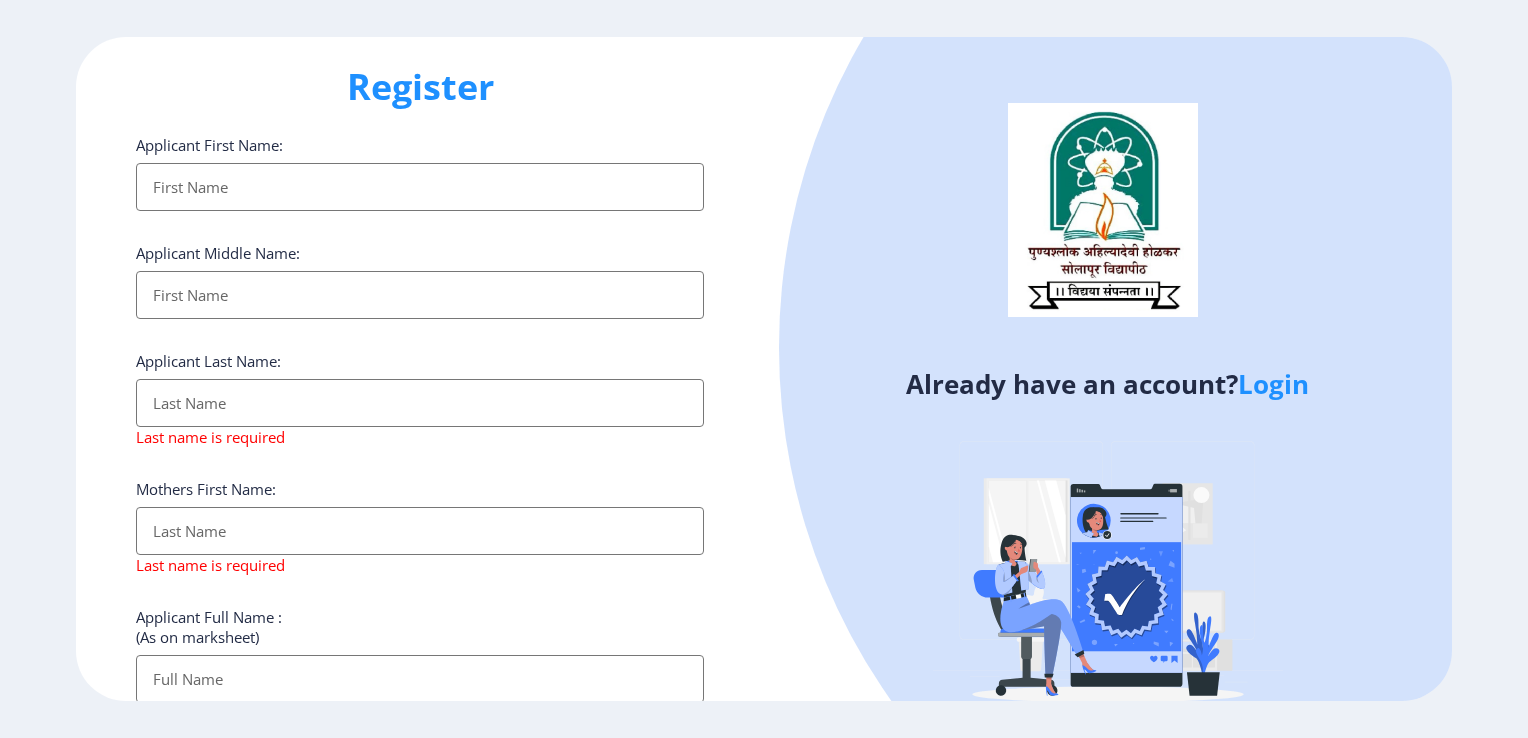 scroll, scrollTop: 444, scrollLeft: 0, axis: vertical 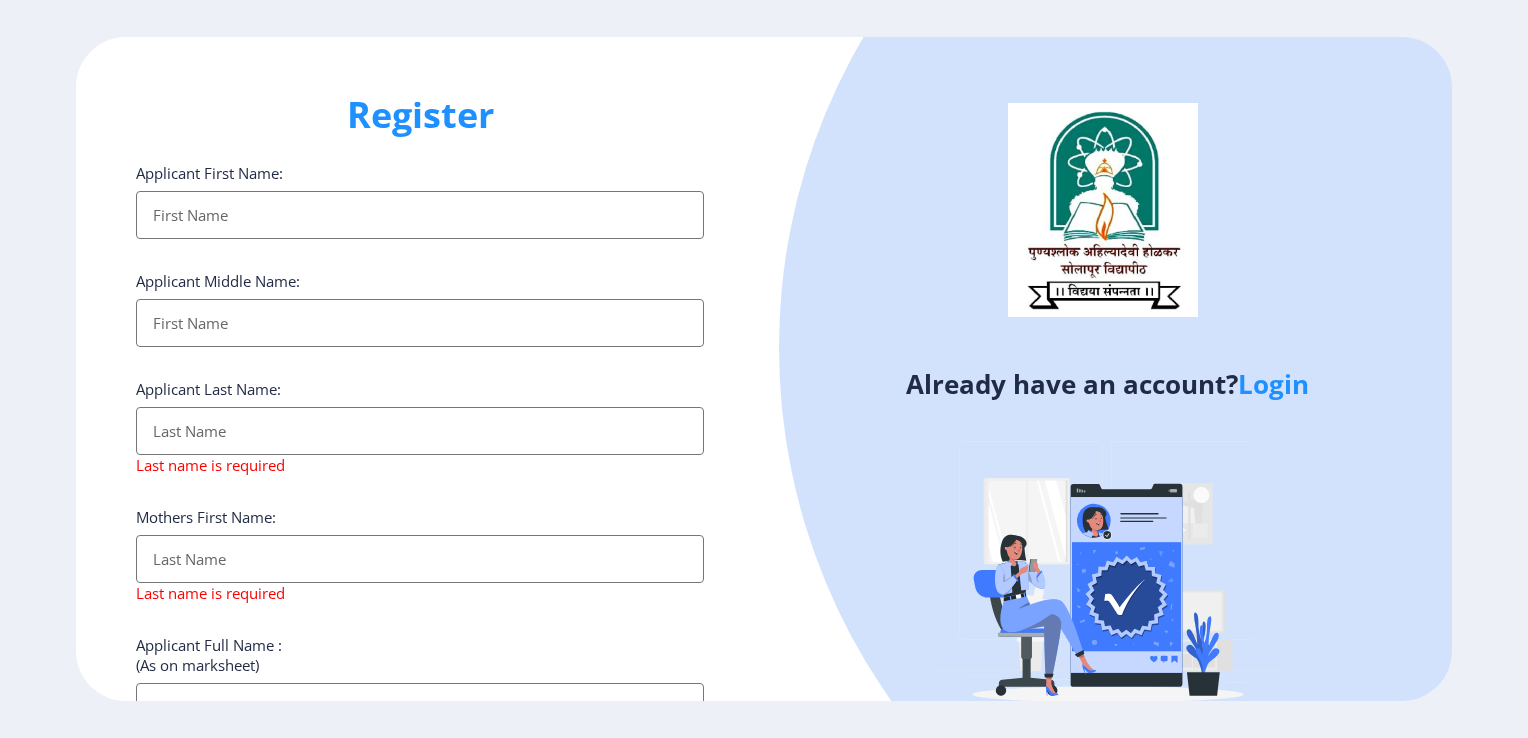 click on "Applicant First Name:" at bounding box center (420, 215) 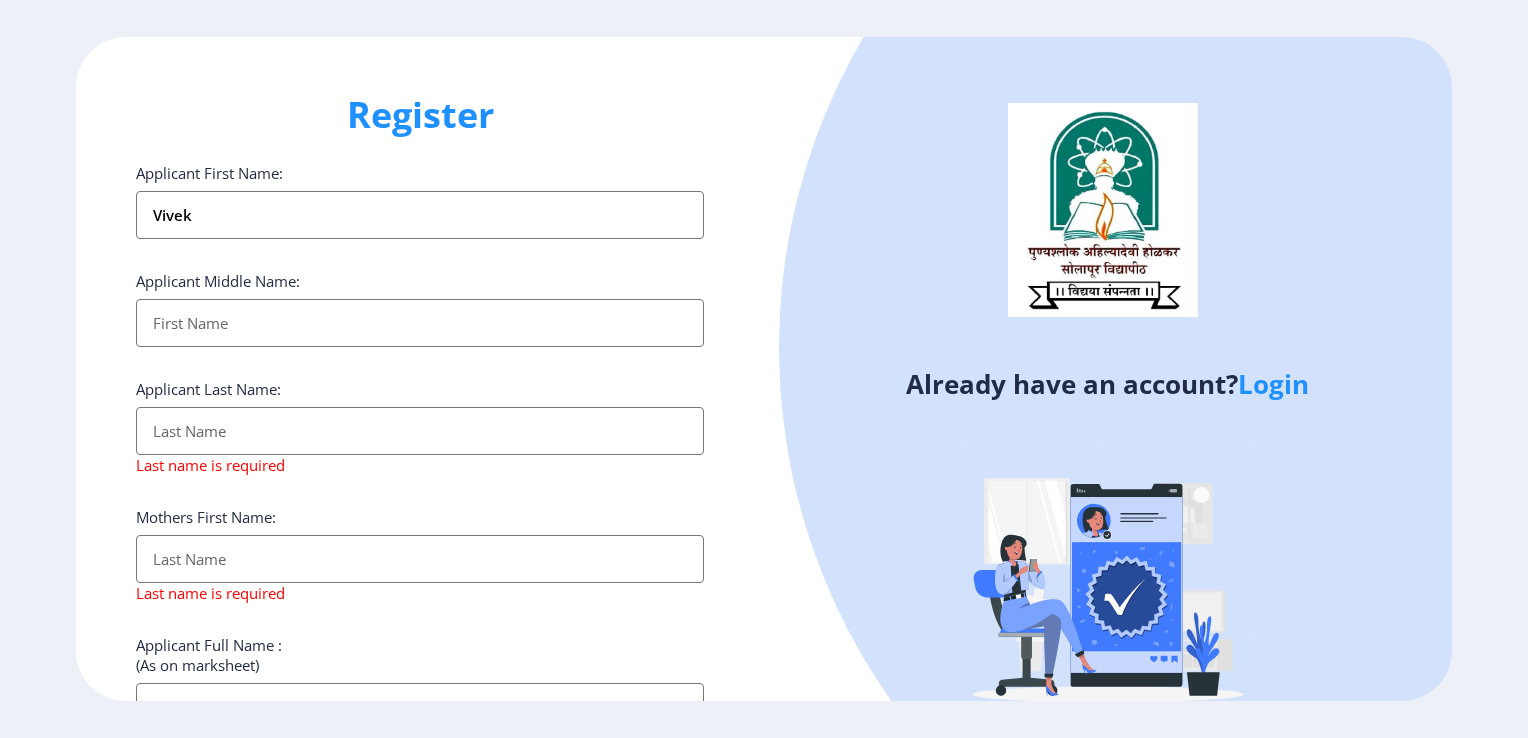 type on "Vivek" 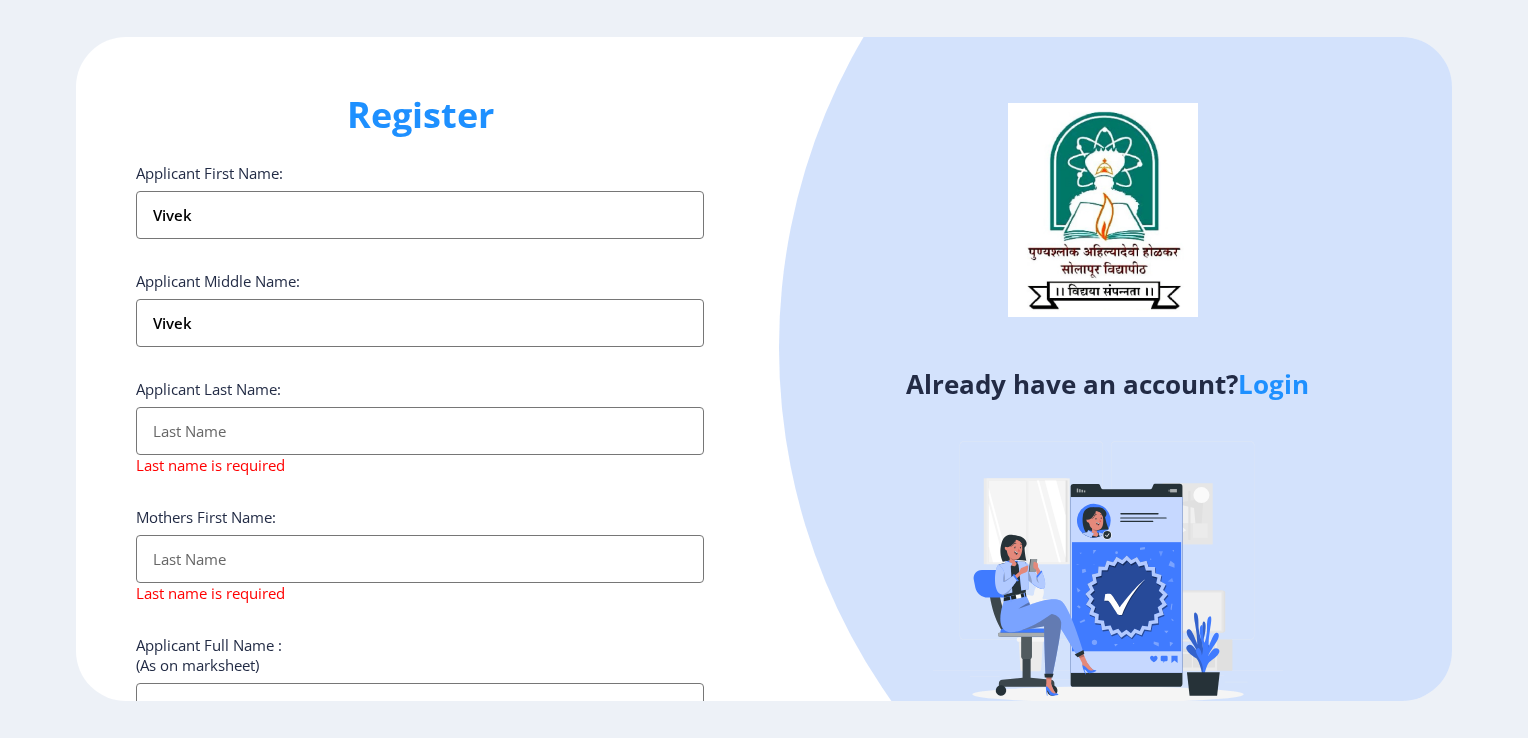 type on "Kadam" 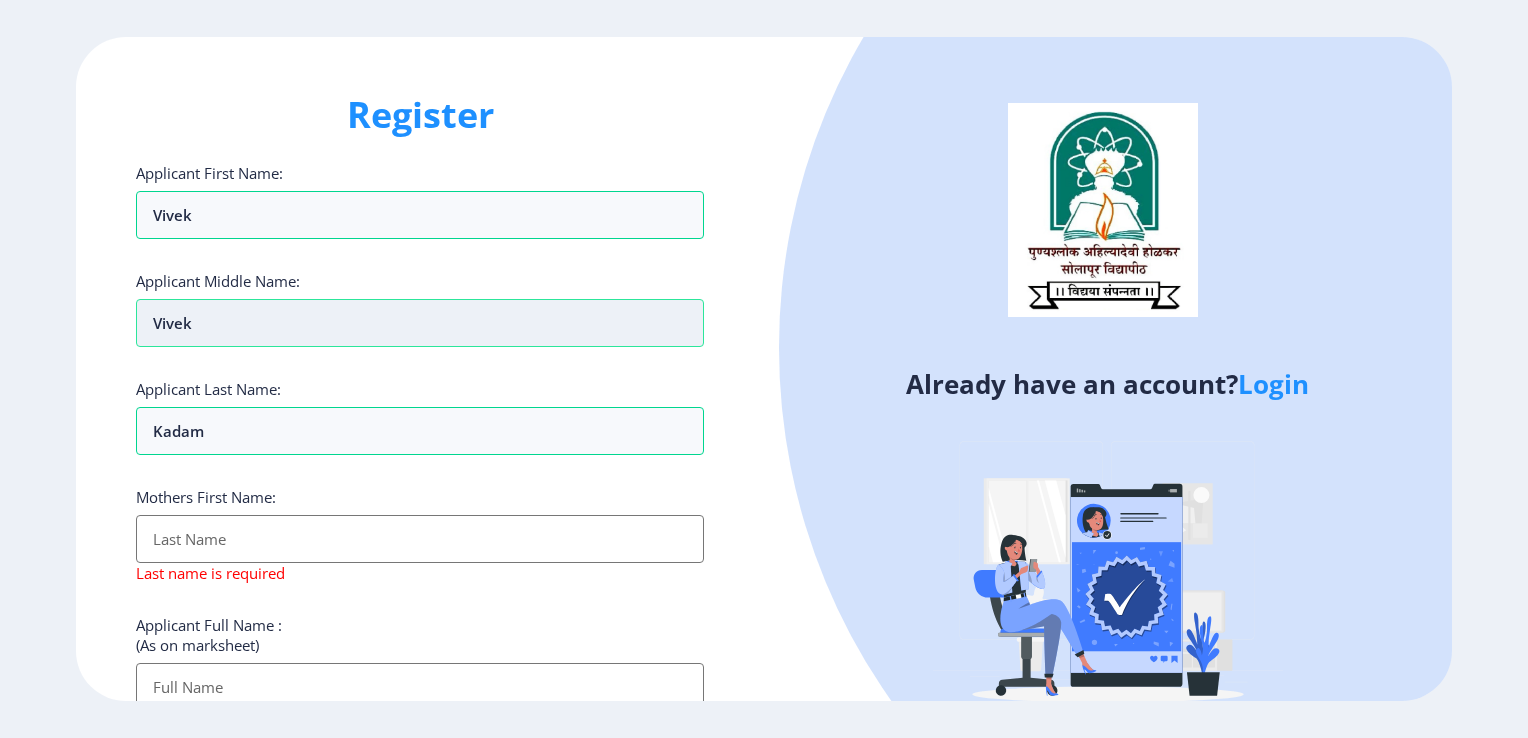 drag, startPoint x: 215, startPoint y: 319, endPoint x: 137, endPoint y: 334, distance: 79.429214 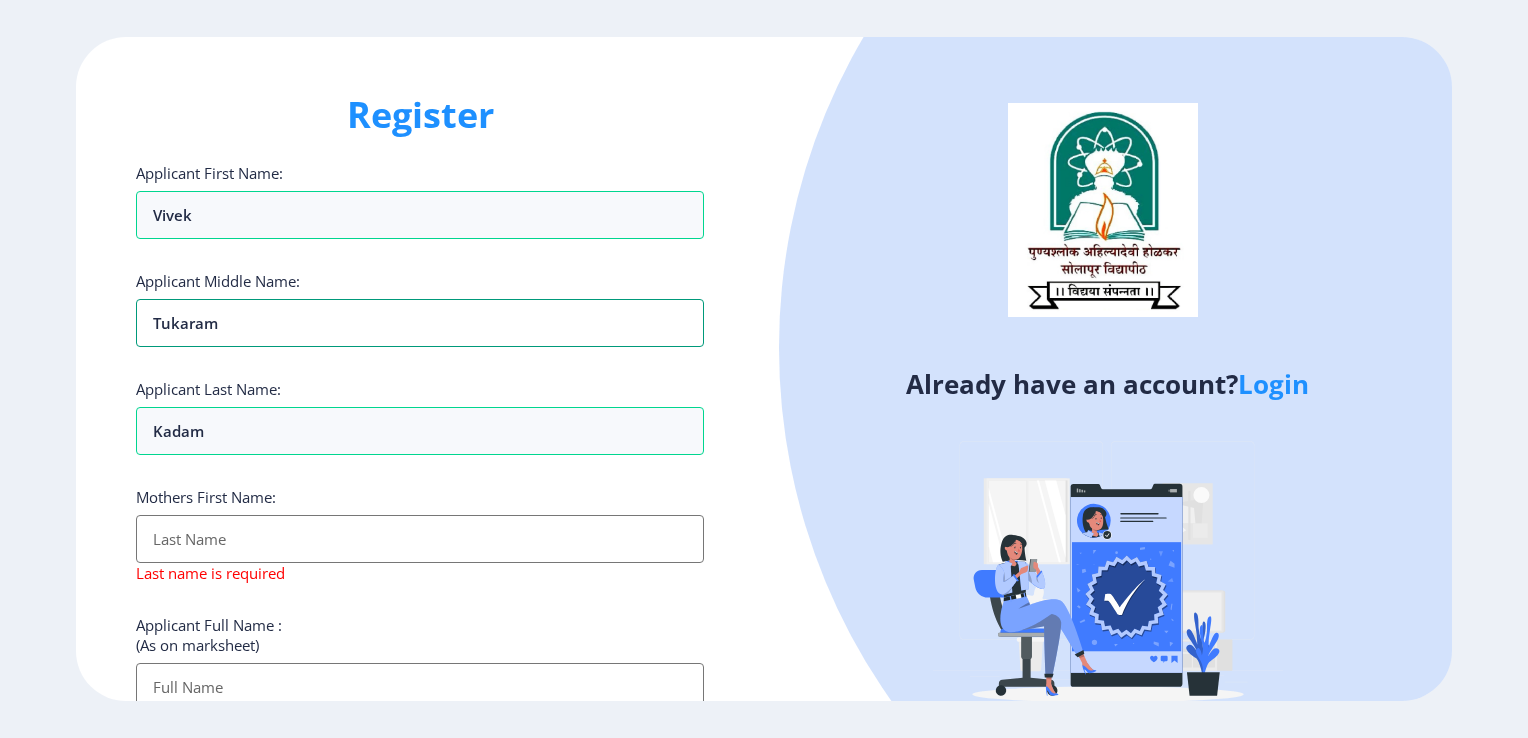 type on "Tukaram" 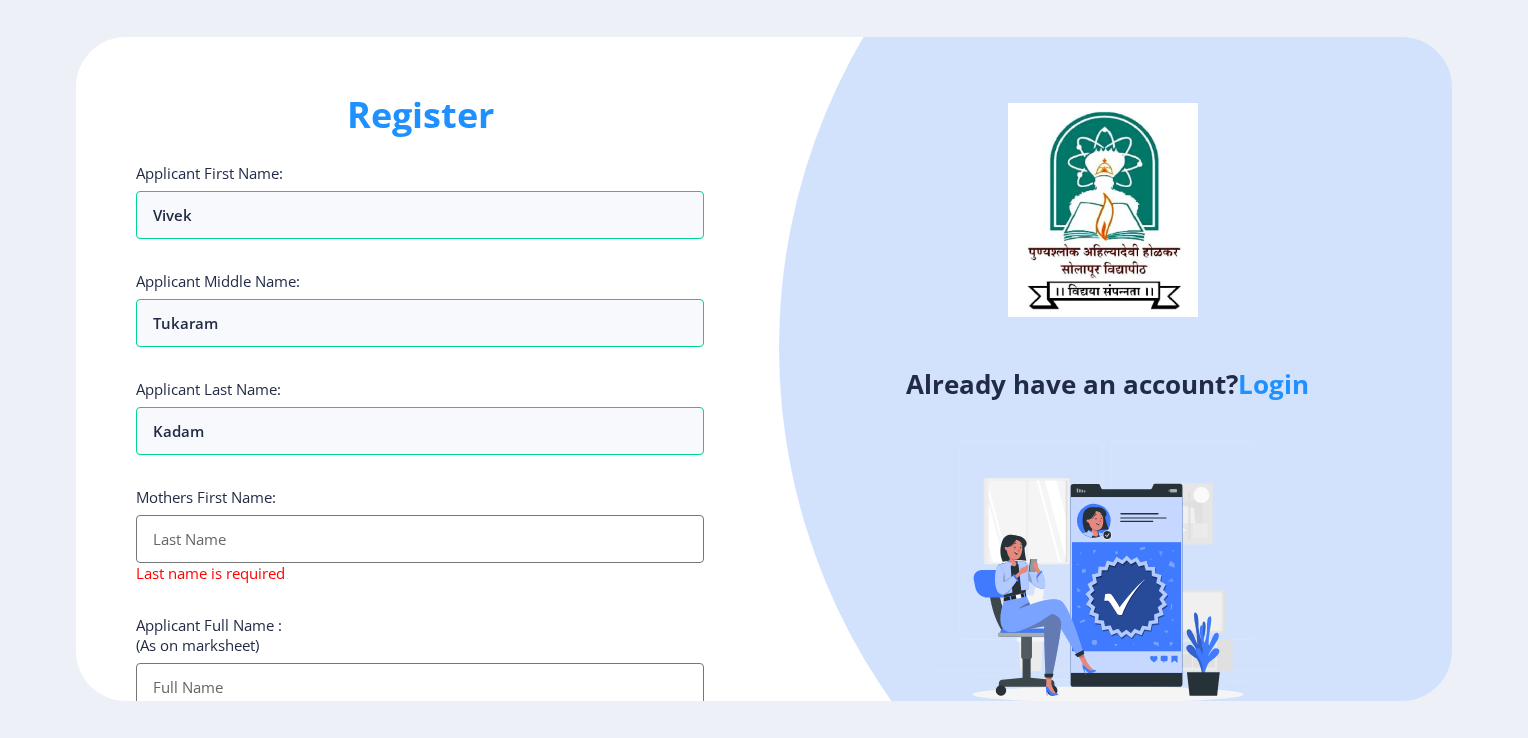 click on "Applicant First Name:" at bounding box center [420, 539] 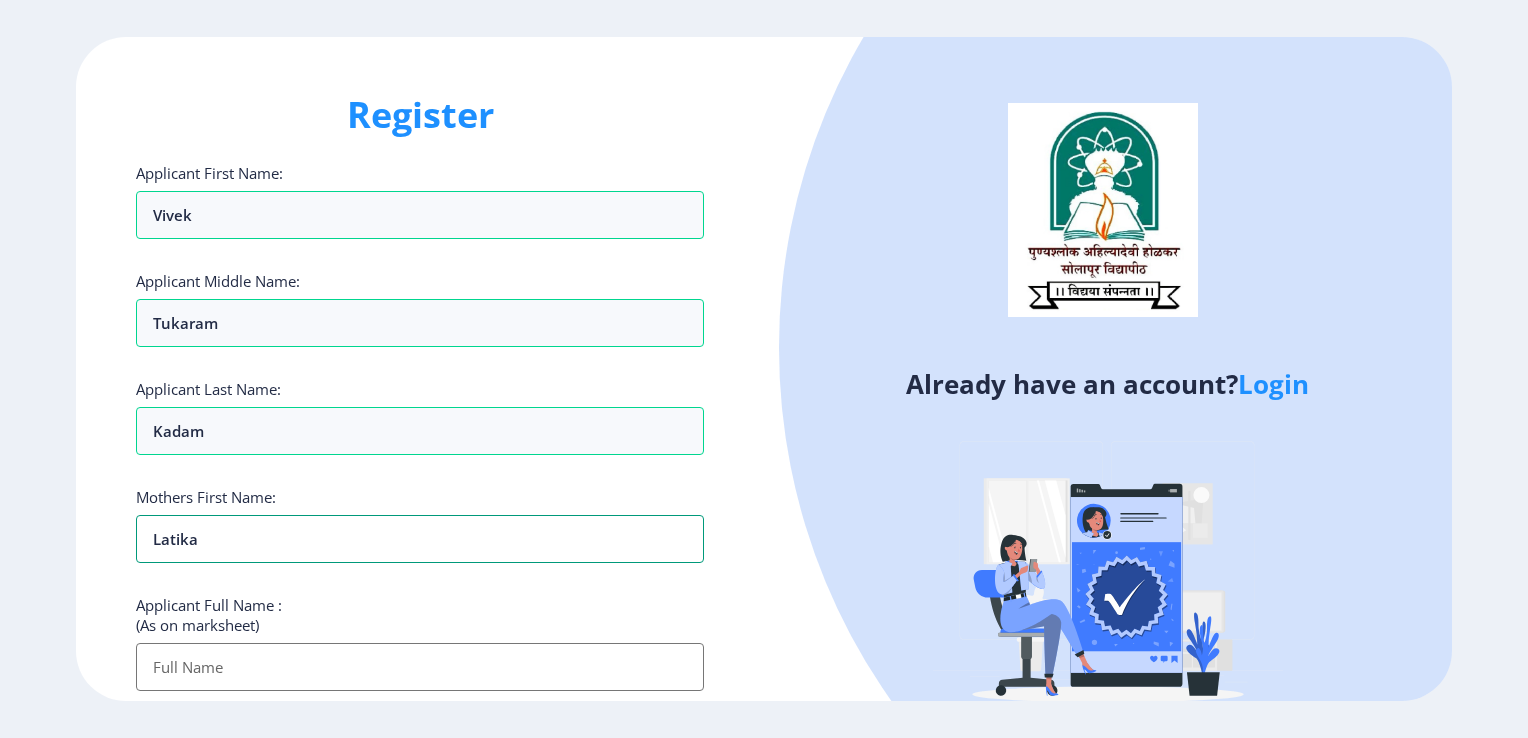 type on "Latika" 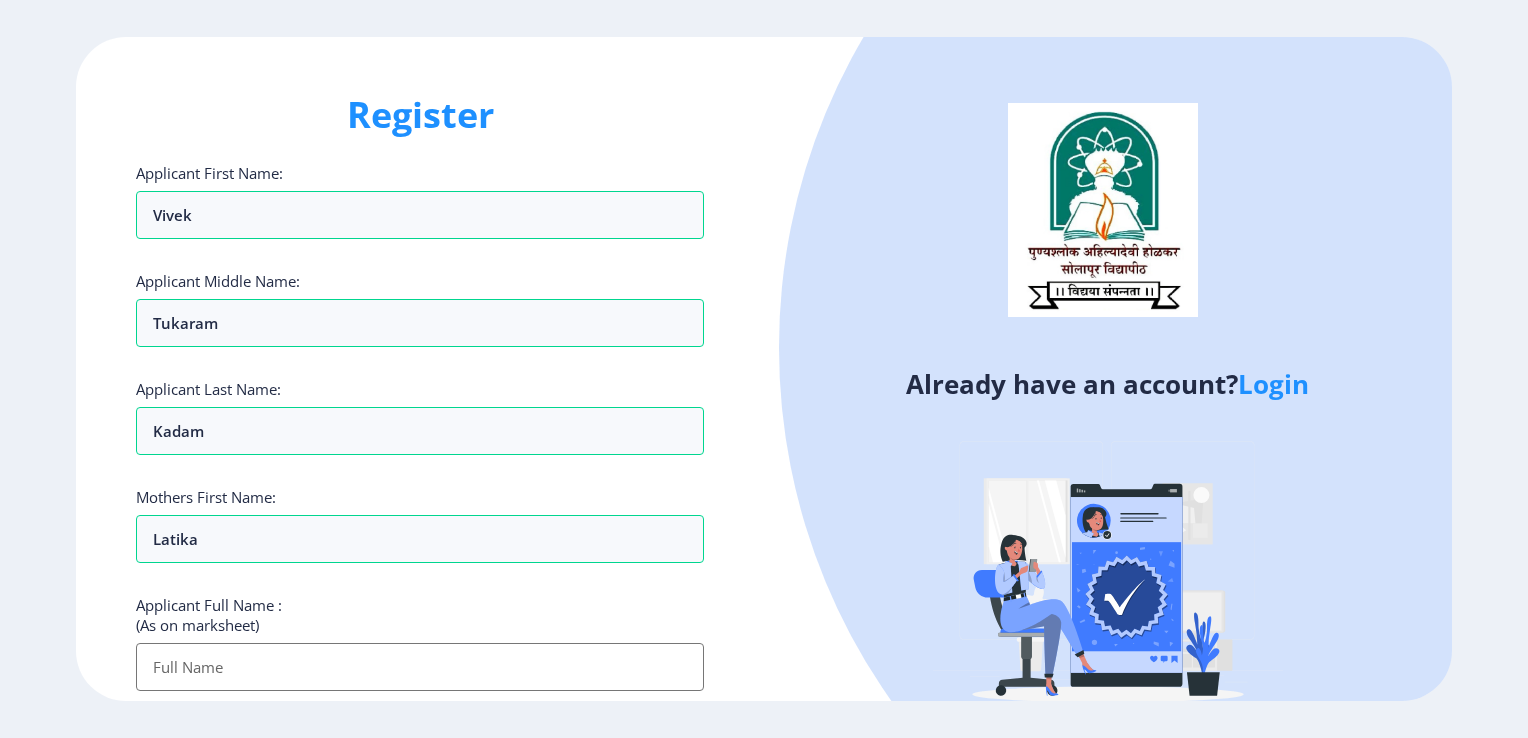 click on "Applicant First Name:" at bounding box center [420, 667] 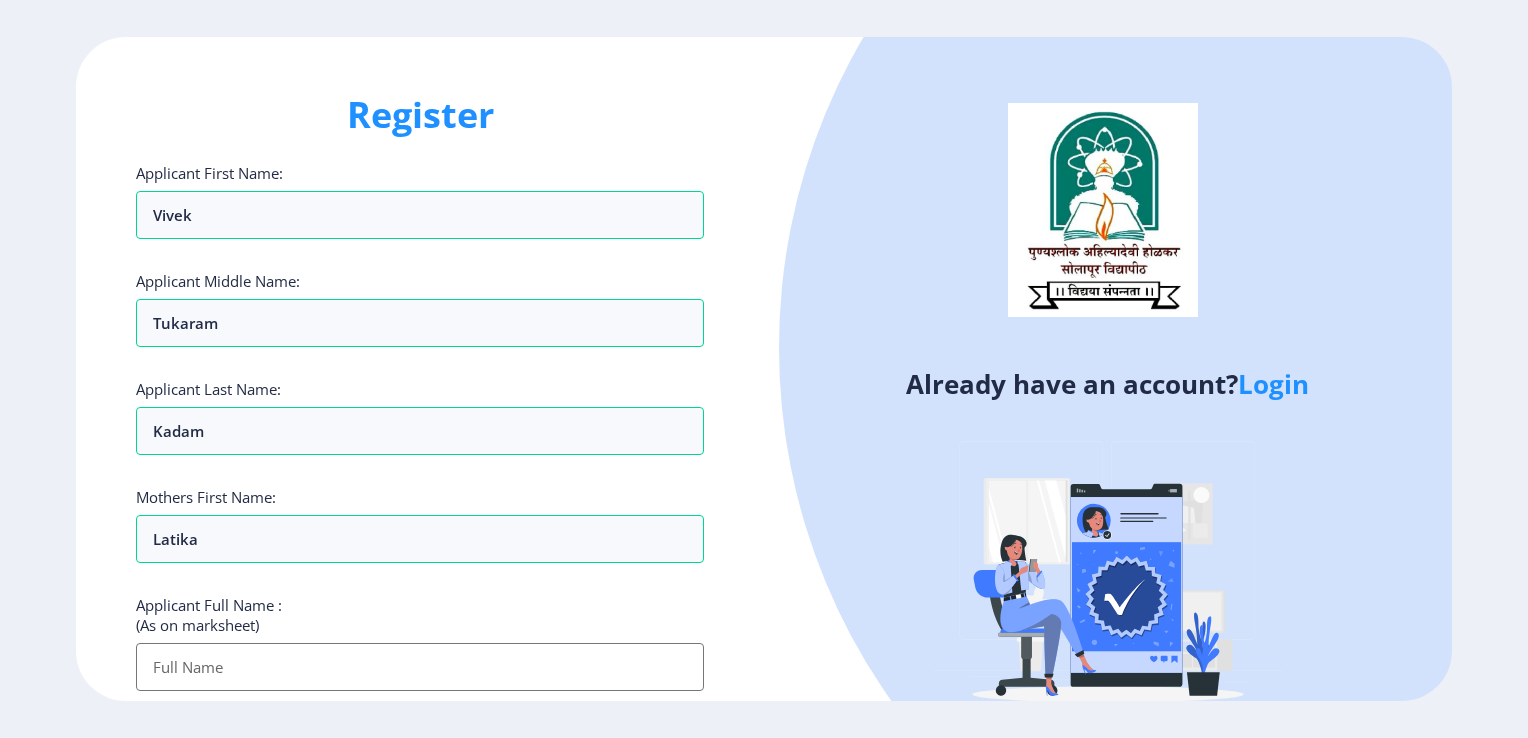 type on "[PERSON_NAME]" 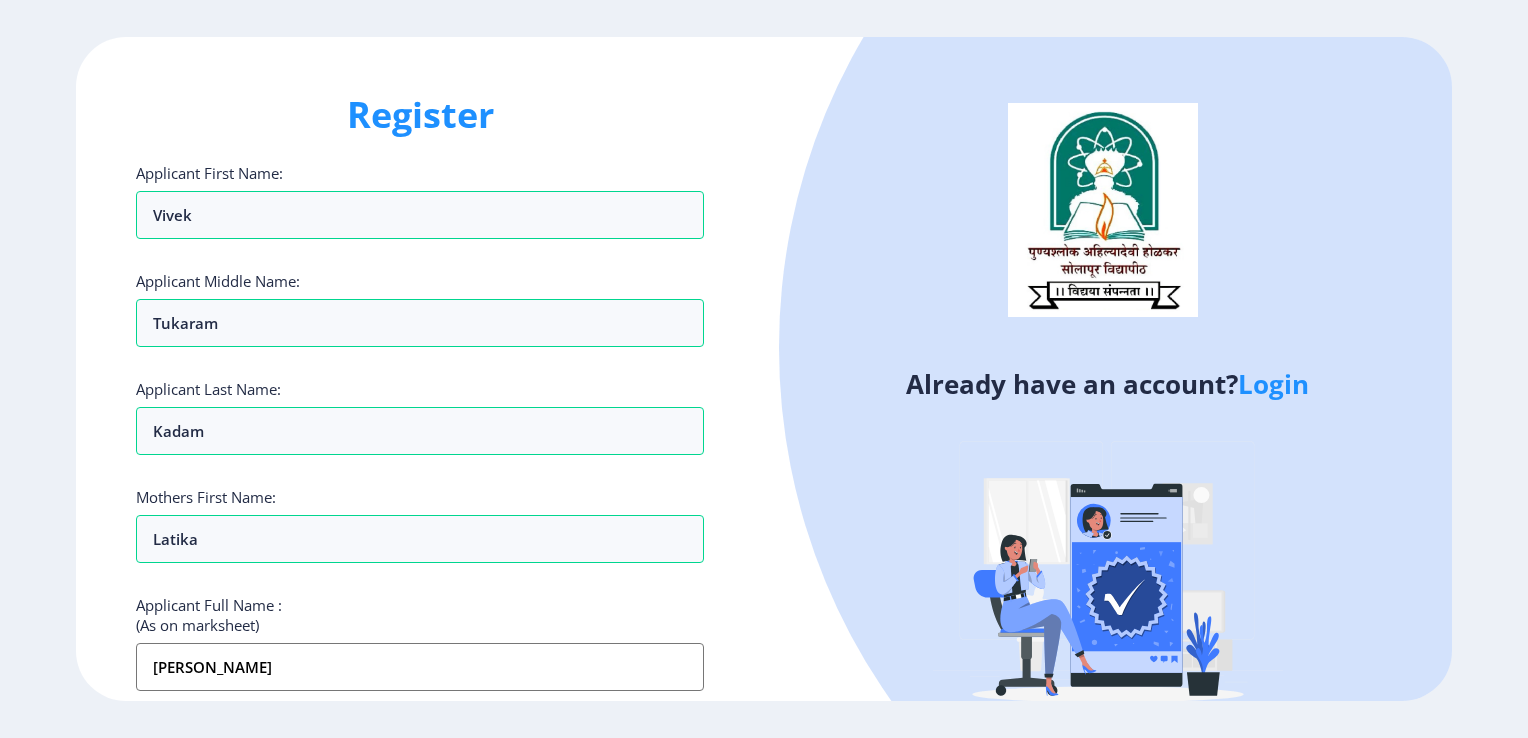 type on "09766240717" 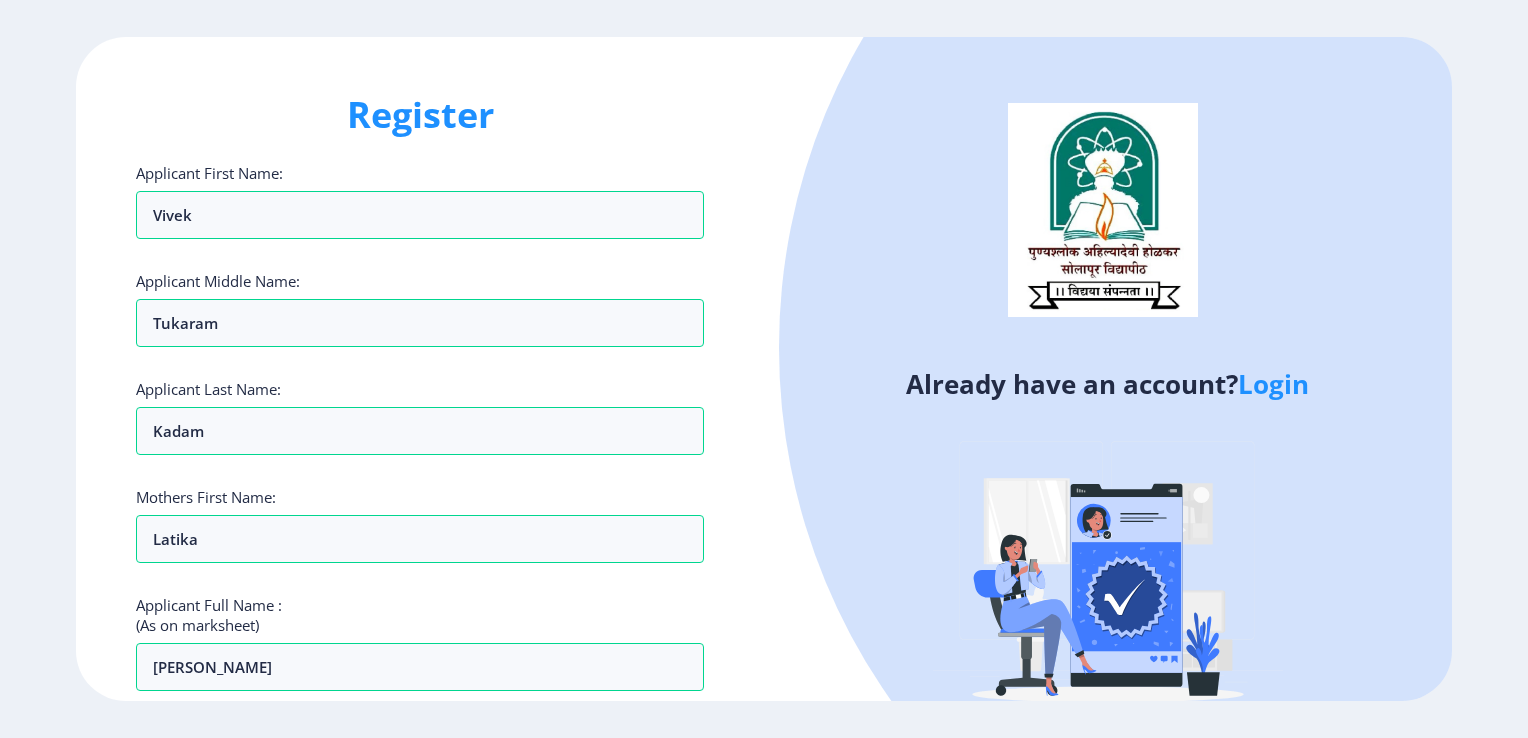 scroll, scrollTop: 404, scrollLeft: 0, axis: vertical 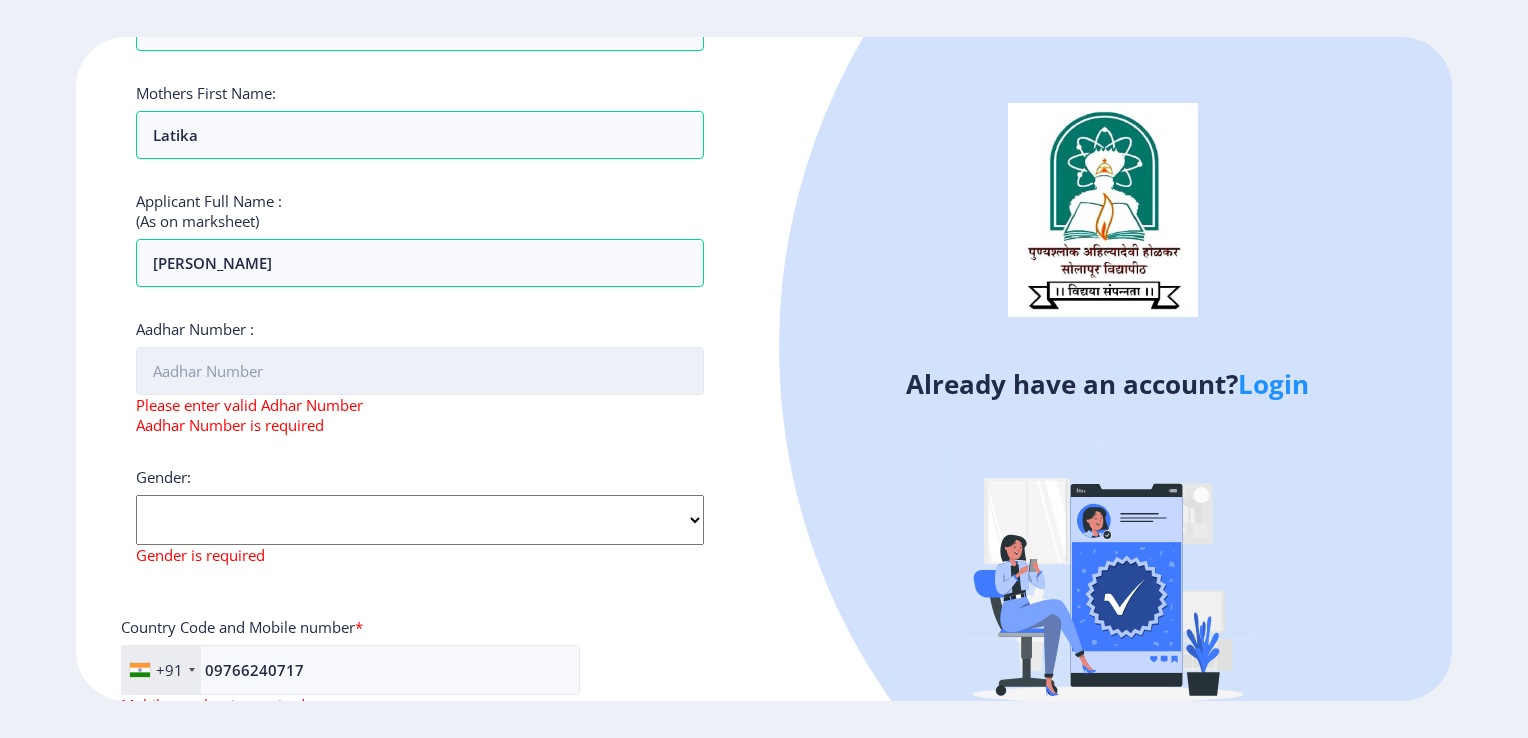 click on "Aadhar Number :" at bounding box center (420, 371) 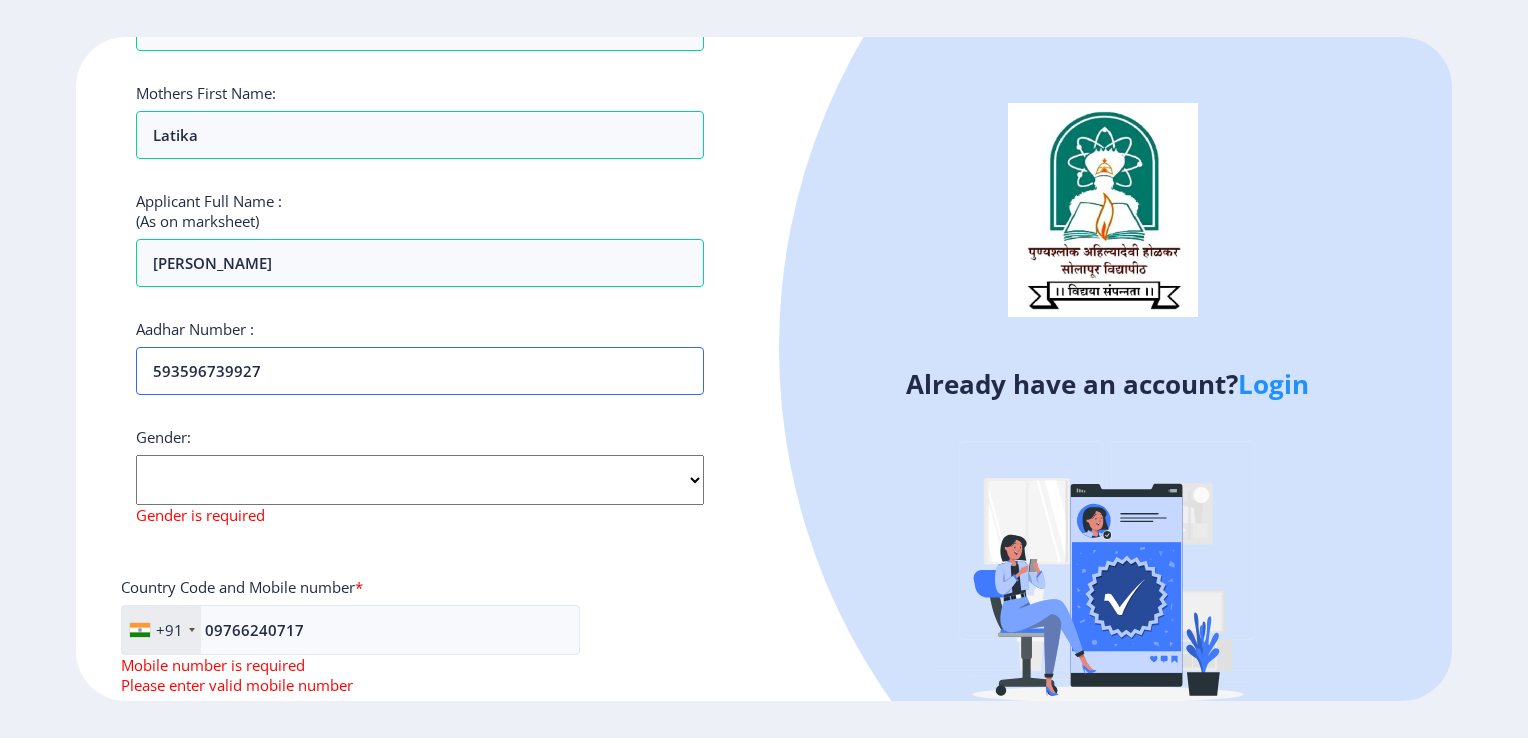 type on "593596739927" 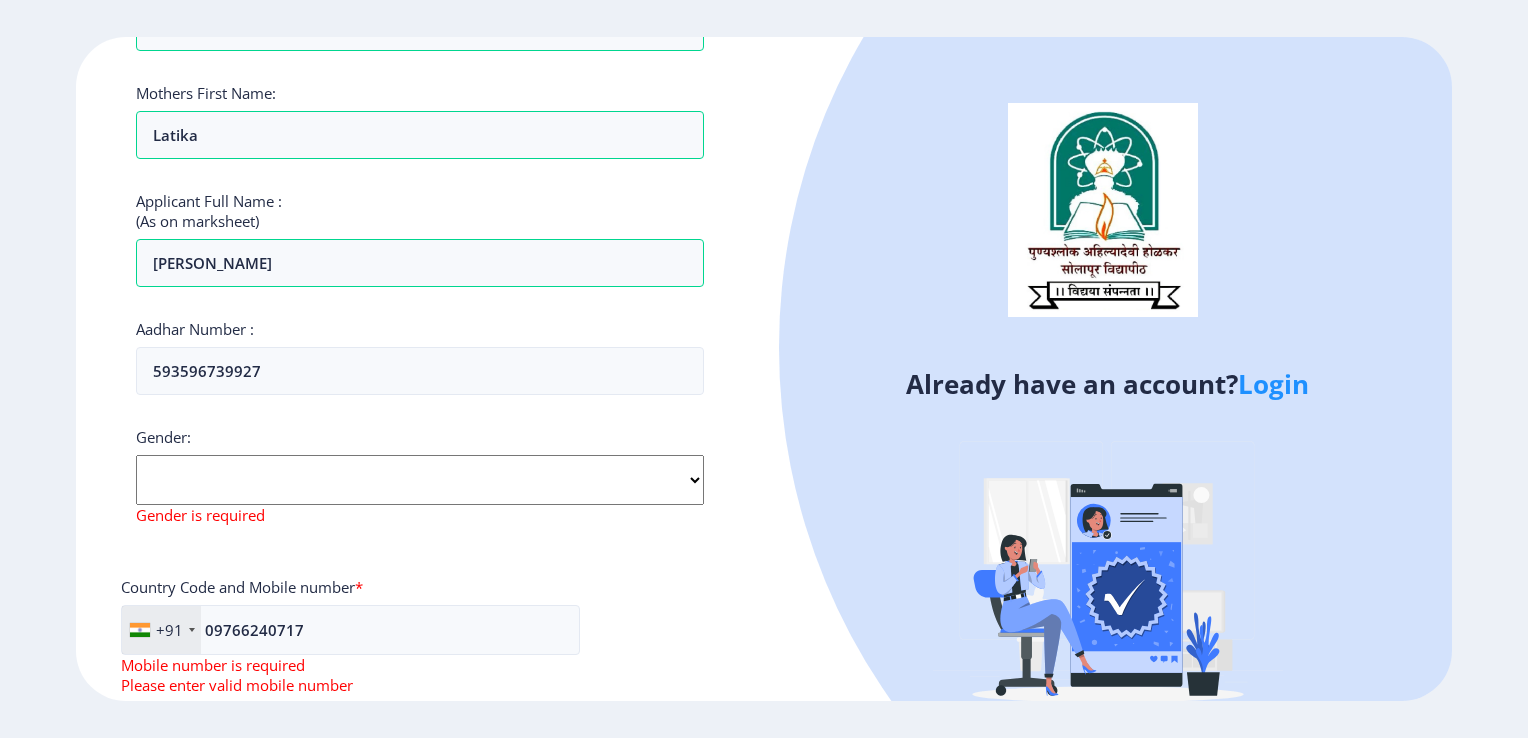 click on "Select Gender [DEMOGRAPHIC_DATA] [DEMOGRAPHIC_DATA] Other" 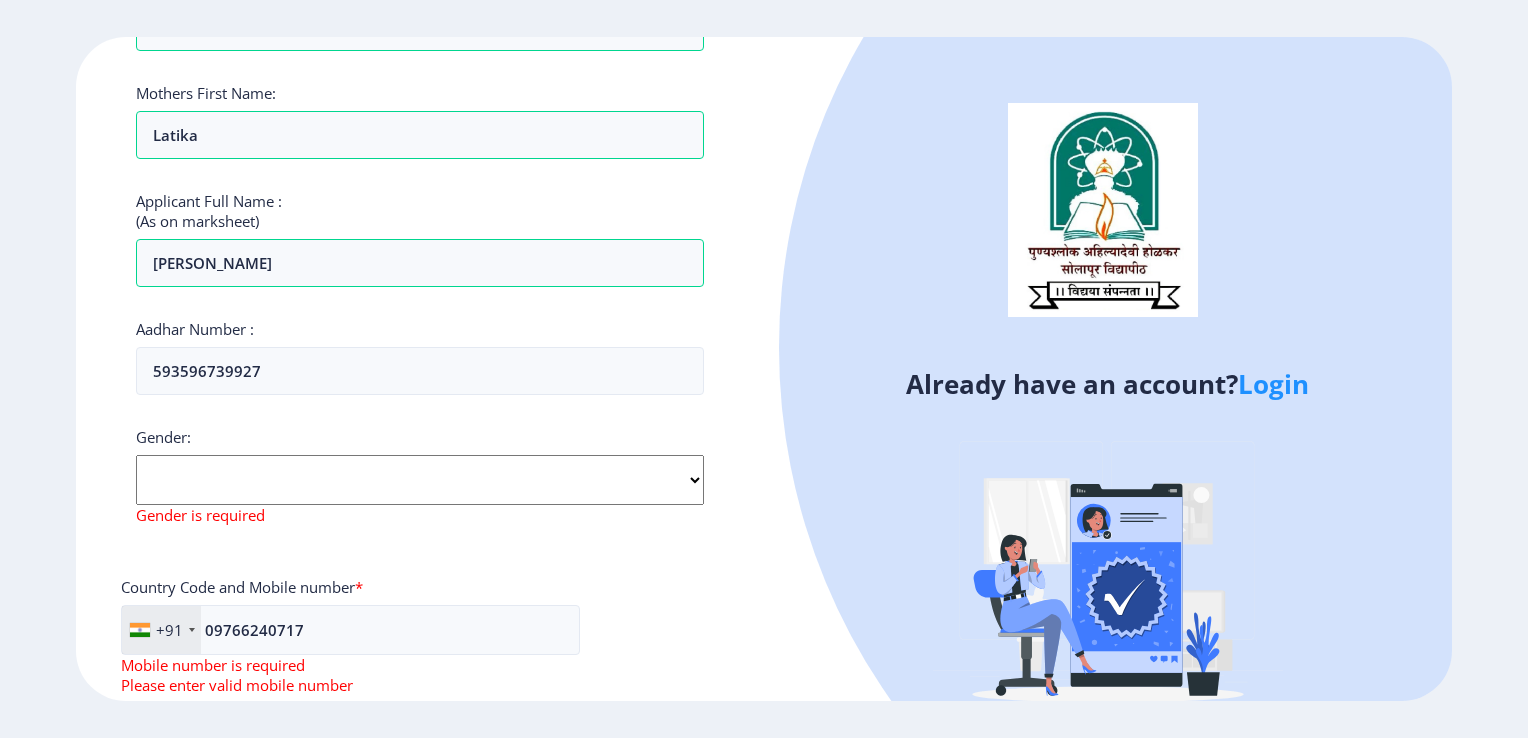 select on "[DEMOGRAPHIC_DATA]" 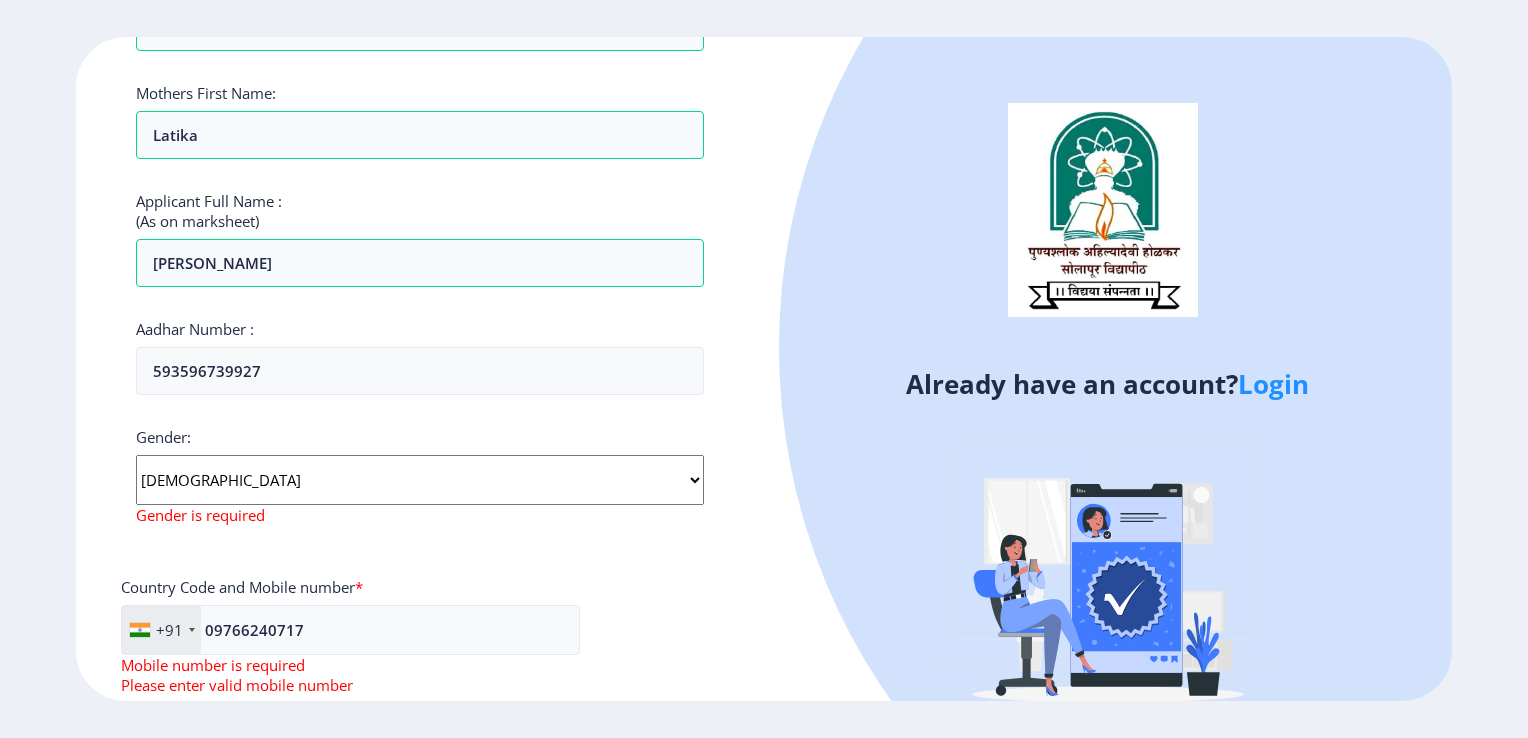 click on "Select Gender [DEMOGRAPHIC_DATA] [DEMOGRAPHIC_DATA] Other" 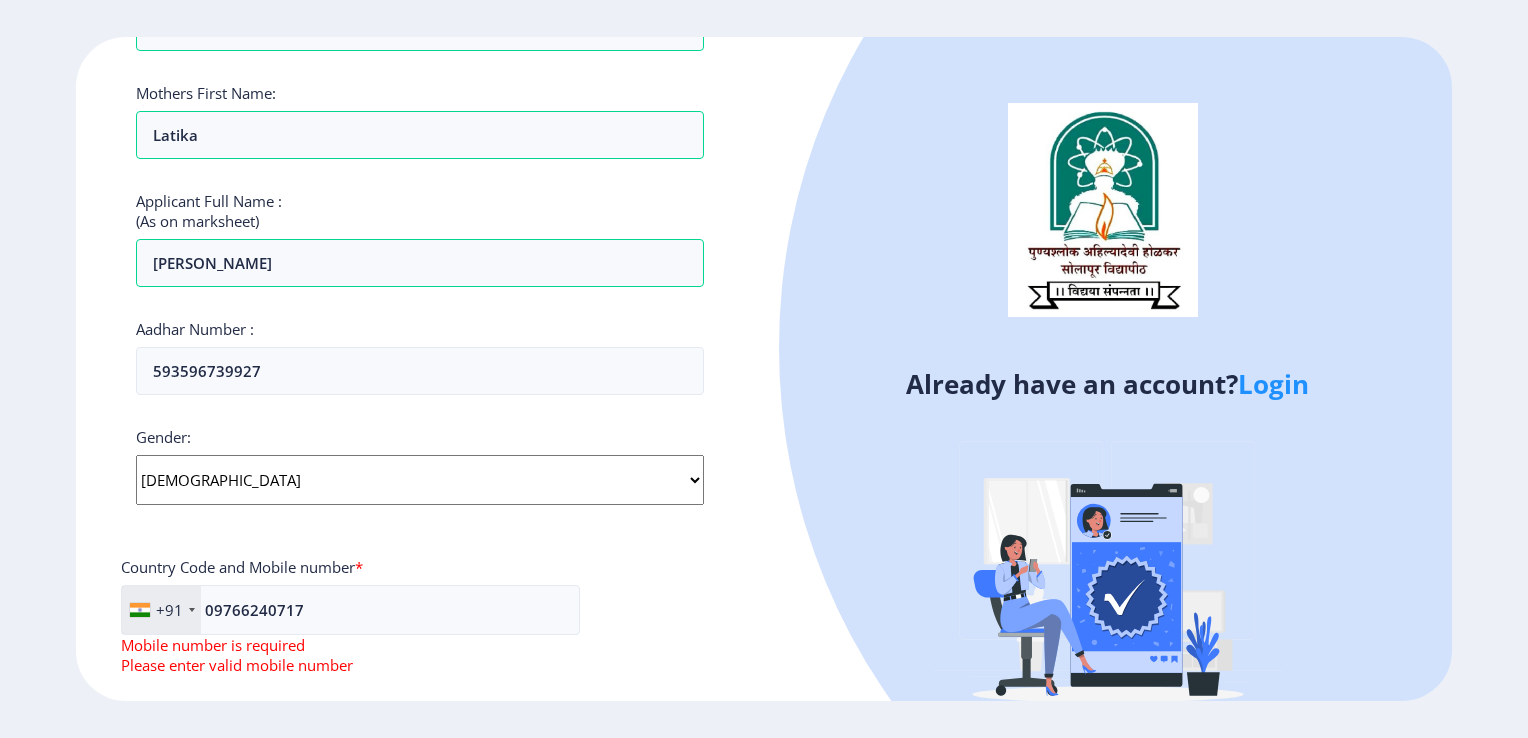 scroll, scrollTop: 764, scrollLeft: 0, axis: vertical 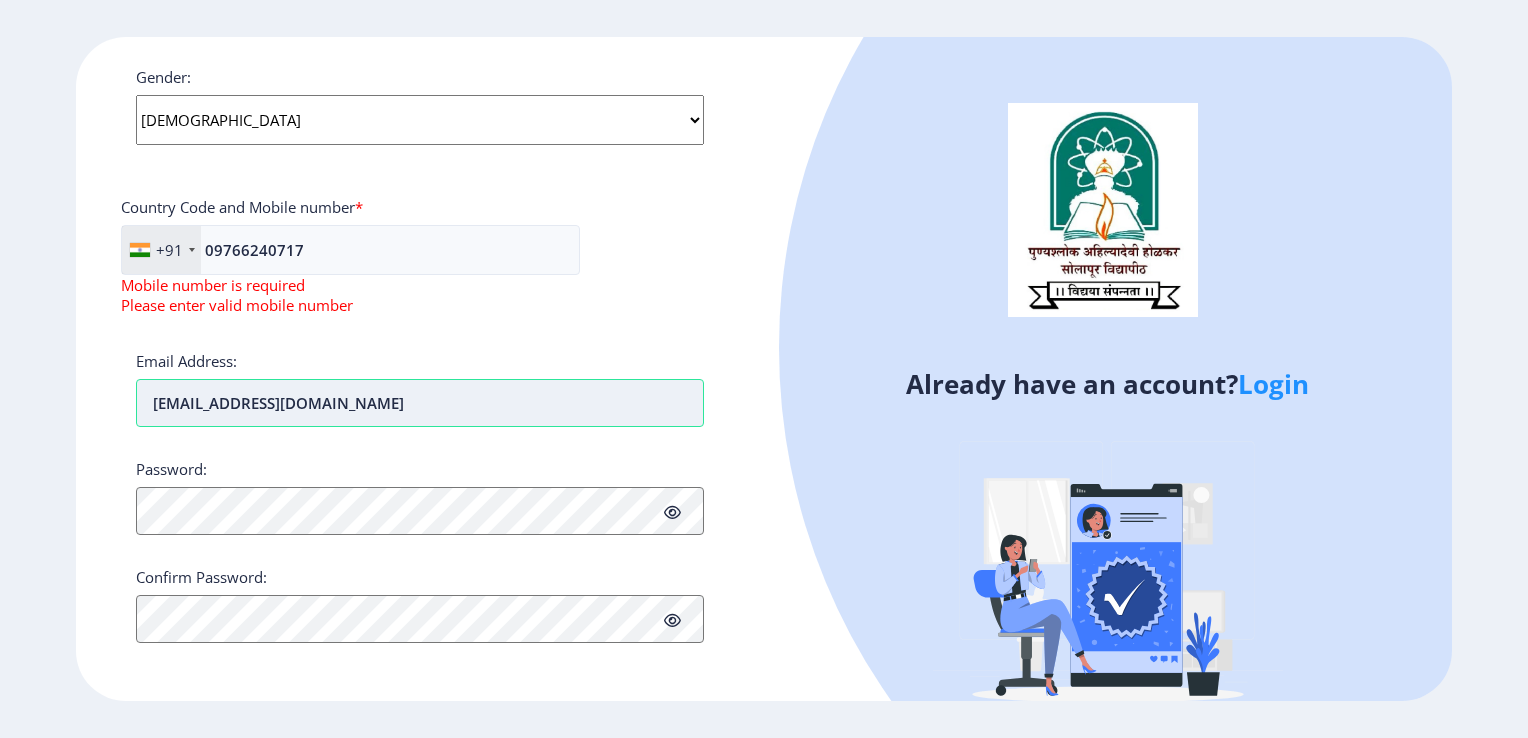 click on "[EMAIL_ADDRESS][DOMAIN_NAME]" at bounding box center [420, 403] 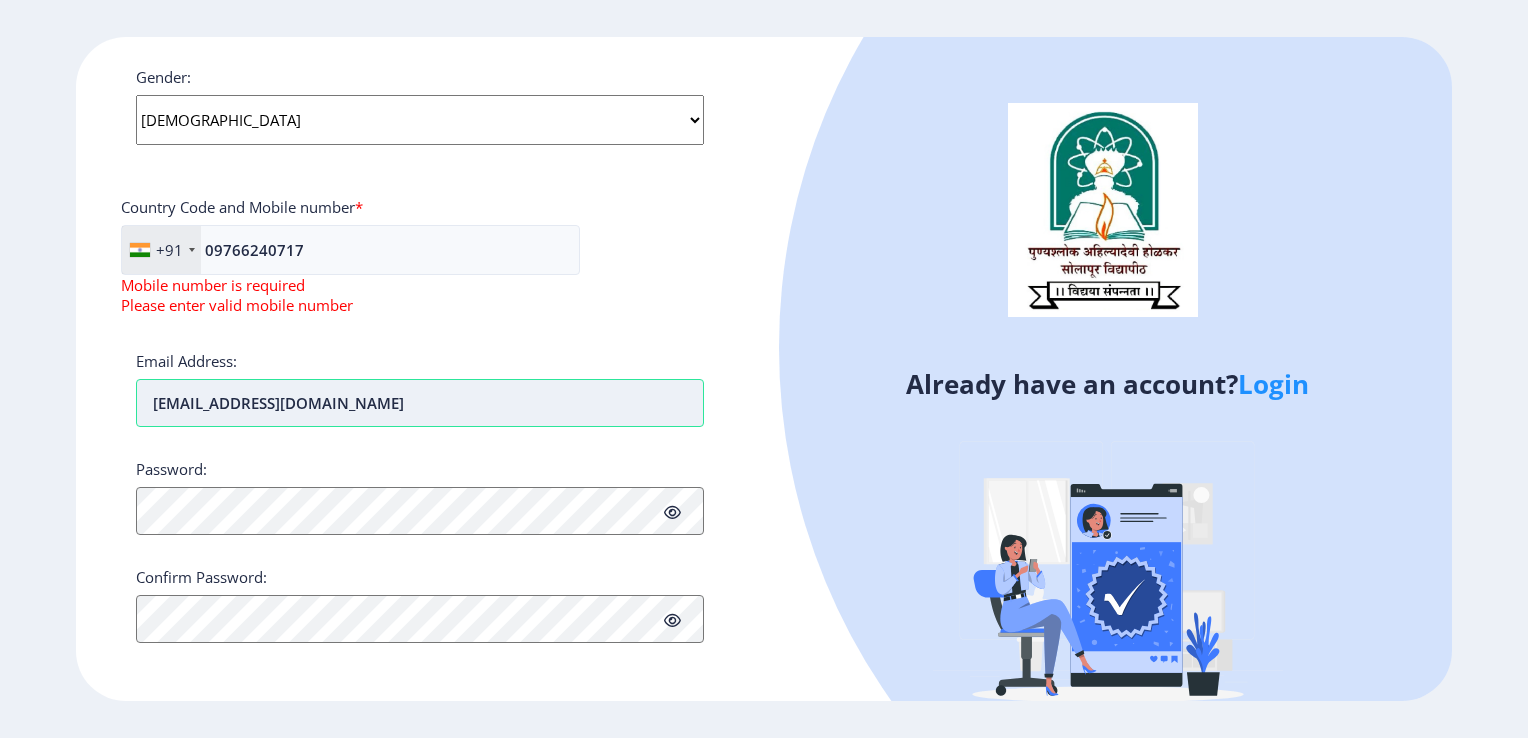 click on "[EMAIL_ADDRESS][DOMAIN_NAME]" at bounding box center [420, 403] 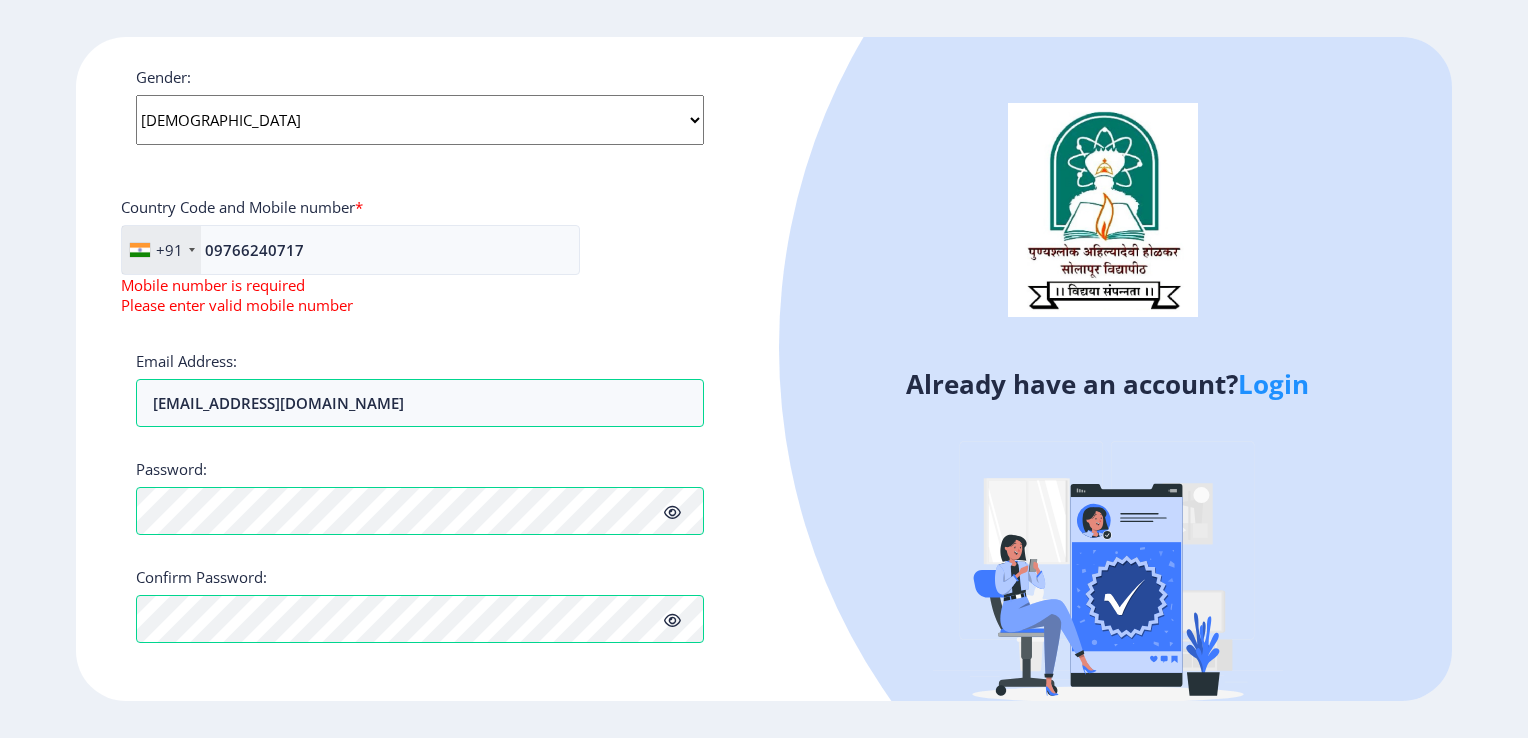 click 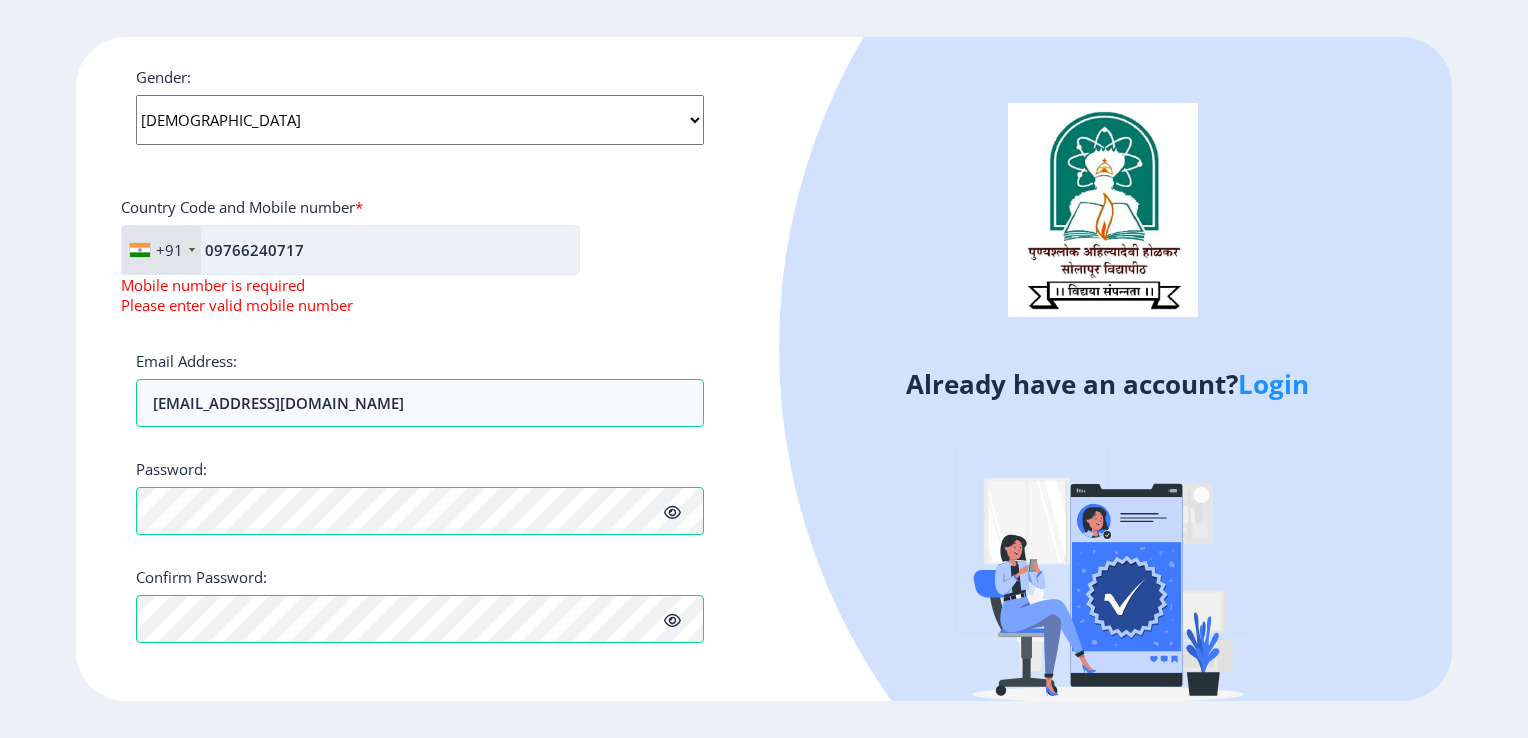 click on "09766240717" 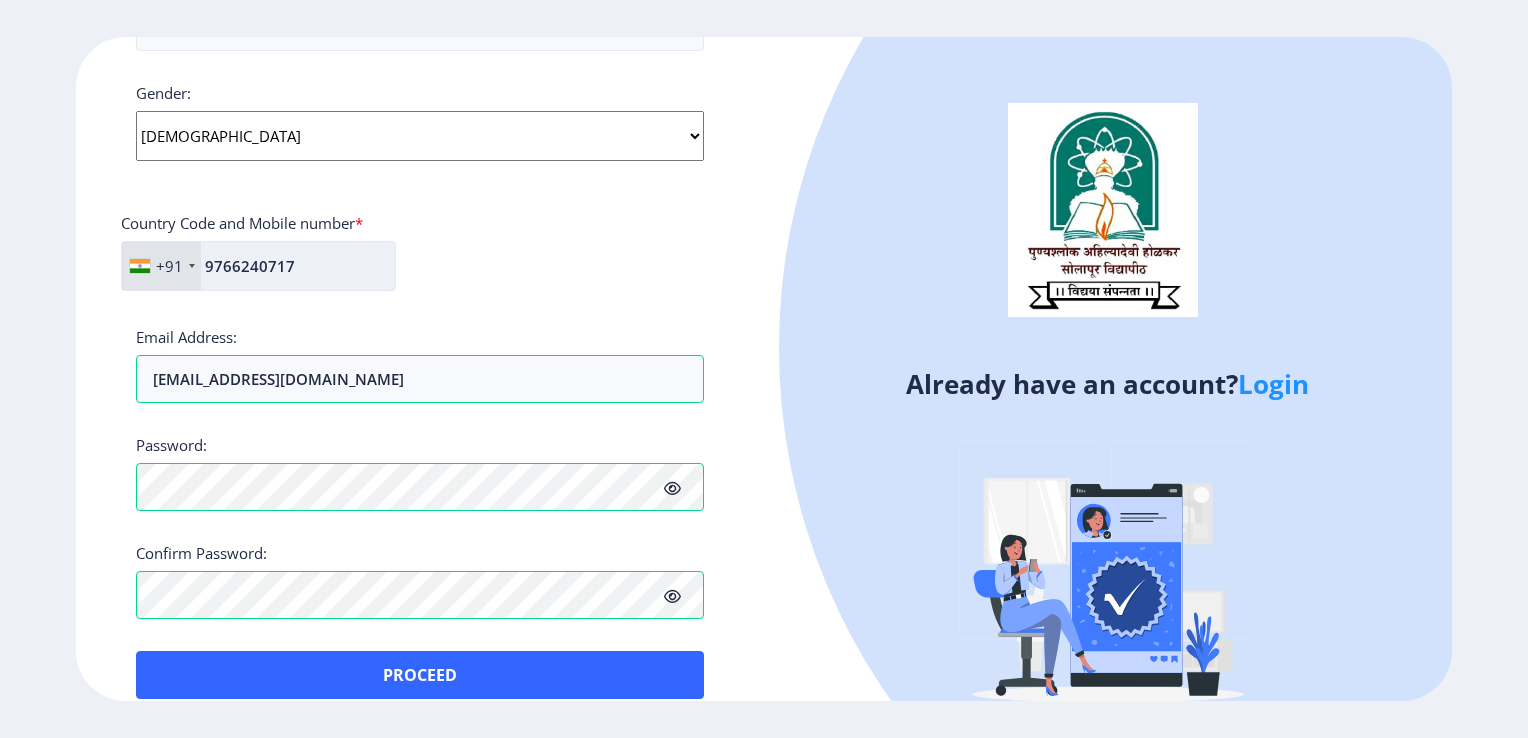 scroll, scrollTop: 764, scrollLeft: 0, axis: vertical 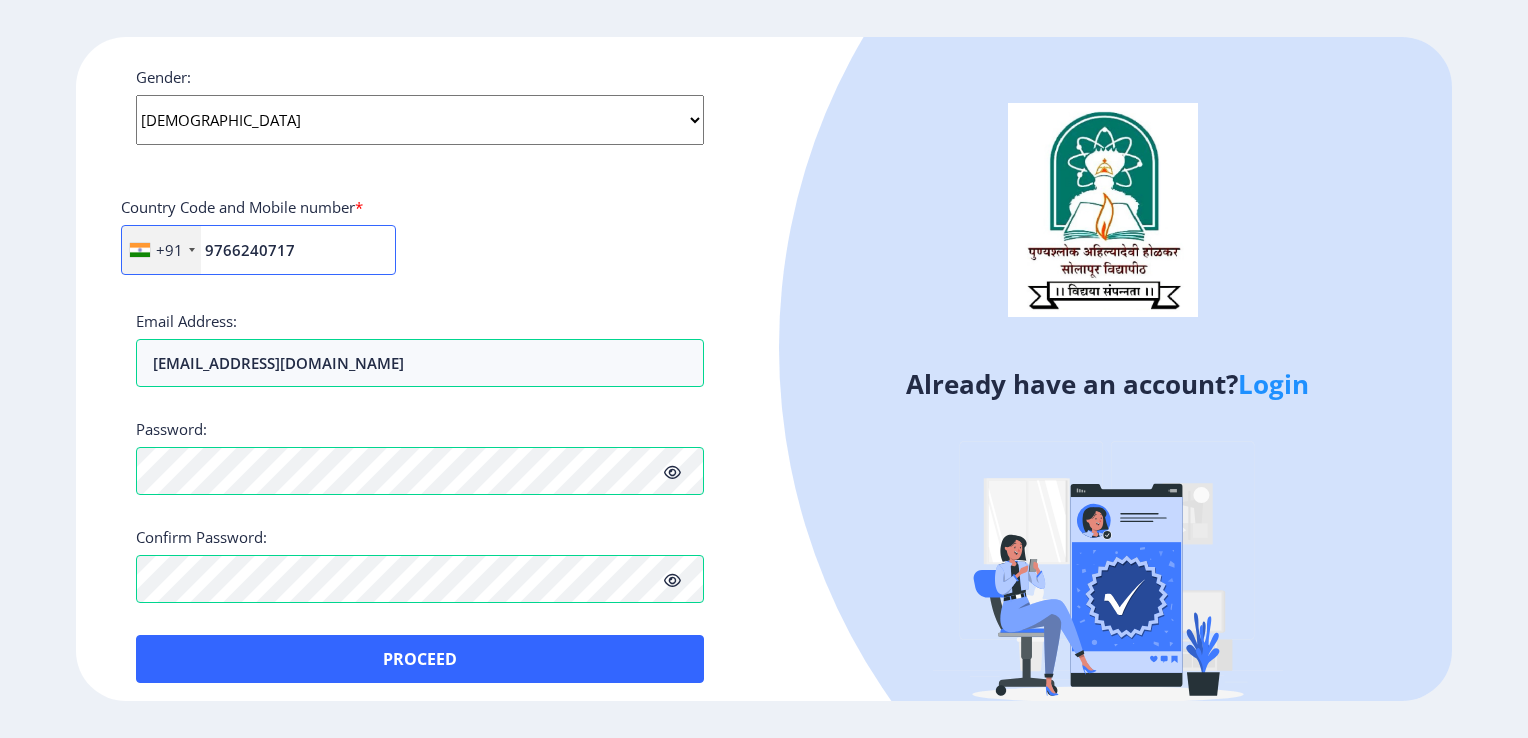 type on "9766240717" 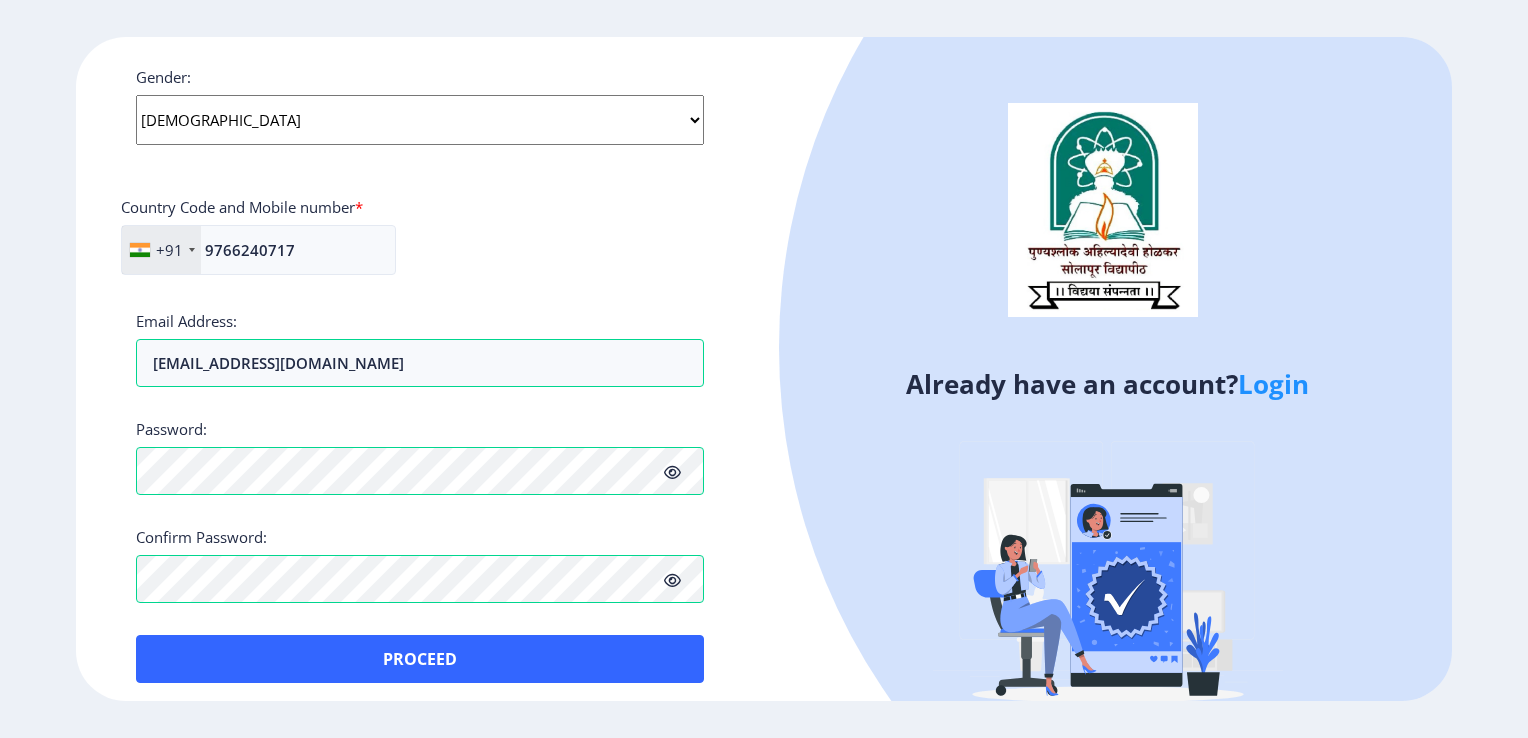 drag, startPoint x: 1514, startPoint y: 257, endPoint x: 1473, endPoint y: 143, distance: 121.14867 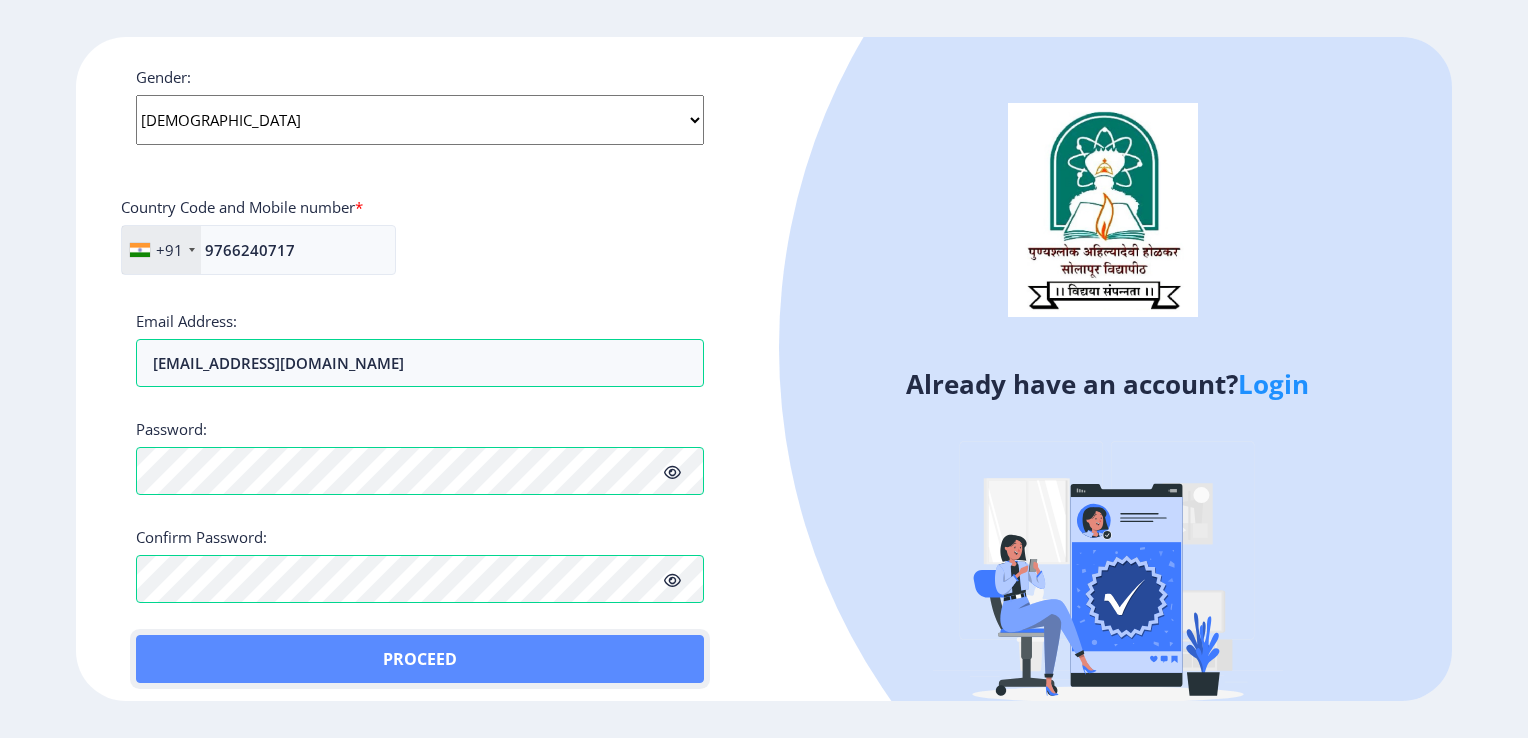 click on "Proceed" 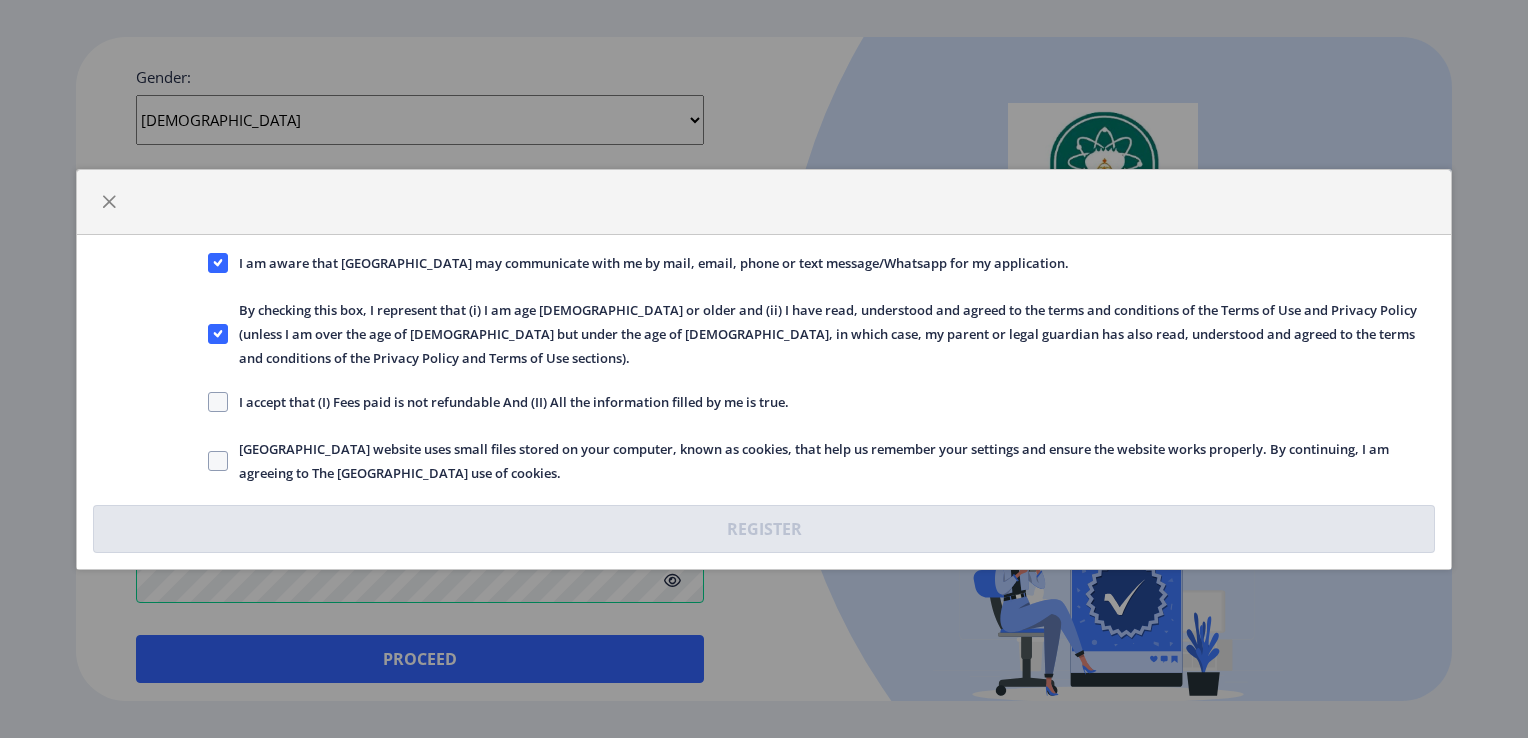 click on "I accept that (I) Fees paid is not refundable And (II) All the information filled by me is true." 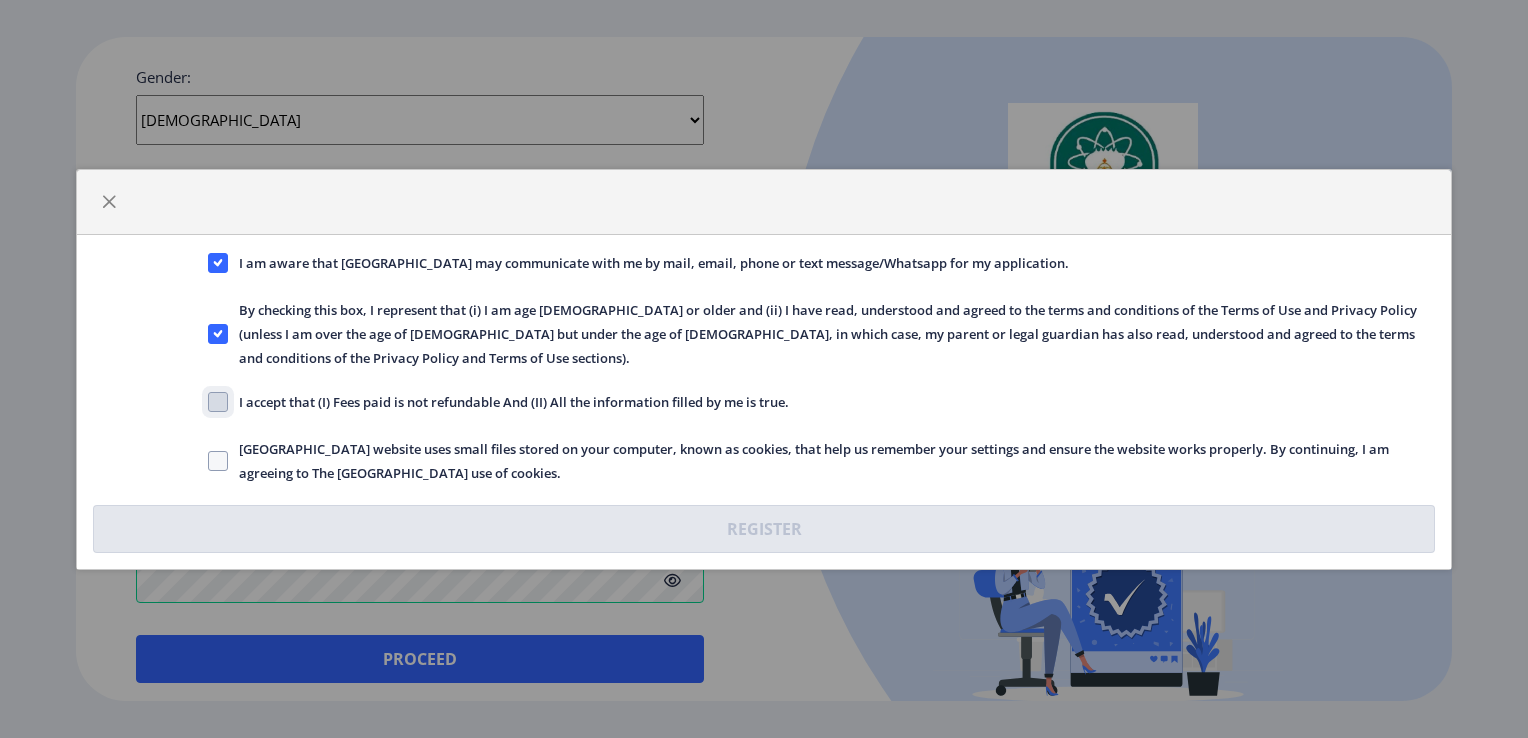 click on "I accept that (I) Fees paid is not refundable And (II) All the information filled by me is true." 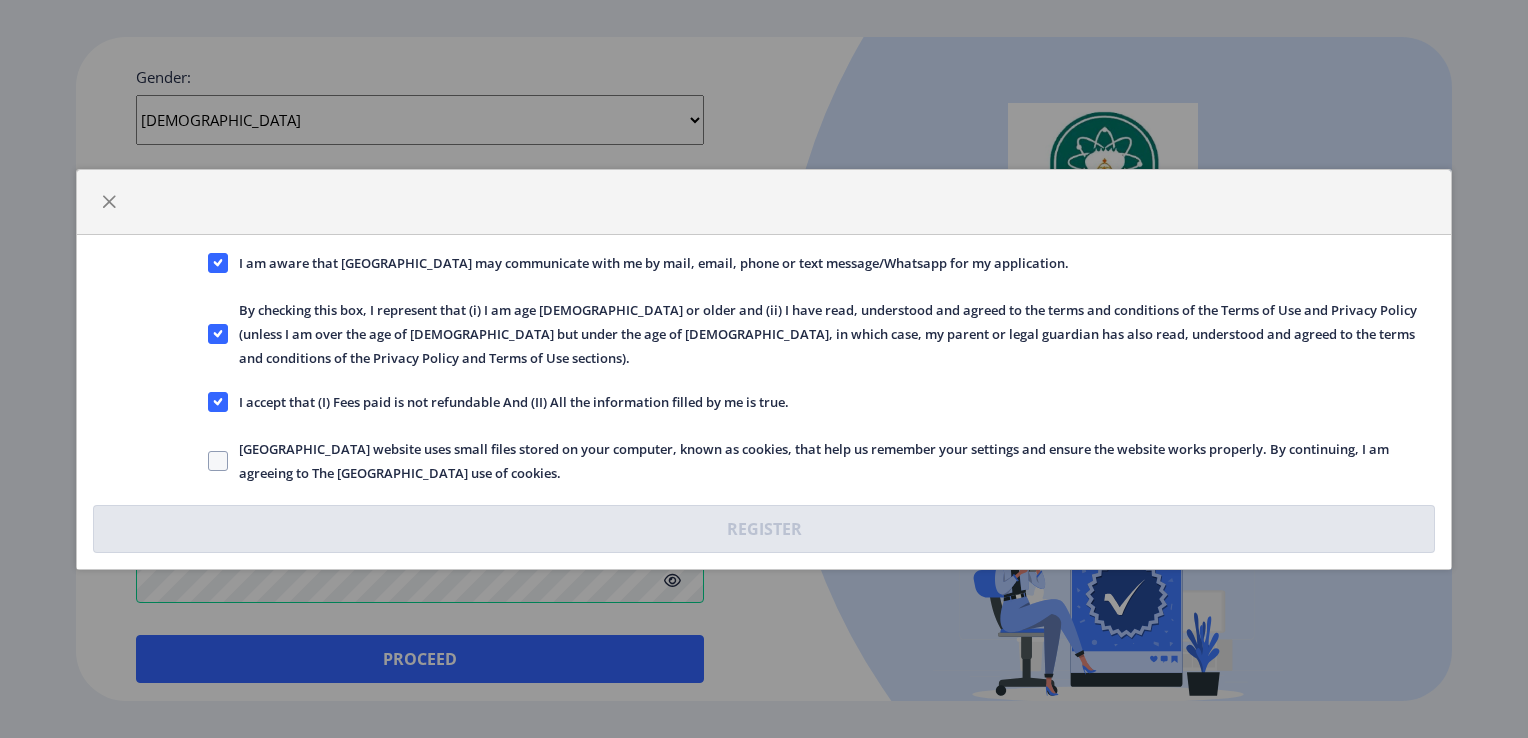 click on "[GEOGRAPHIC_DATA] website uses small files stored on your computer, known as cookies, that help us remember your settings and ensure the website works properly. By continuing, I am agreeing to The [GEOGRAPHIC_DATA] use of cookies." 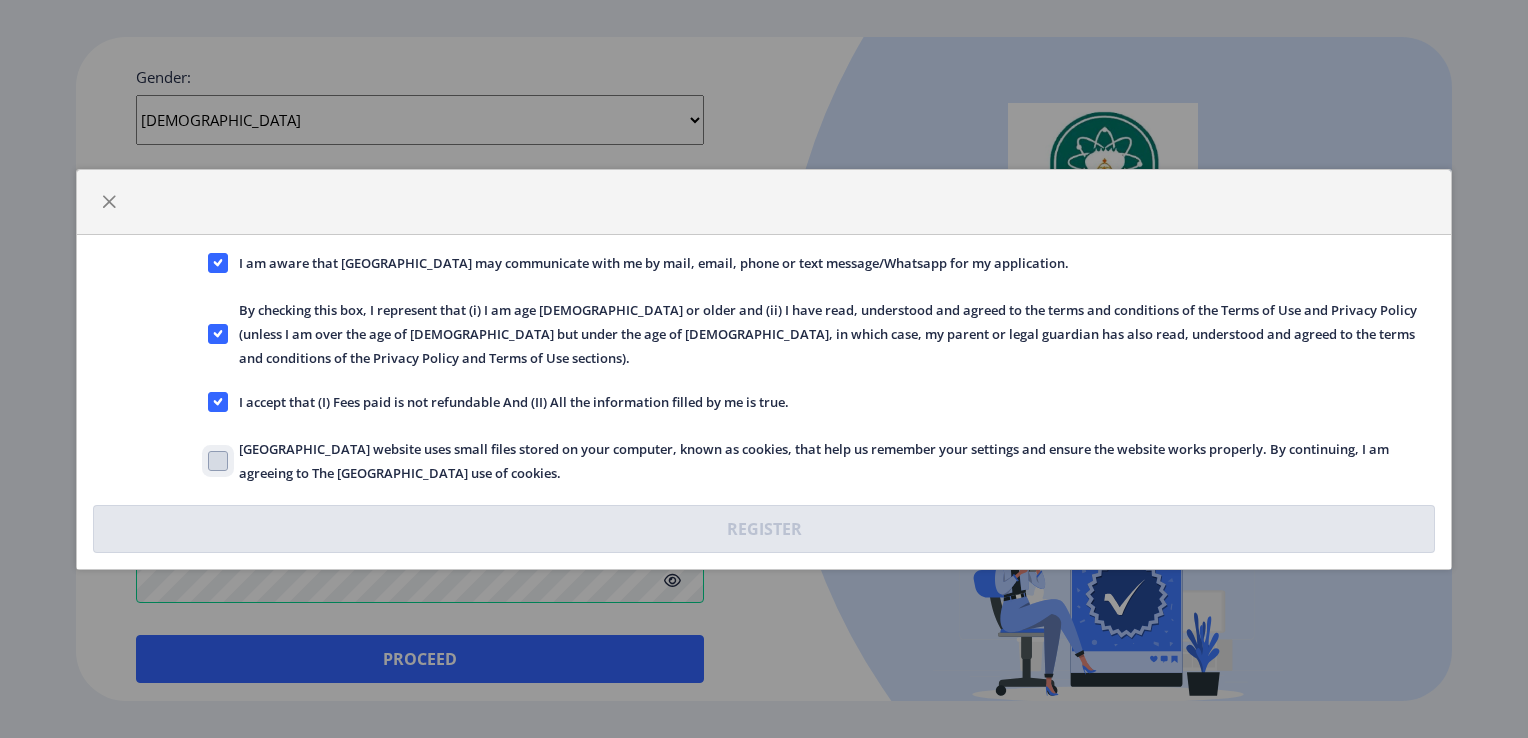 click on "[GEOGRAPHIC_DATA] website uses small files stored on your computer, known as cookies, that help us remember your settings and ensure the website works properly. By continuing, I am agreeing to The [GEOGRAPHIC_DATA] use of cookies." 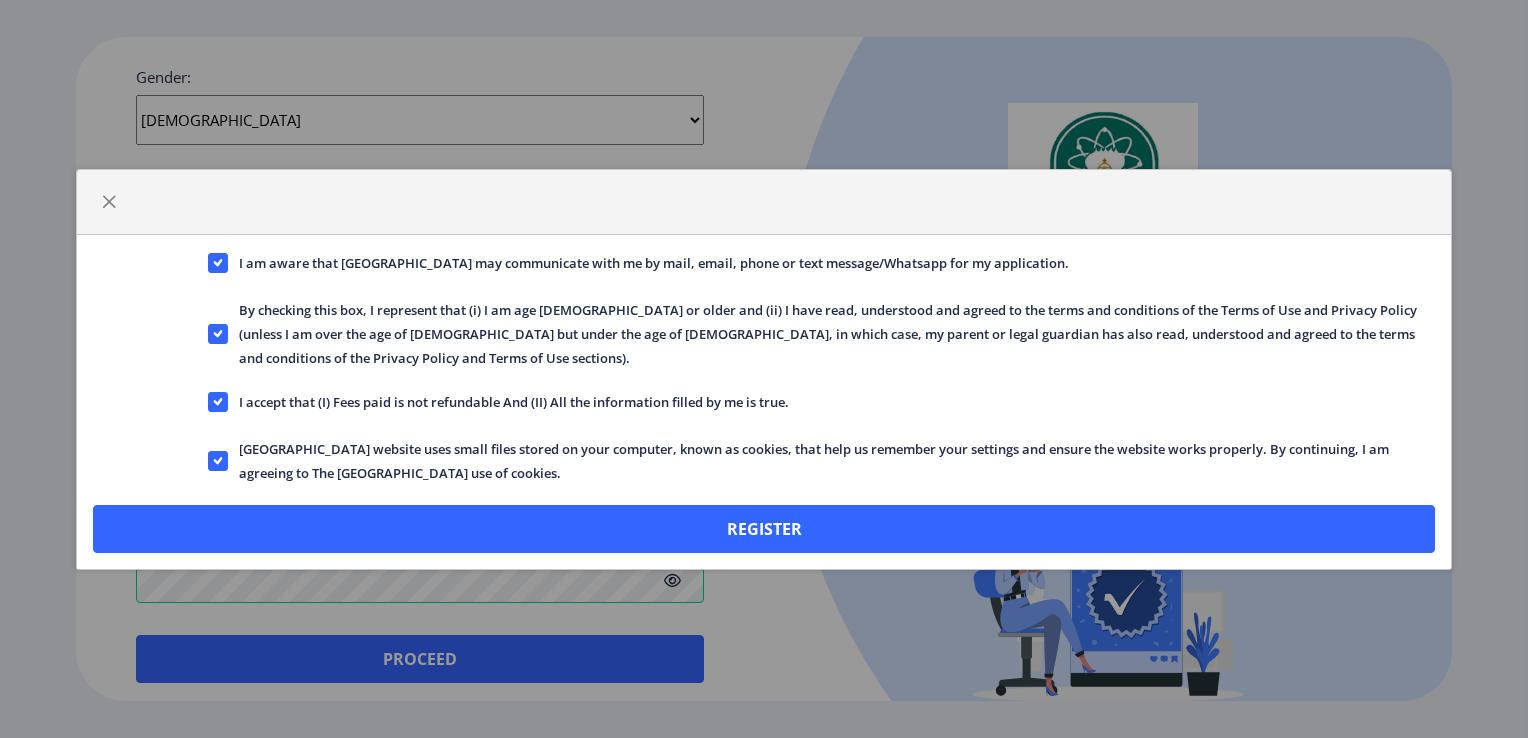 click on "[GEOGRAPHIC_DATA] website uses small files stored on your computer, known as cookies, that help us remember your settings and ensure the website works properly. By continuing, I am agreeing to The [GEOGRAPHIC_DATA] use of cookies." 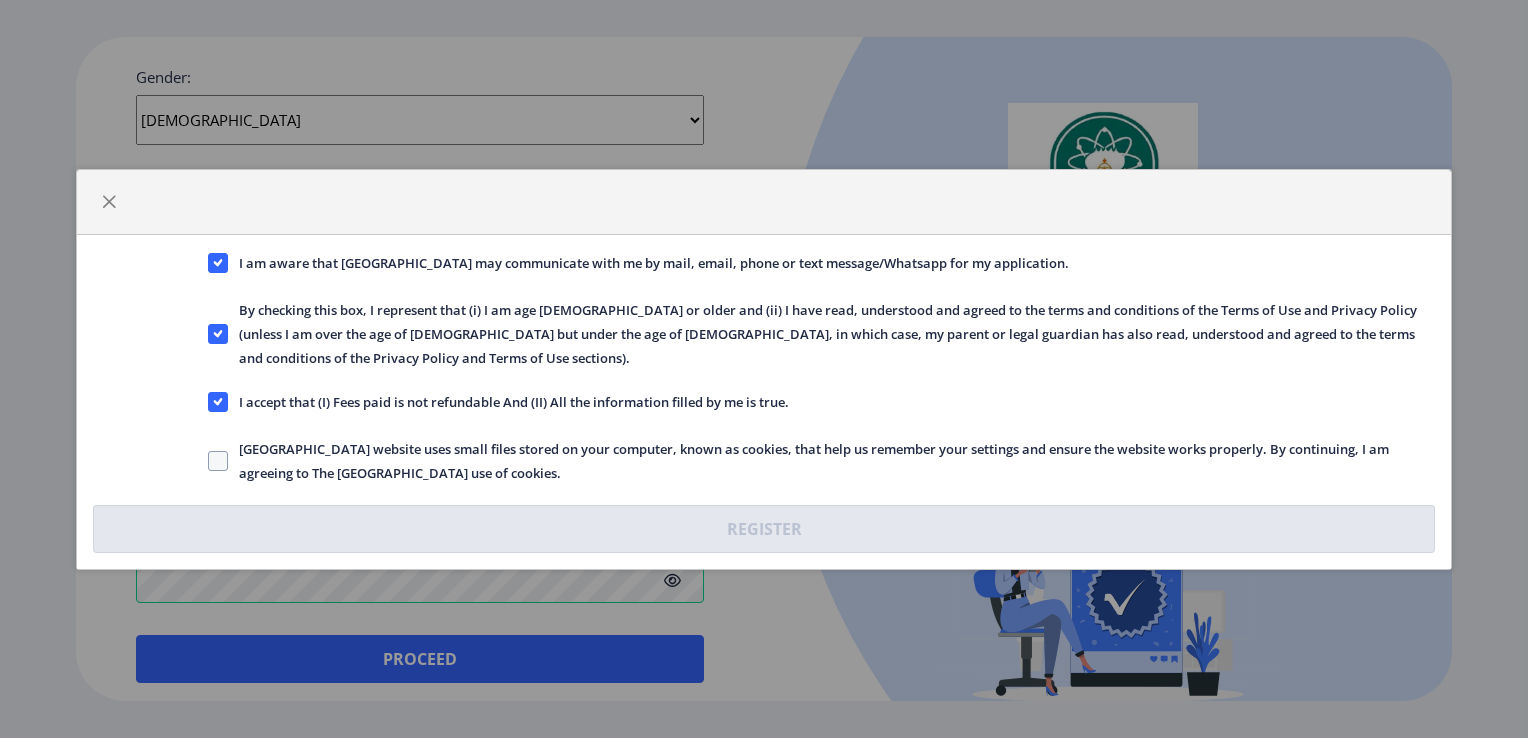 click on "[GEOGRAPHIC_DATA] website uses small files stored on your computer, known as cookies, that help us remember your settings and ensure the website works properly. By continuing, I am agreeing to The [GEOGRAPHIC_DATA] use of cookies." 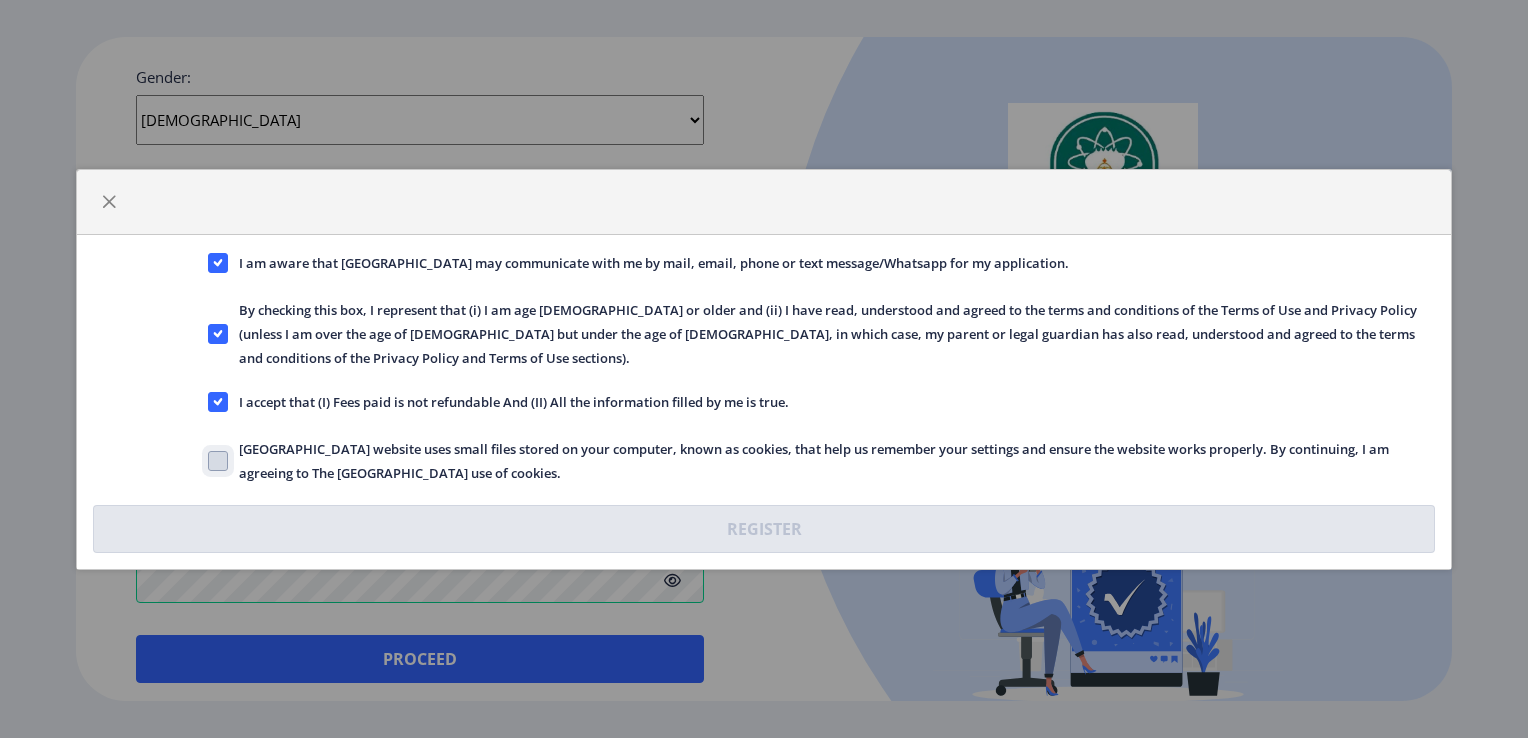 click on "[GEOGRAPHIC_DATA] website uses small files stored on your computer, known as cookies, that help us remember your settings and ensure the website works properly. By continuing, I am agreeing to The [GEOGRAPHIC_DATA] use of cookies." 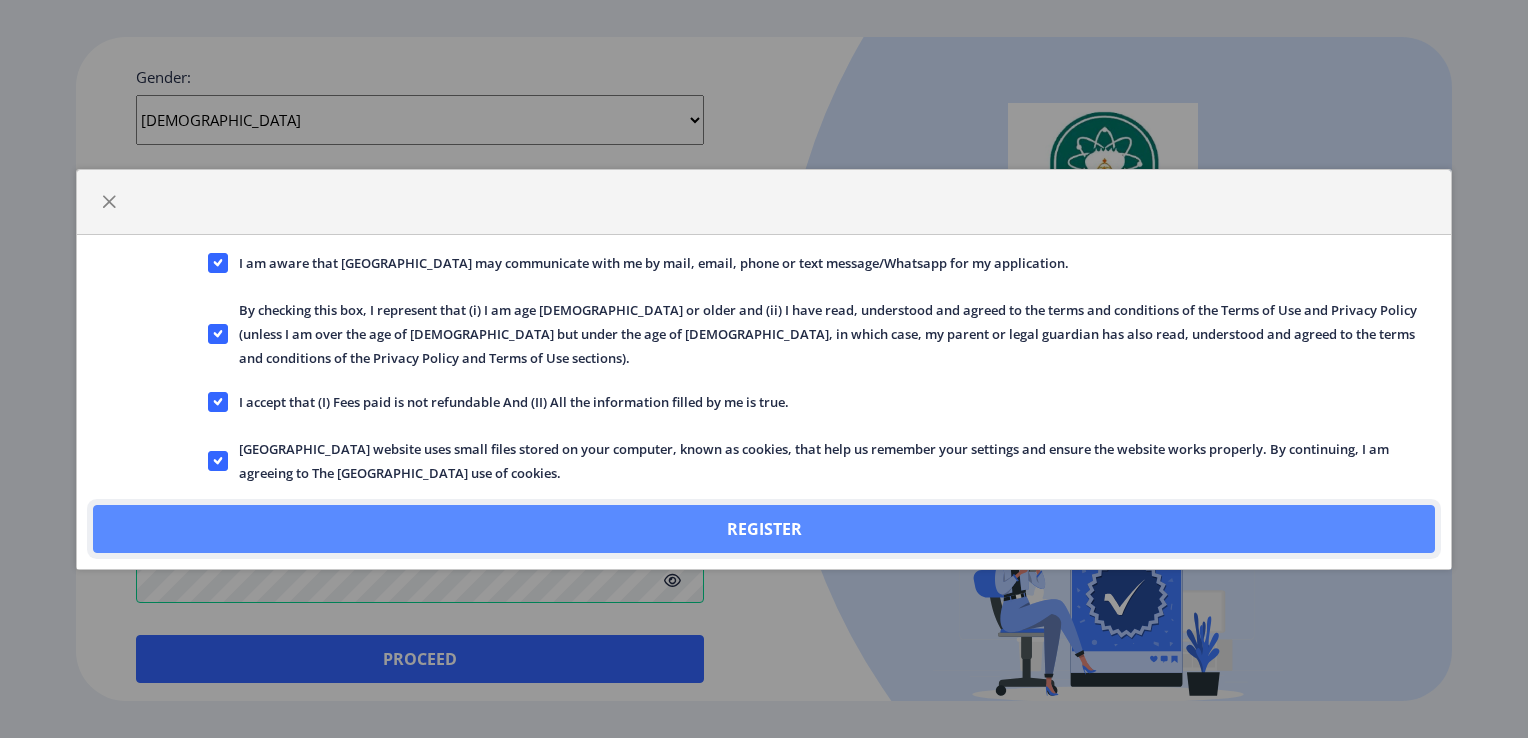 click on "Register" 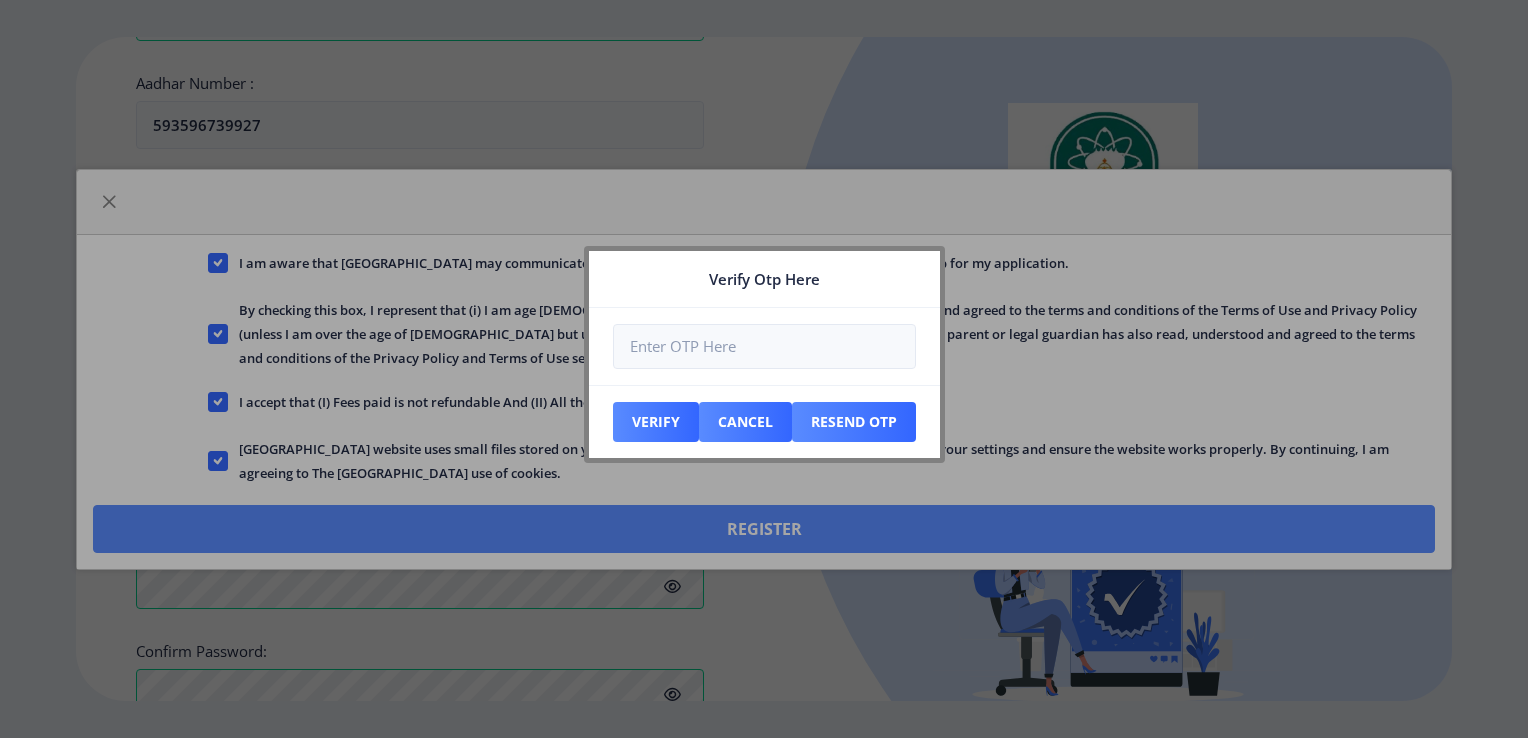 scroll, scrollTop: 878, scrollLeft: 0, axis: vertical 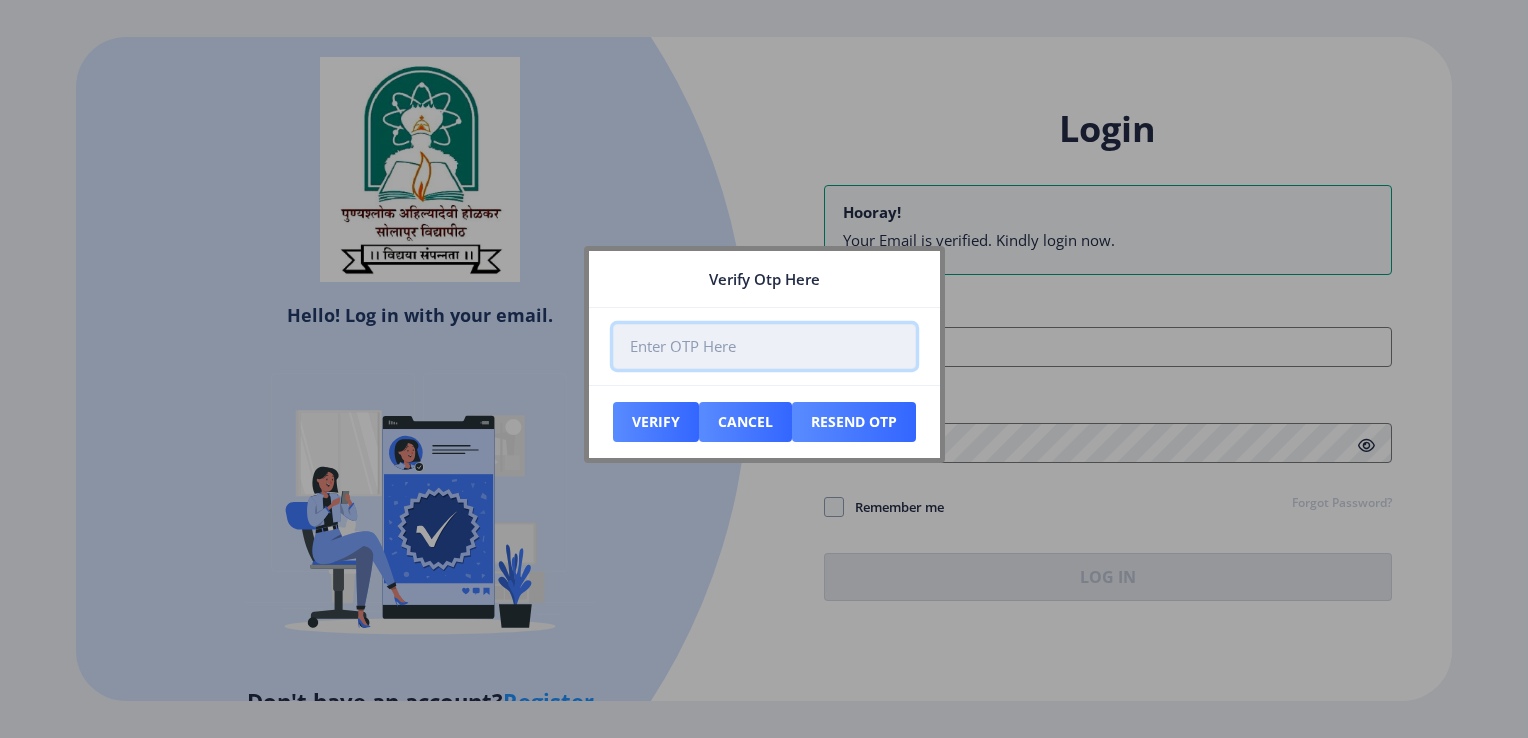 paste on "538657" 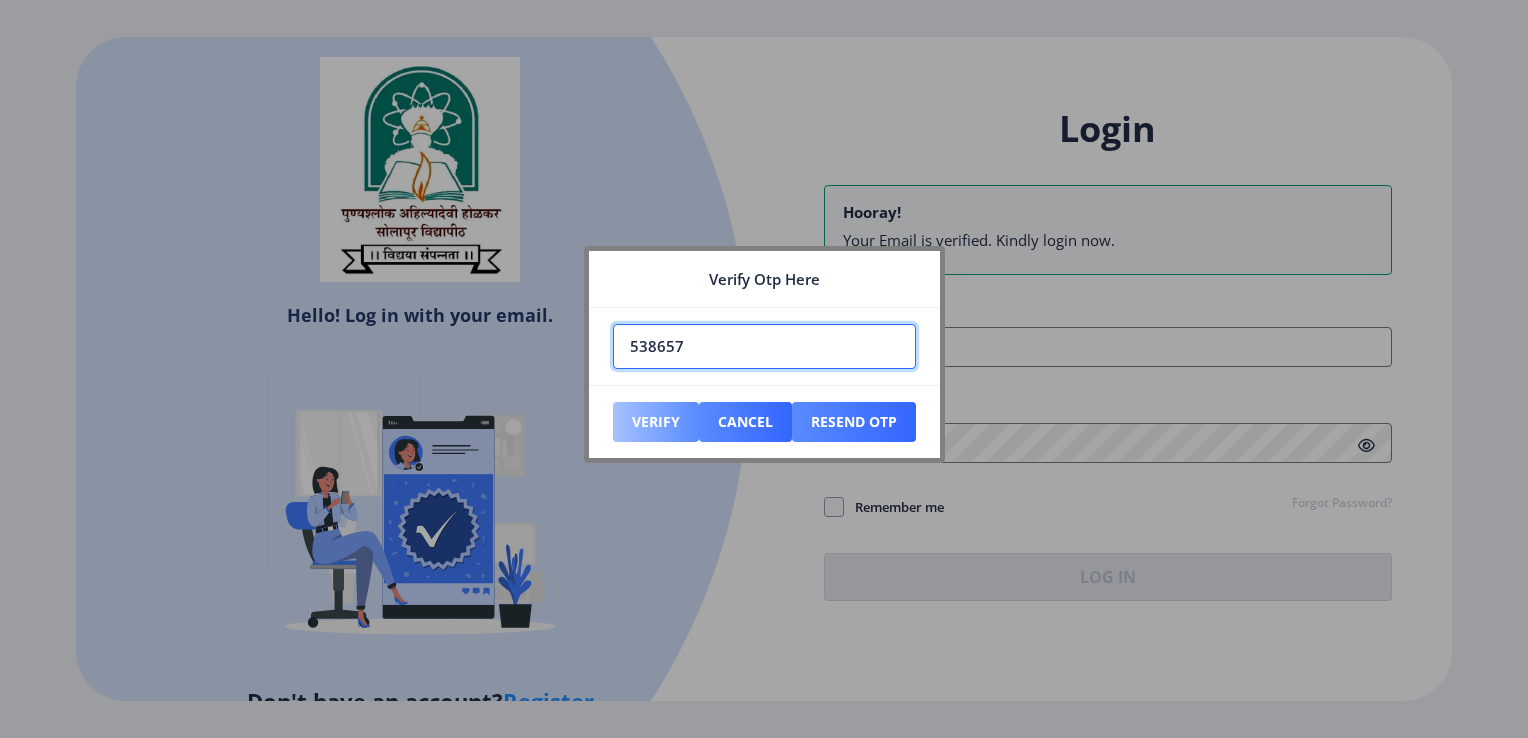 type on "538657" 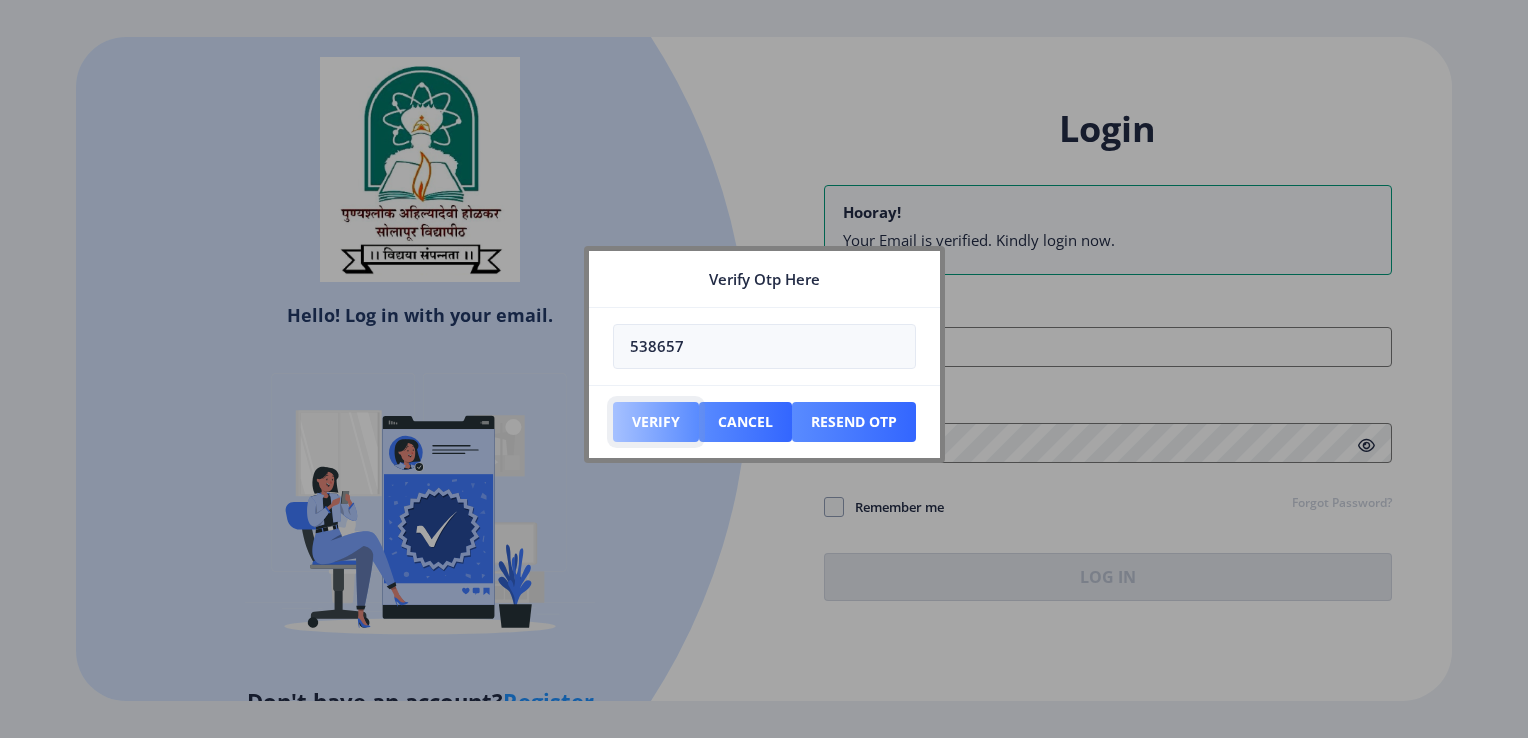 click on "Verify" at bounding box center (656, 422) 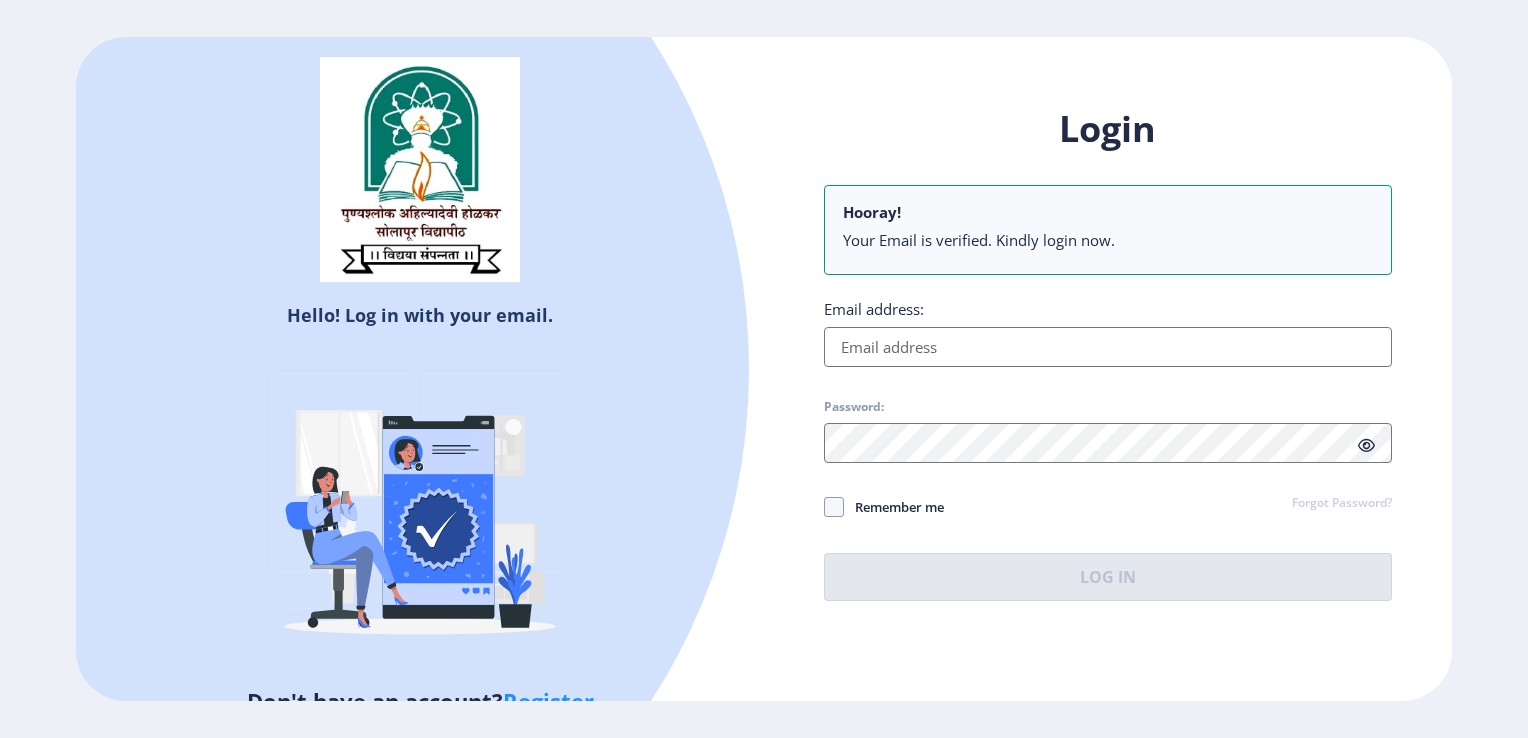 click on "Email address:" at bounding box center (1108, 347) 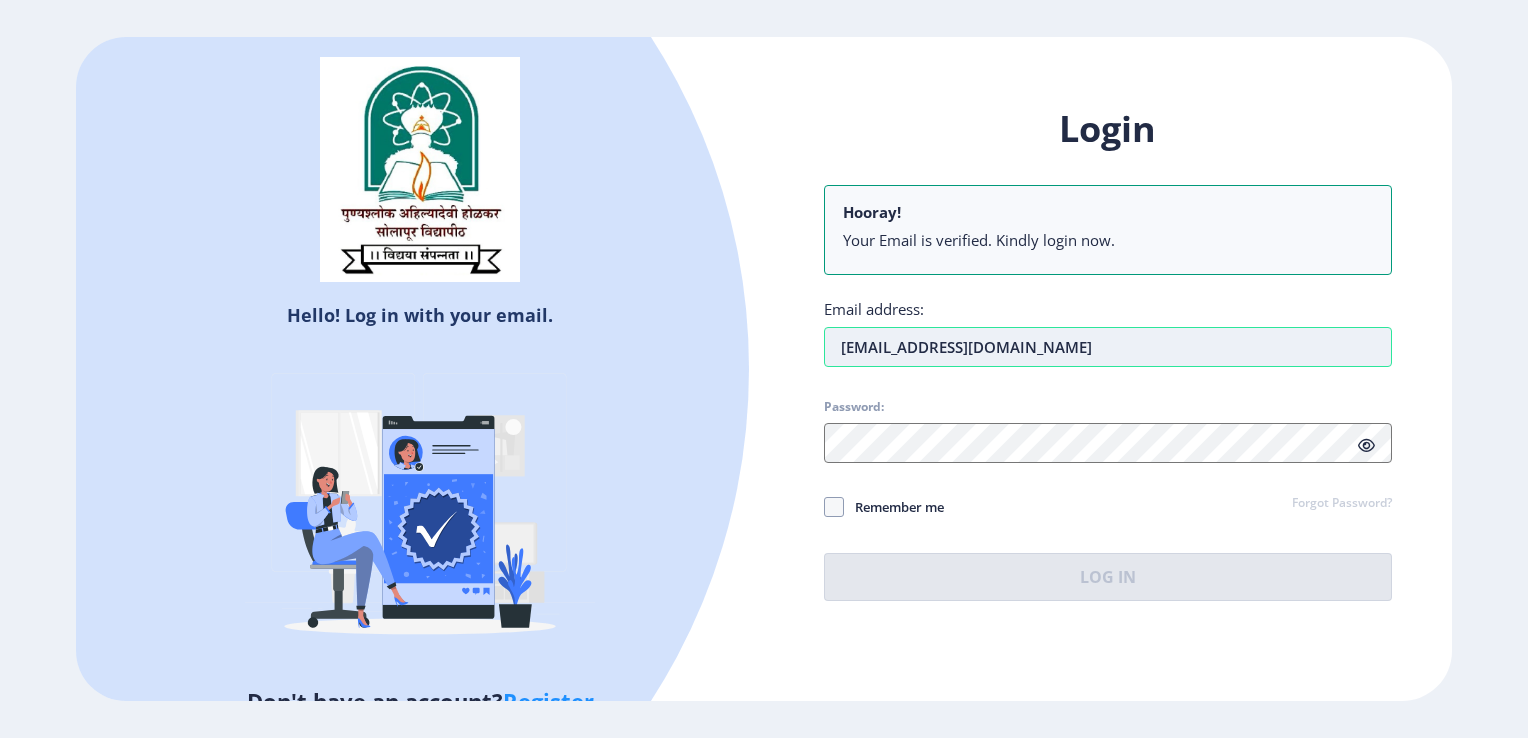 type on "[EMAIL_ADDRESS][DOMAIN_NAME]" 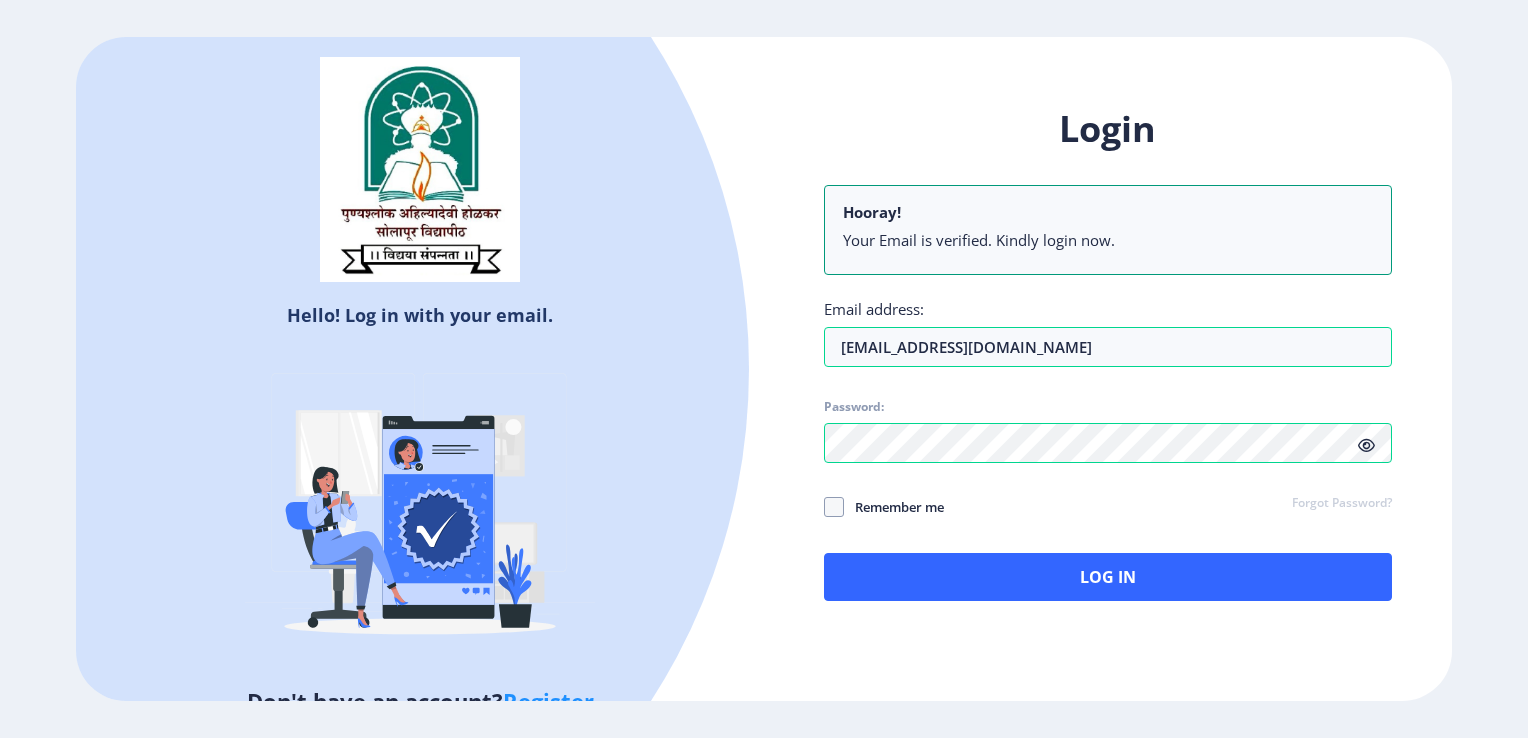 click on "Remember me" 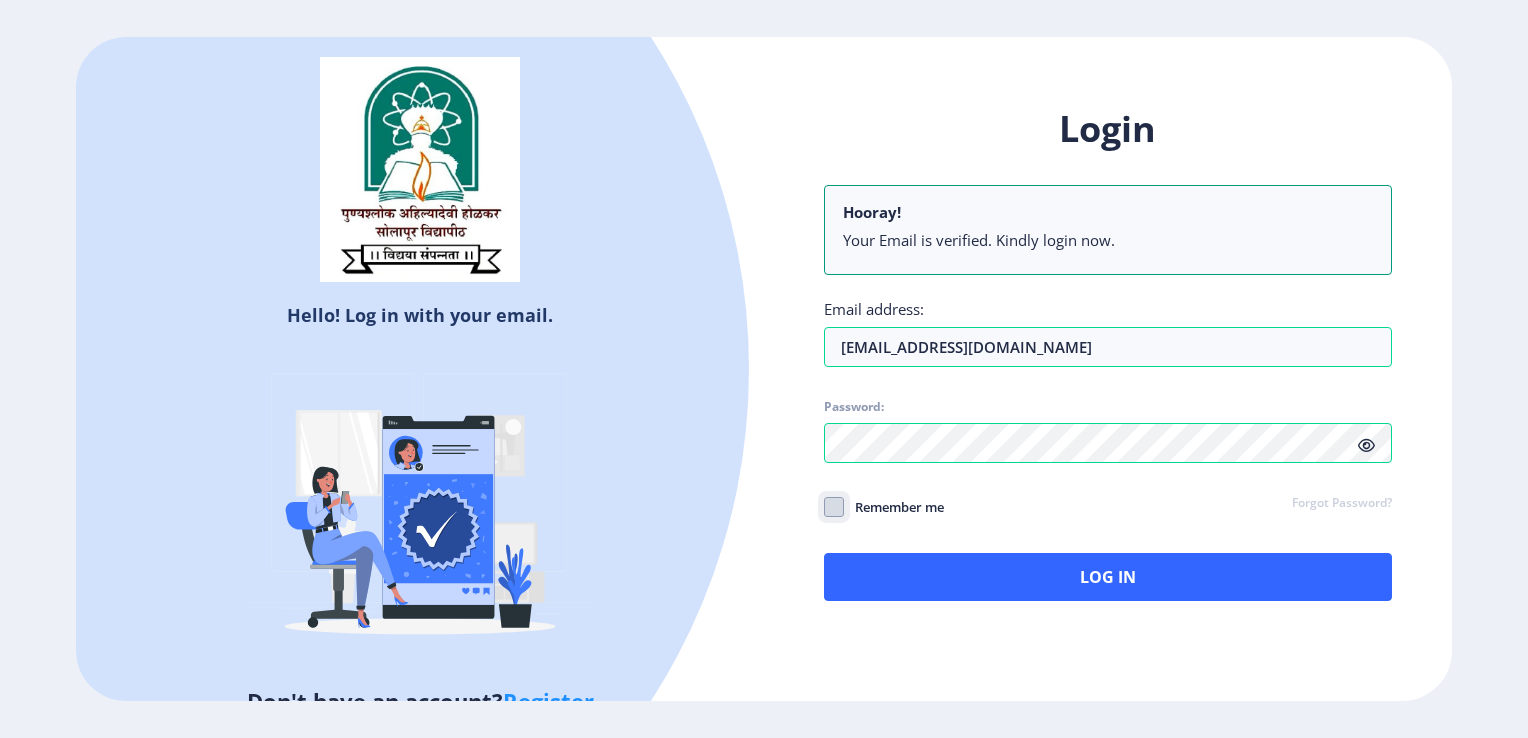 click on "Remember me" 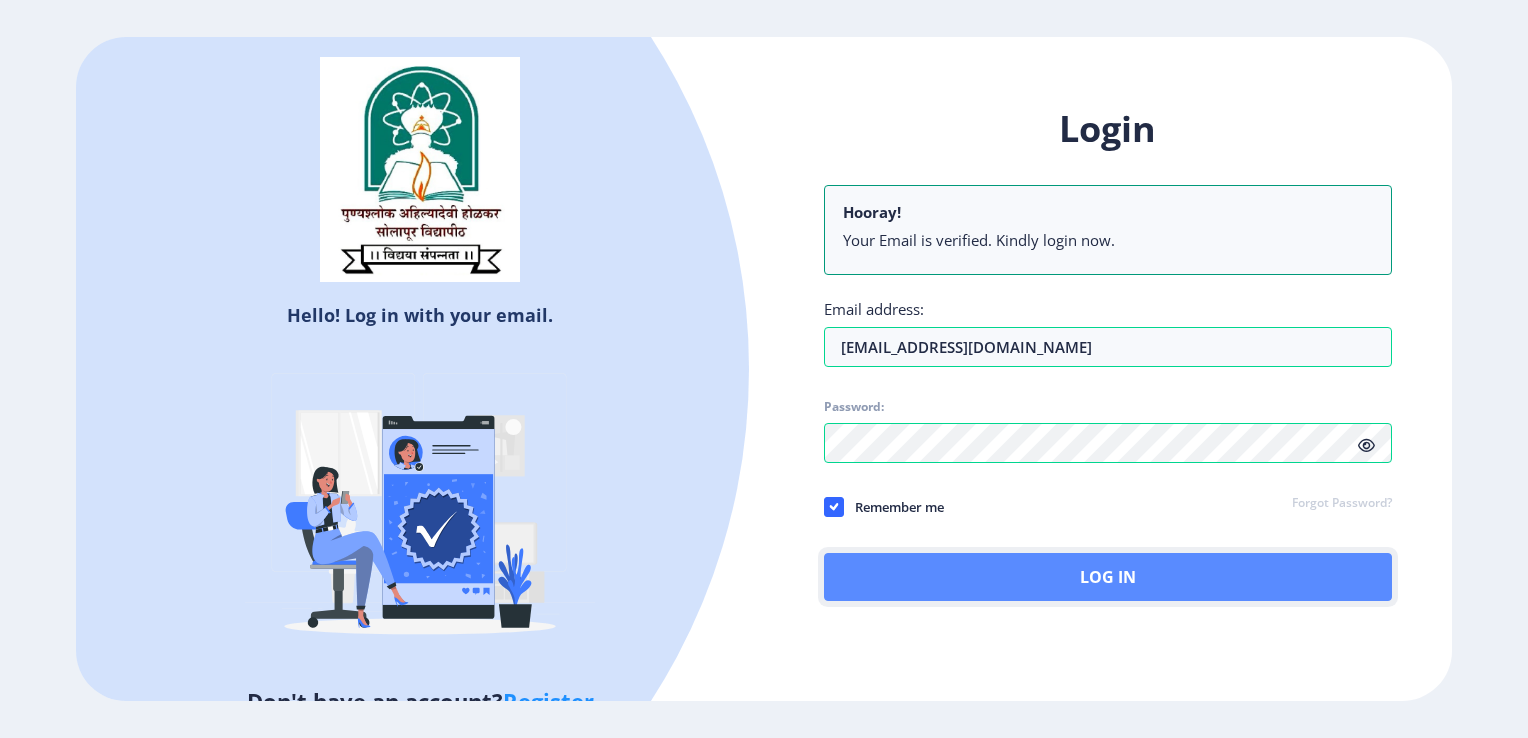 click on "Log In" 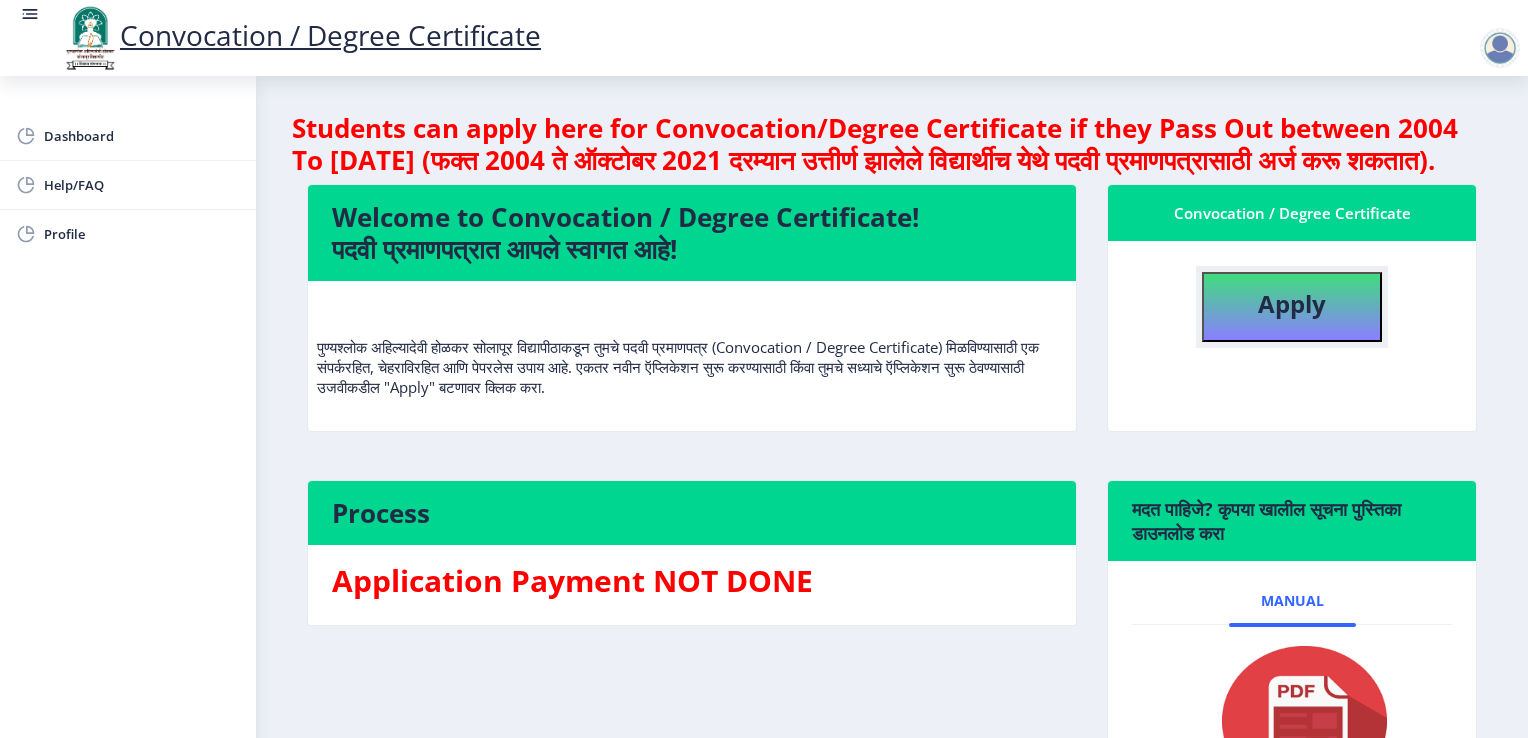 click on "Apply" 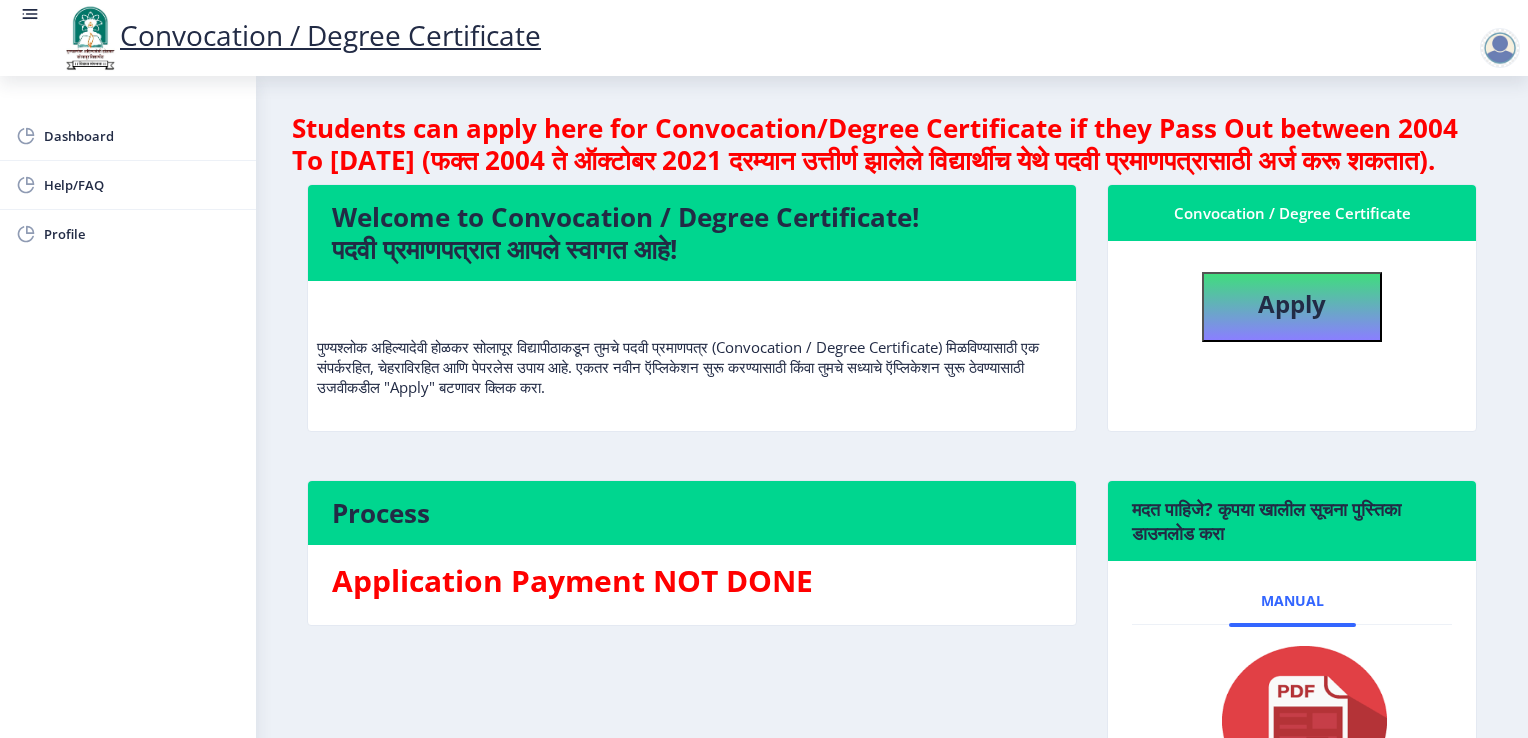 select 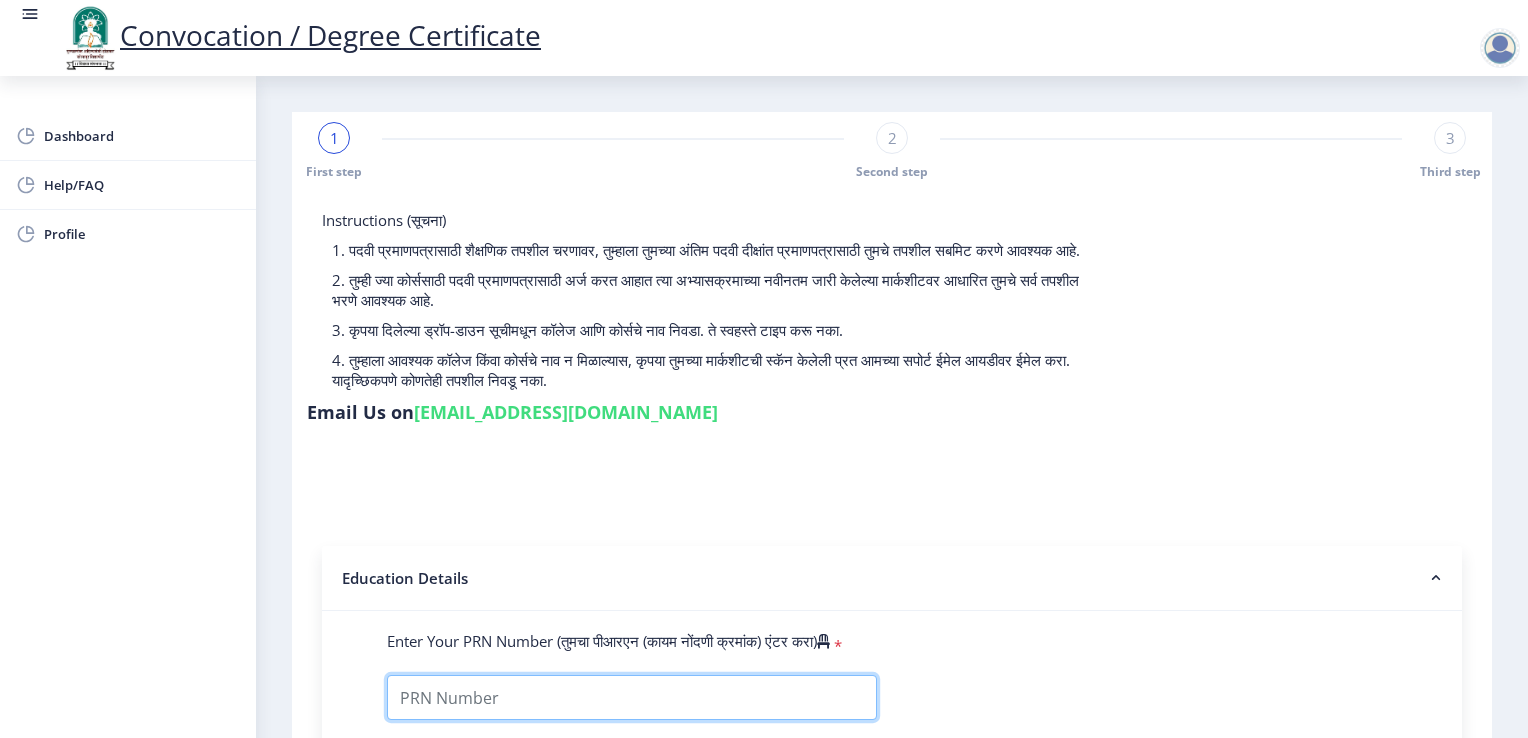 click on "Enter Your PRN Number (तुमचा पीआरएन (कायम नोंदणी क्रमांक) एंटर करा)" at bounding box center (632, 697) 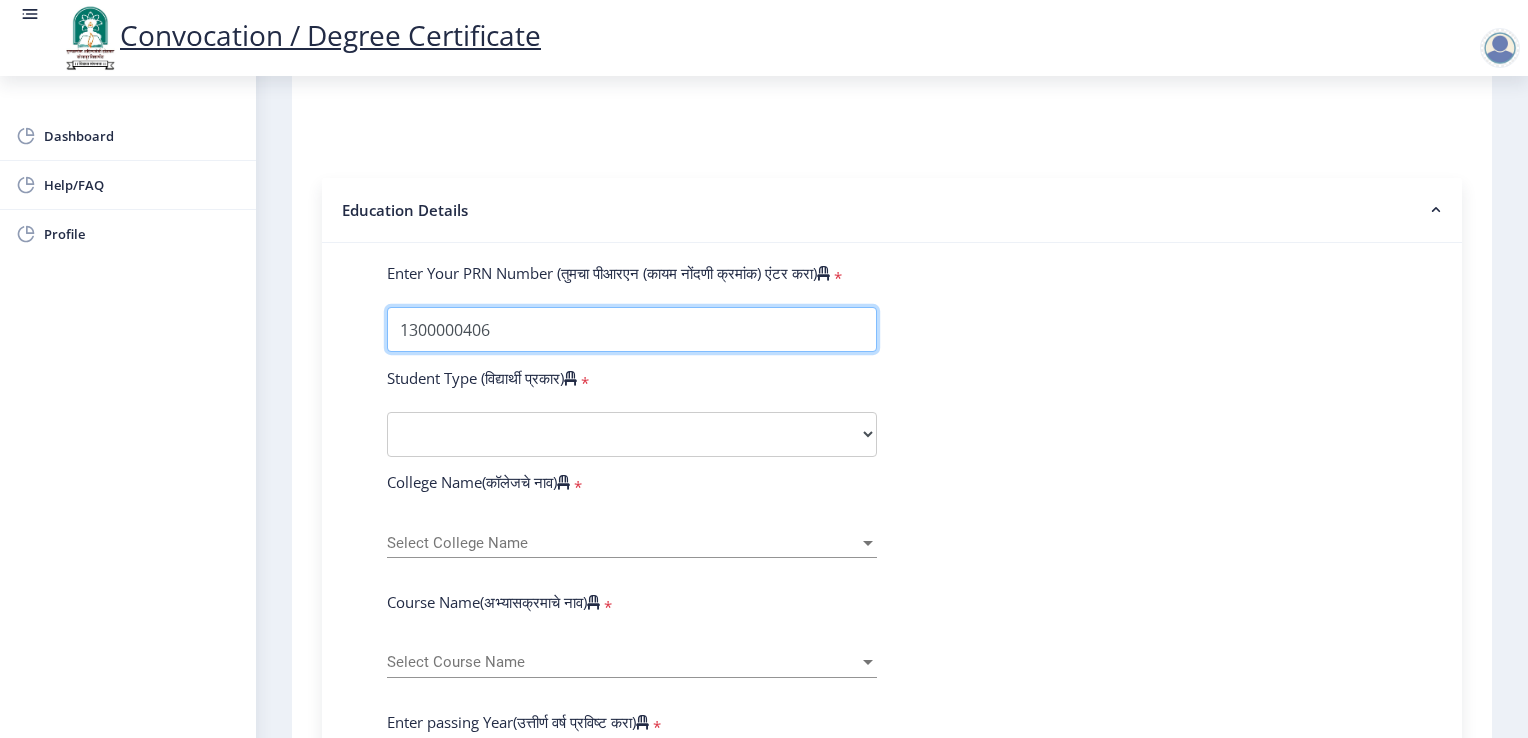 scroll, scrollTop: 372, scrollLeft: 0, axis: vertical 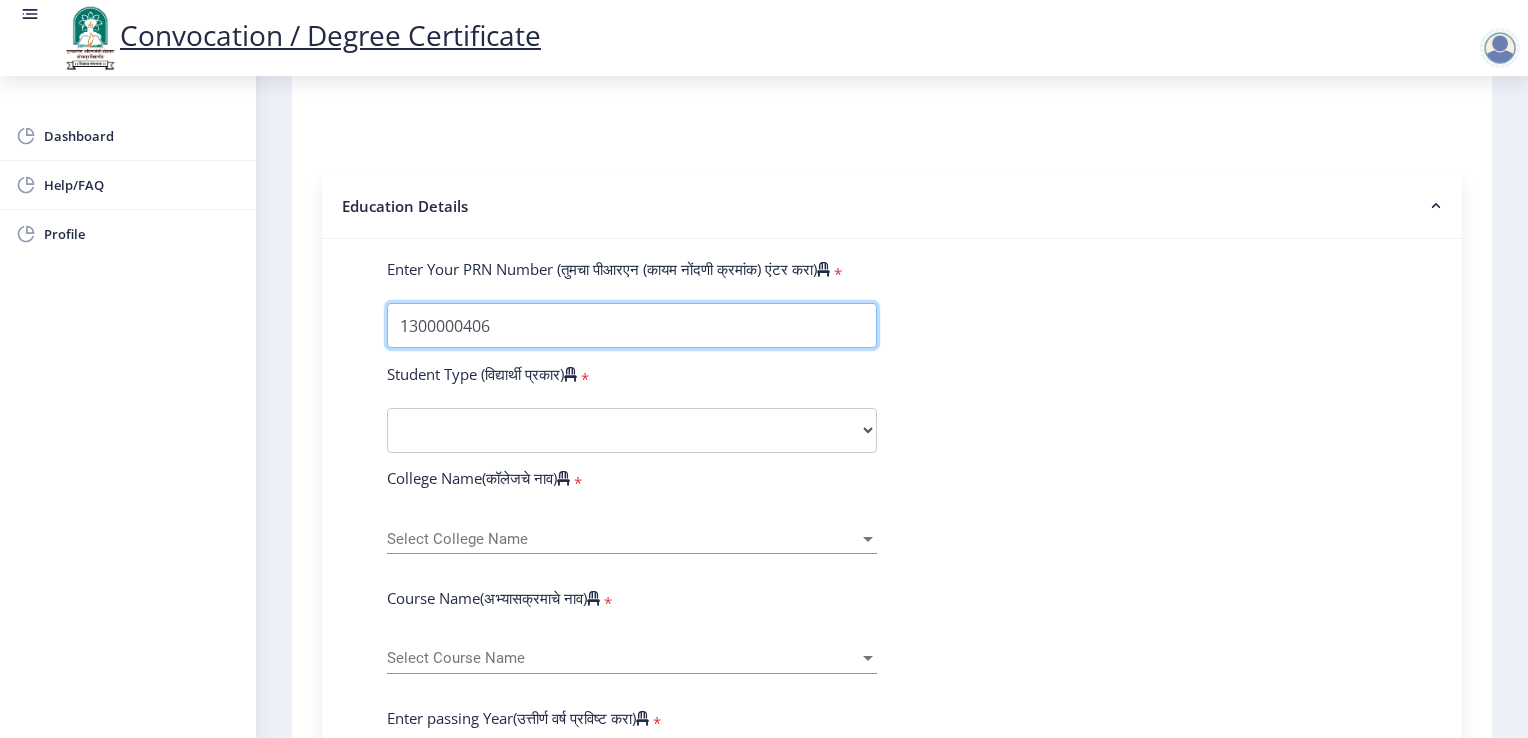 type on "1300000406" 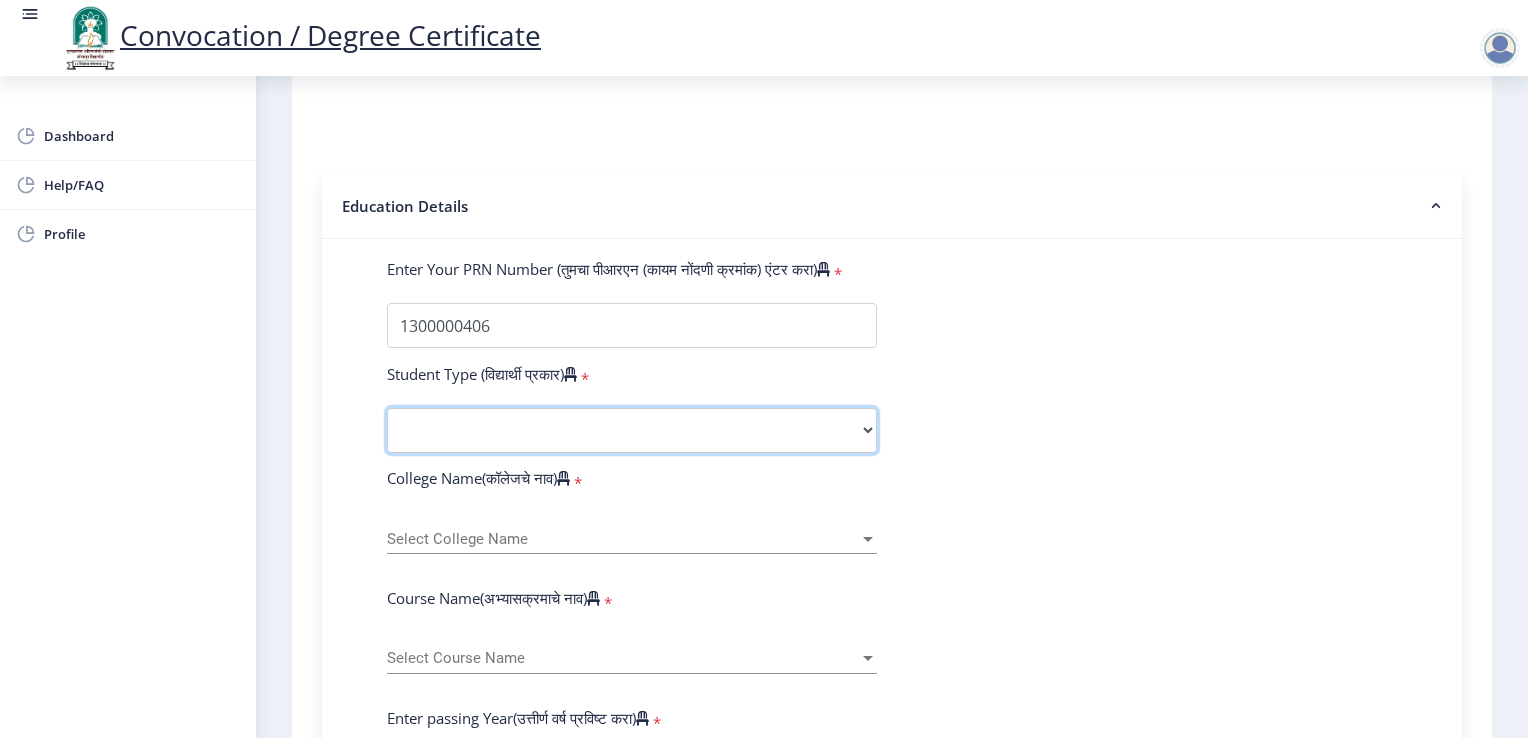 click on "Select Student Type Regular External" at bounding box center (632, 430) 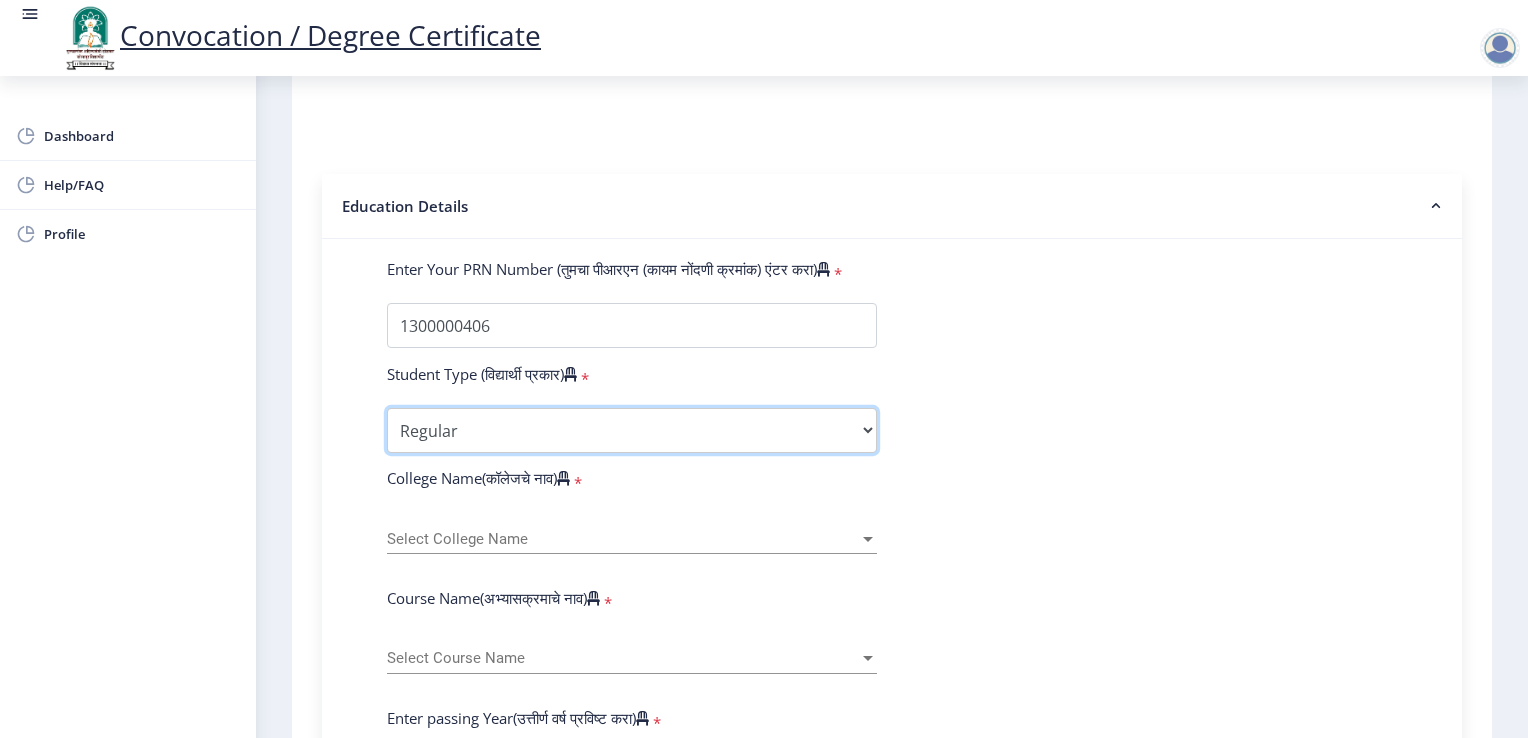 click on "Select Student Type Regular External" at bounding box center [632, 430] 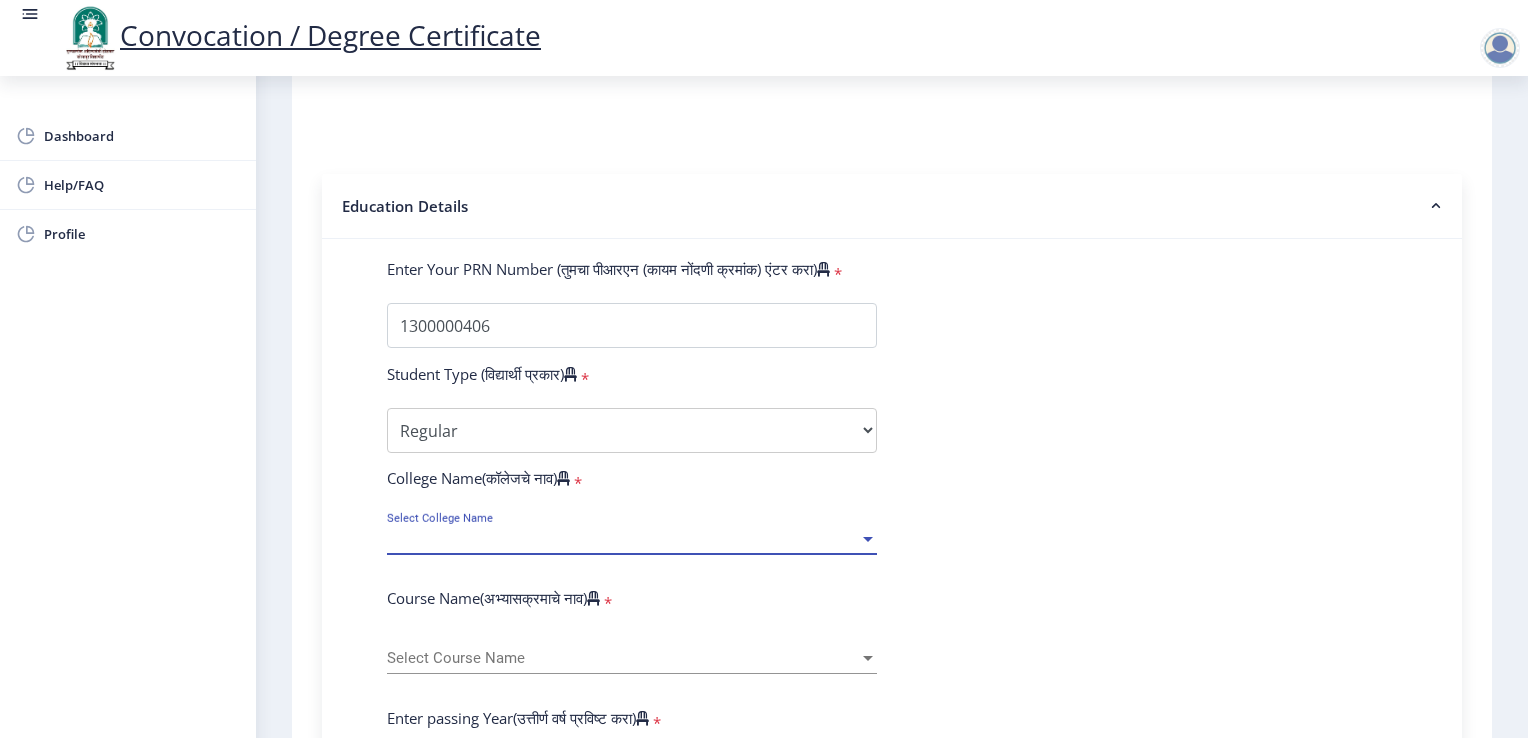 click on "Select College Name" at bounding box center [623, 539] 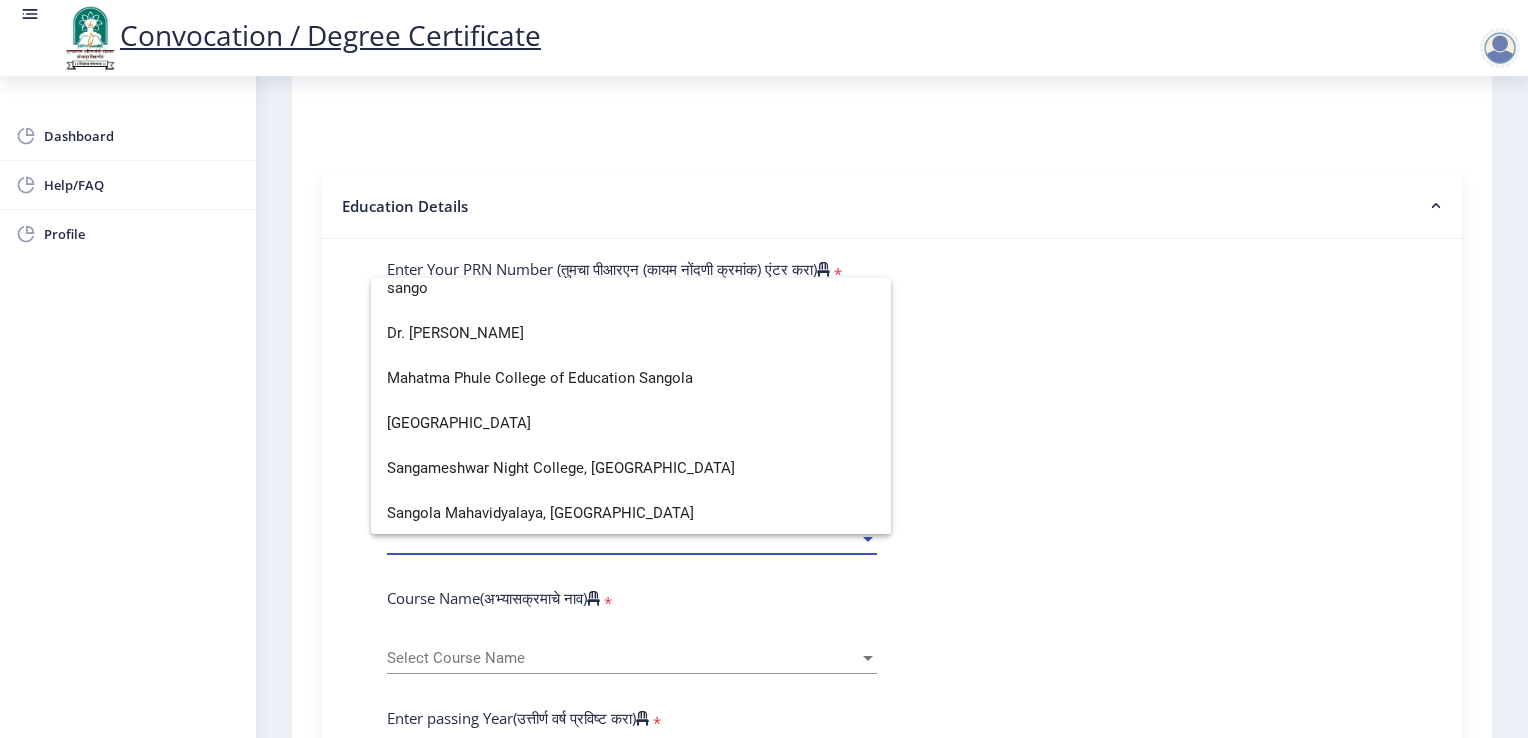scroll, scrollTop: 0, scrollLeft: 0, axis: both 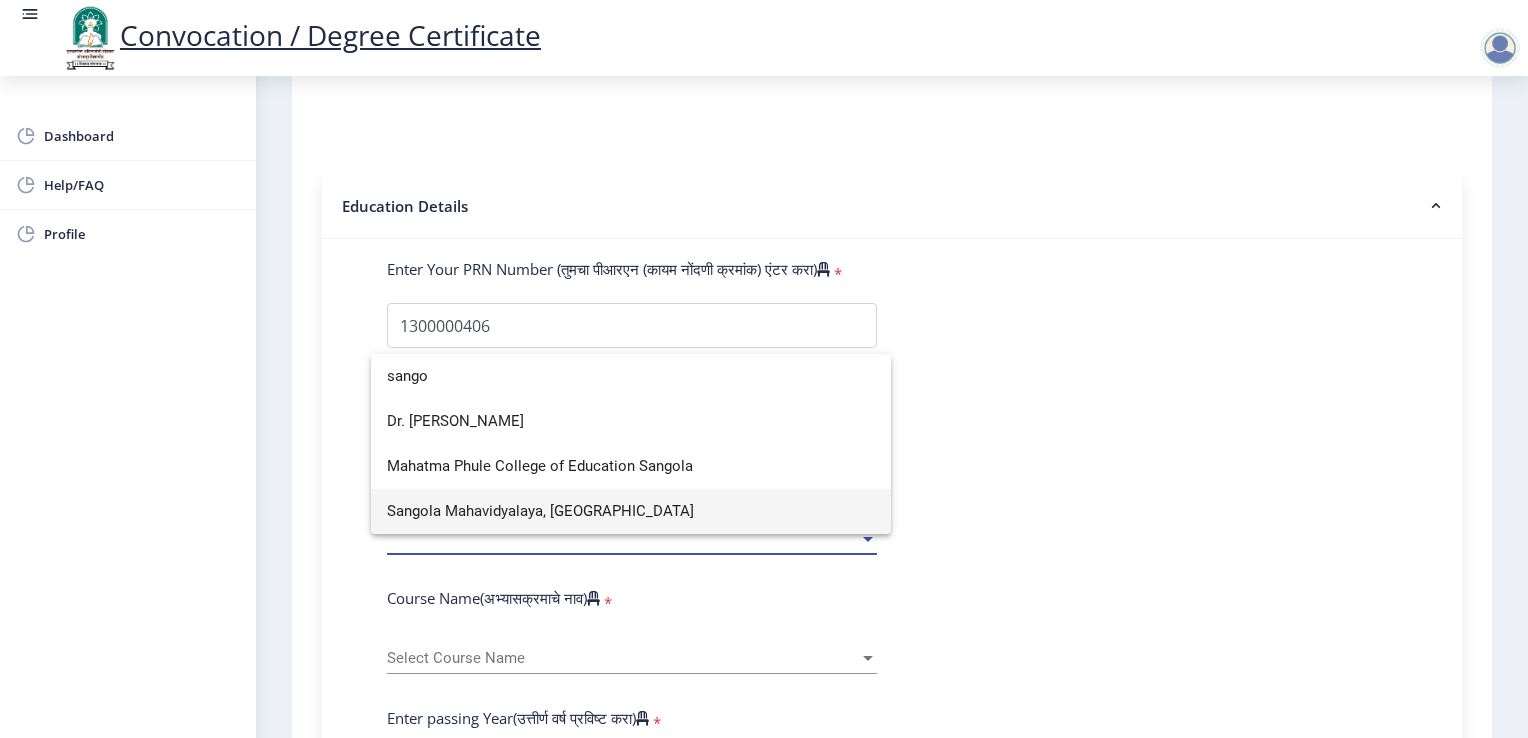 type on "sango" 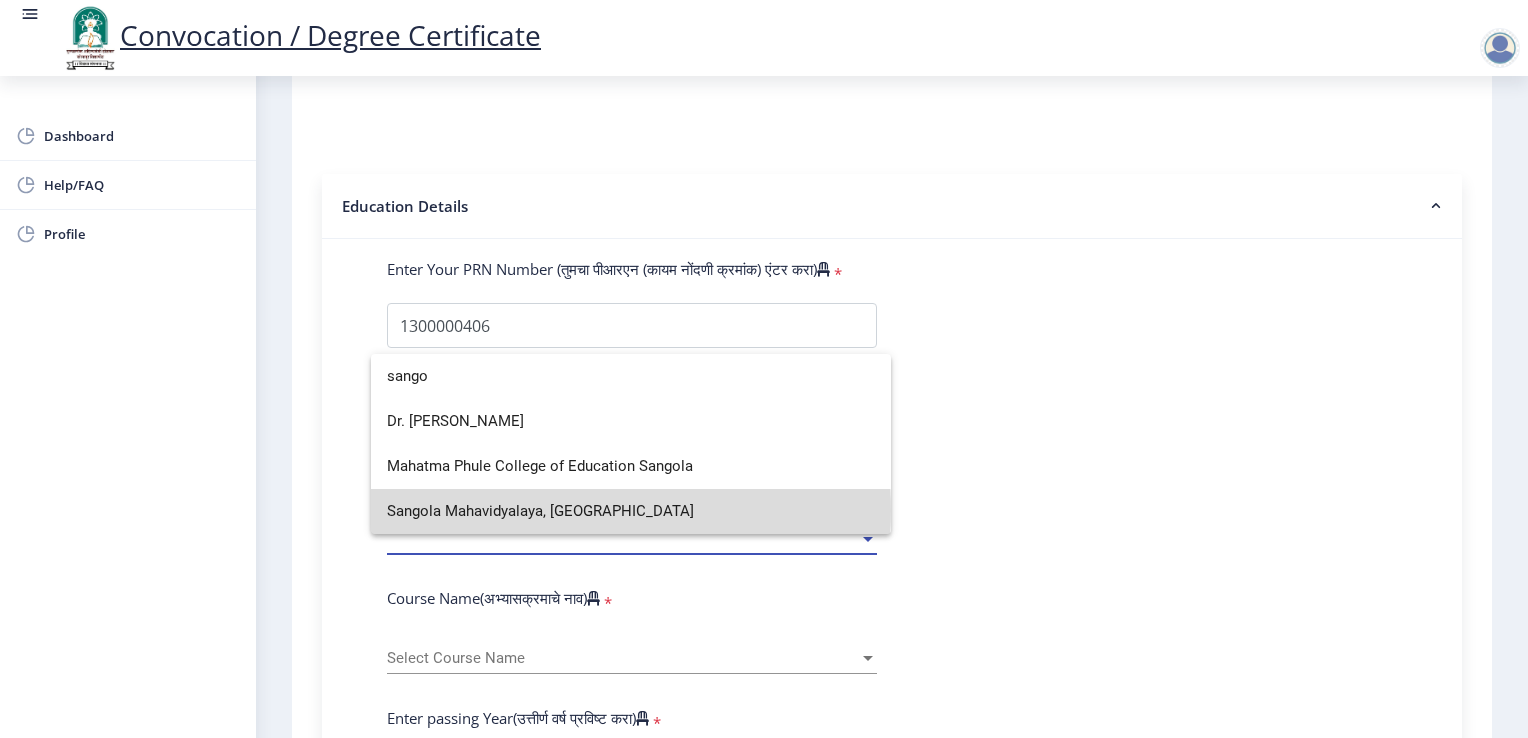 click on "Sangola Mahavidyalaya, [GEOGRAPHIC_DATA]" at bounding box center (631, 511) 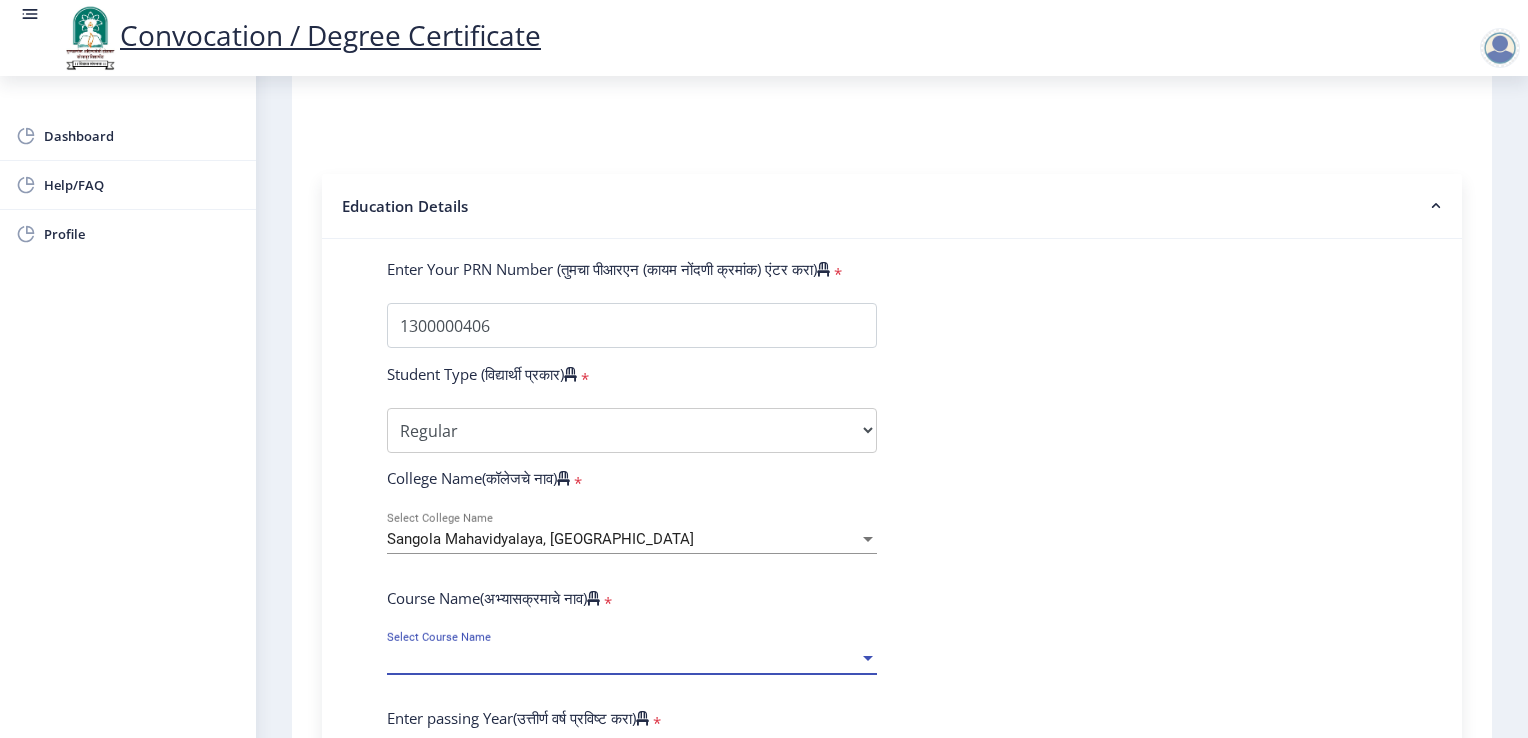 click on "Select Course Name" at bounding box center (623, 658) 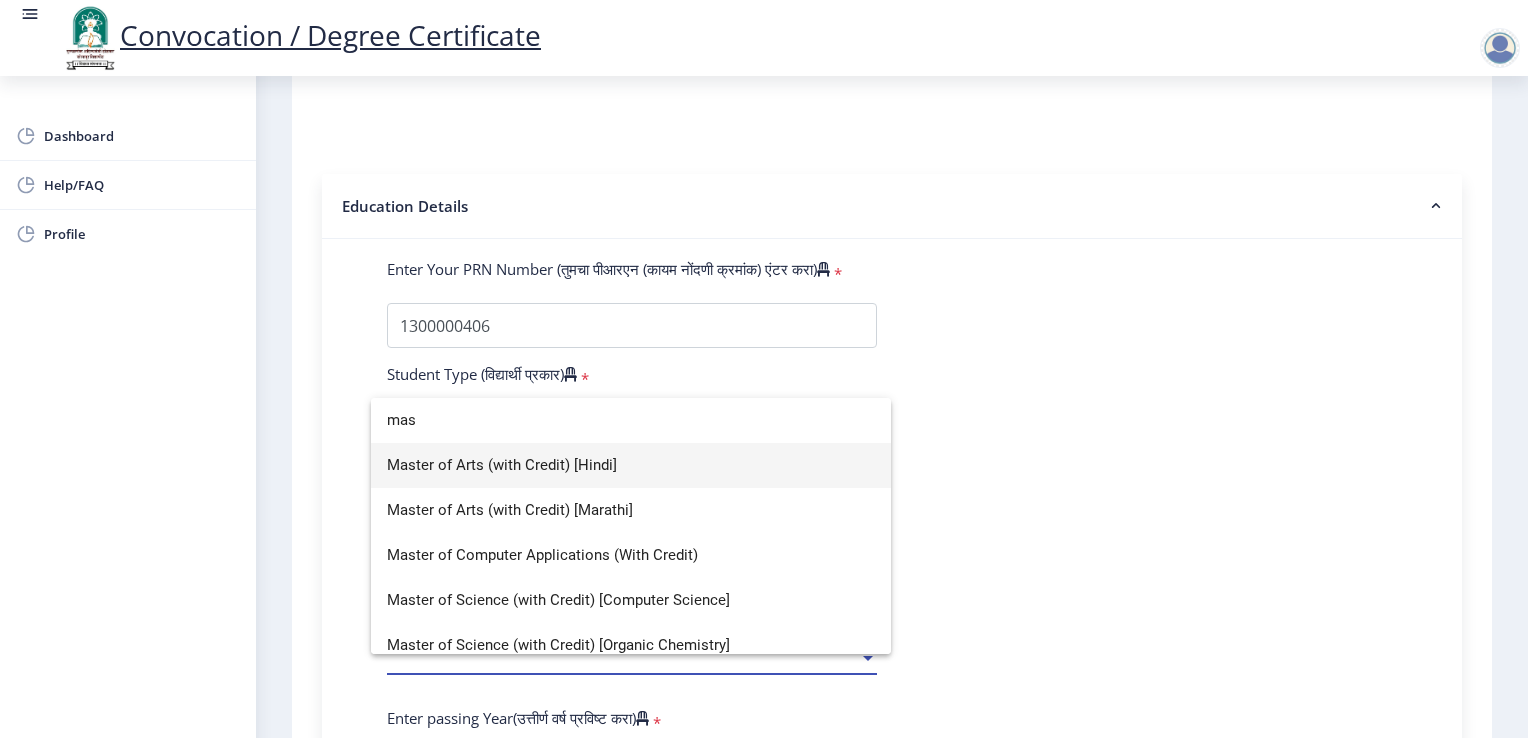 type on "mas" 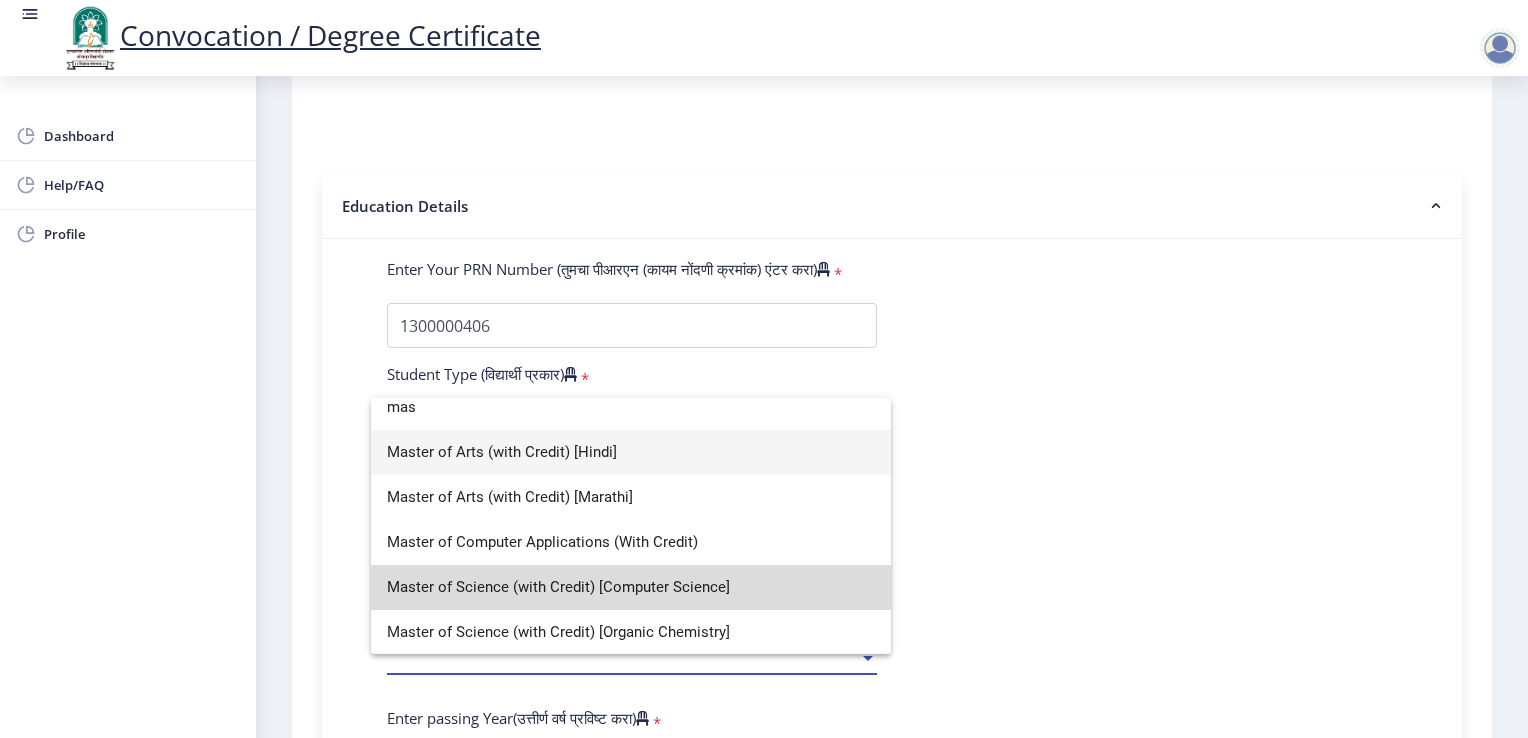 click on "Master of Science (with Credit) [Computer Science]" at bounding box center (631, 587) 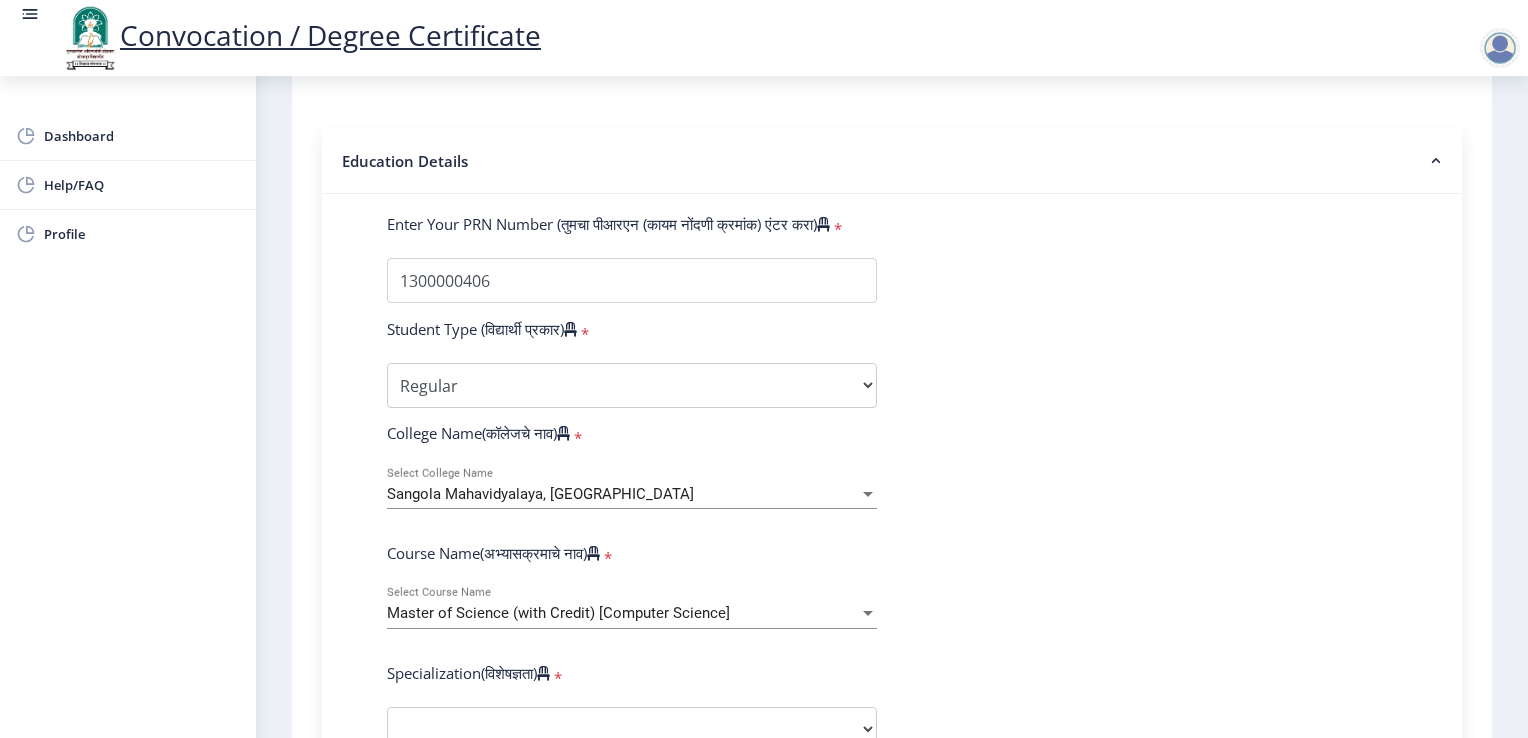 scroll, scrollTop: 868, scrollLeft: 0, axis: vertical 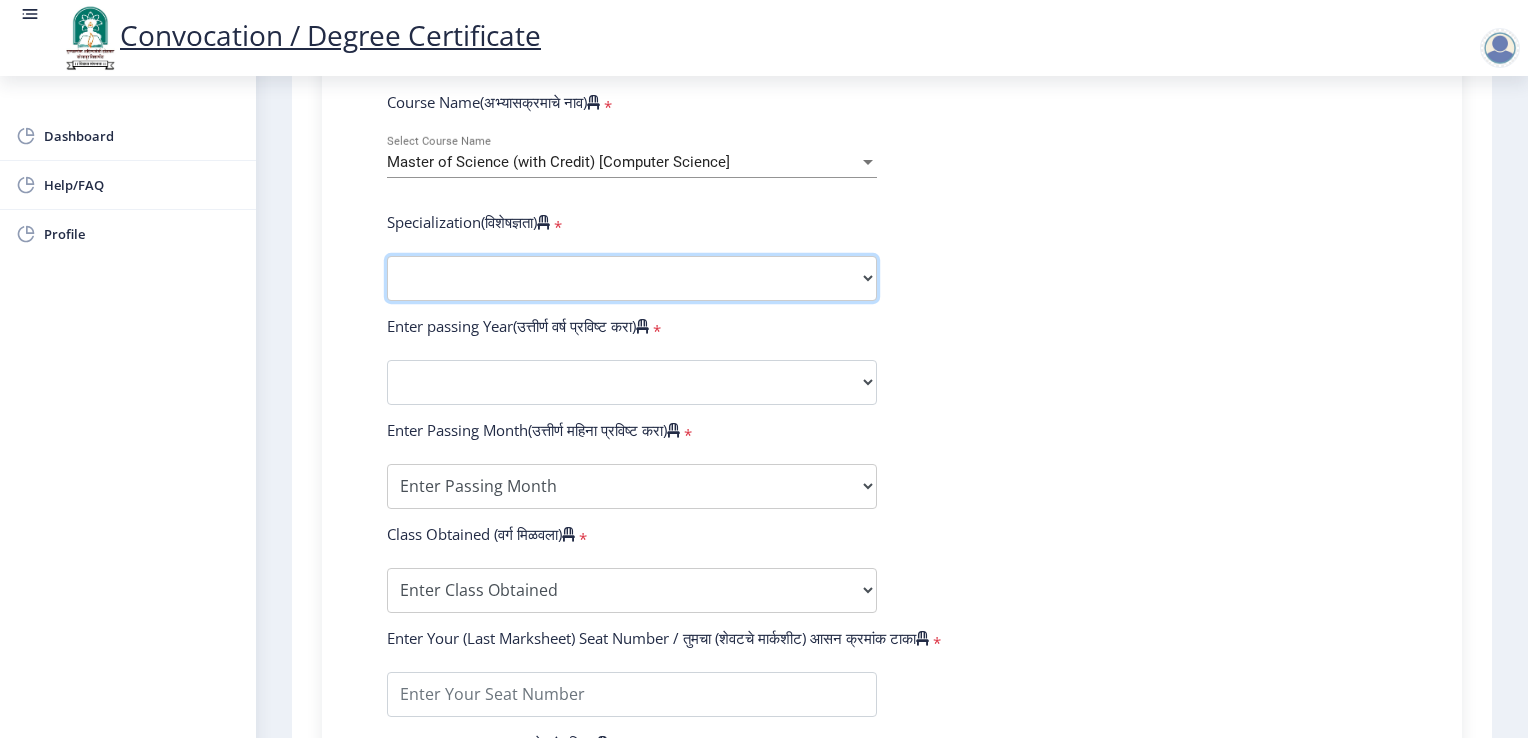 click on "Specialization Physics (Material Science) Mathematics Microbiology Organic Chemistry Physical Chemistry Physics (Applied Electronics) Polymer Chemistry Statistics Zoology Electronic Science Geoinformatics Pharmaceutical Chemistry Physics (Nano Physics) Physics (Solid State) Medicinal Chemistry Physics (Condensed Matter) Agrochemicals And Pest Management Analytical Chemistry Applied Geology Bioinformatics Bio-Technology Botany Computer Science Electronics Electronics (Communication Science) Environmental Science Genetics Industrial Chemistry Inorganic Chemistry Nanotechnology Other" at bounding box center [632, 278] 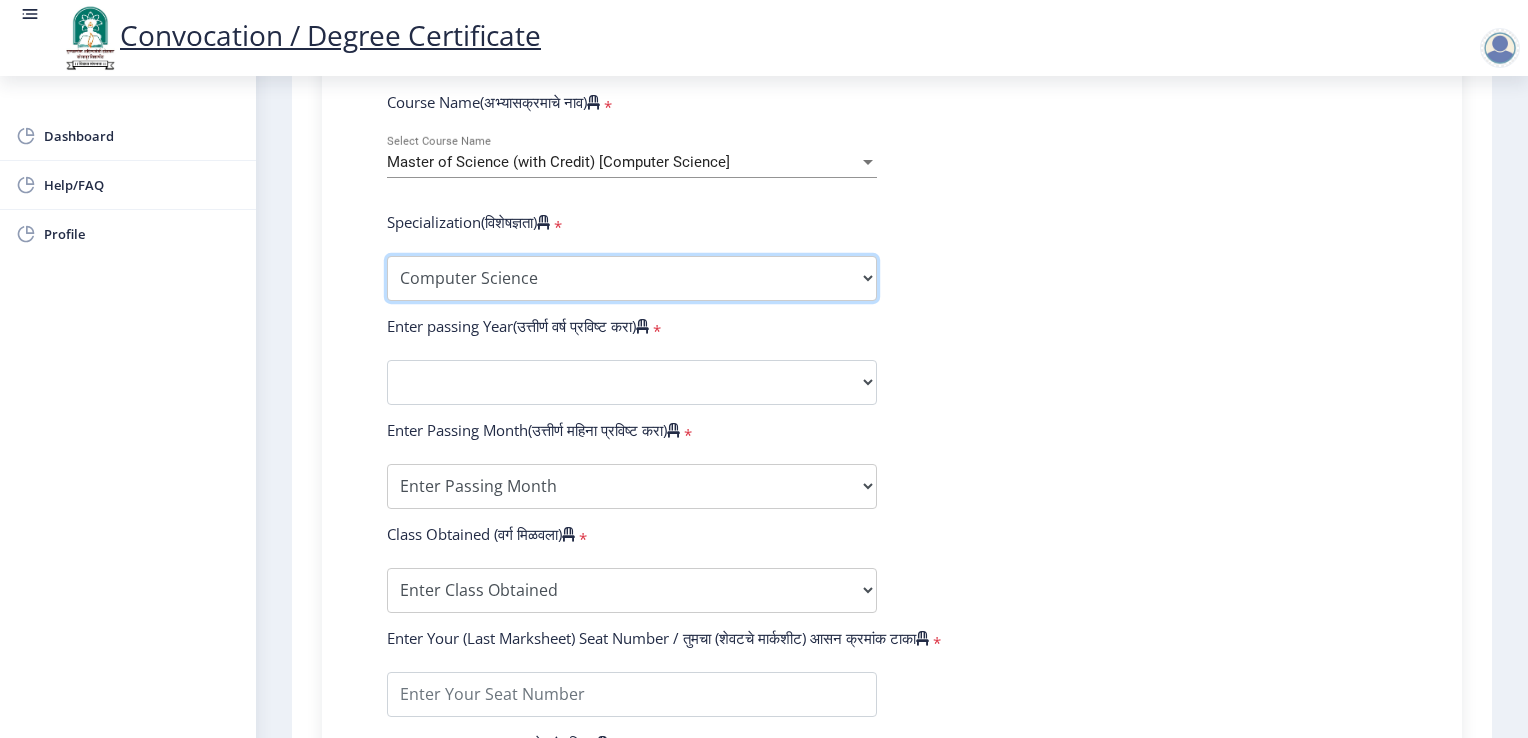 click on "Specialization Physics (Material Science) Mathematics Microbiology Organic Chemistry Physical Chemistry Physics (Applied Electronics) Polymer Chemistry Statistics Zoology Electronic Science Geoinformatics Pharmaceutical Chemistry Physics (Nano Physics) Physics (Solid State) Medicinal Chemistry Physics (Condensed Matter) Agrochemicals And Pest Management Analytical Chemistry Applied Geology Bioinformatics Bio-Technology Botany Computer Science Electronics Electronics (Communication Science) Environmental Science Genetics Industrial Chemistry Inorganic Chemistry Nanotechnology Other" at bounding box center (632, 278) 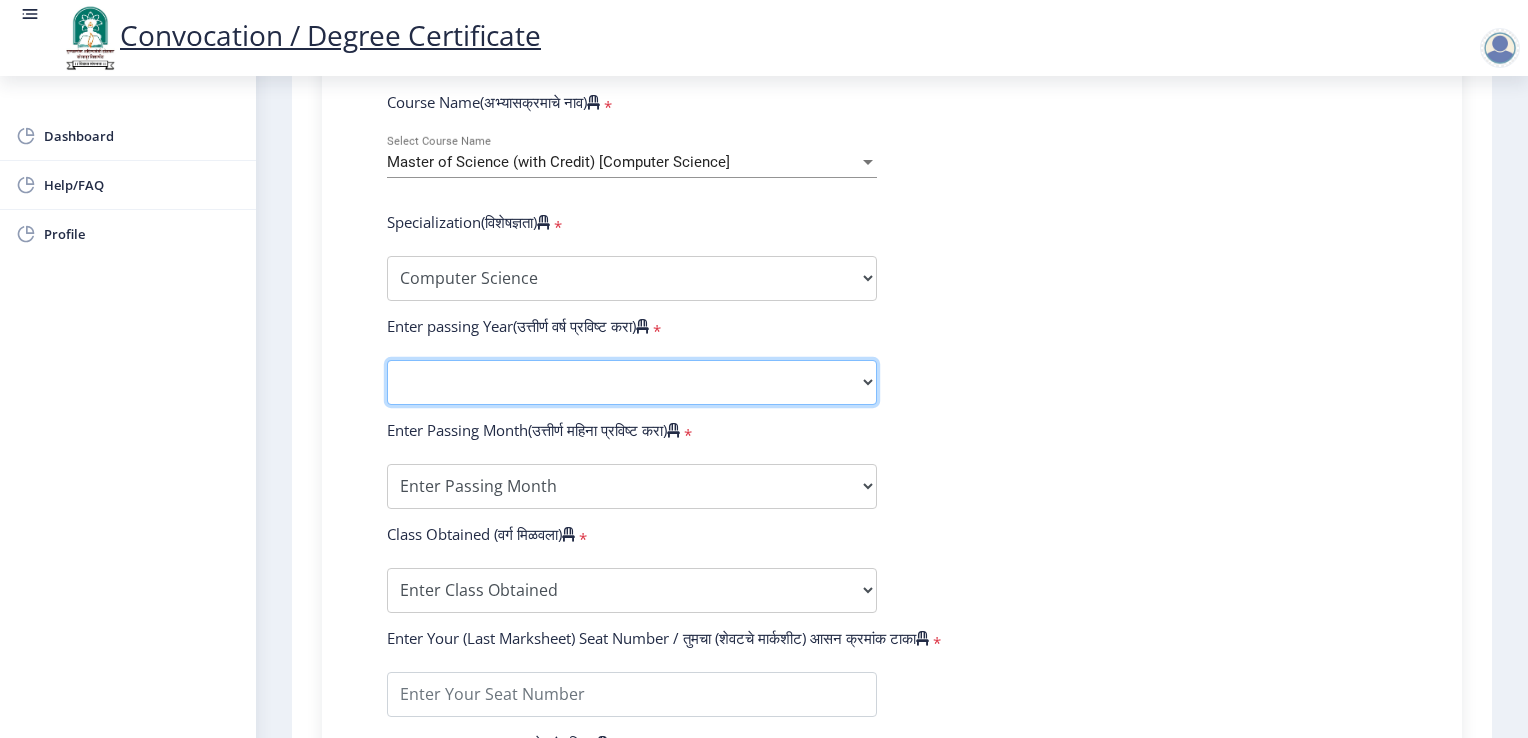 click on "2025   2024   2023   2022   2021   2020   2019   2018   2017   2016   2015   2014   2013   2012   2011   2010   2009   2008   2007   2006   2005   2004   2003   2002   2001   2000   1999   1998   1997   1996   1995   1994   1993   1992   1991   1990   1989   1988   1987   1986   1985   1984   1983   1982   1981   1980   1979   1978   1977   1976" 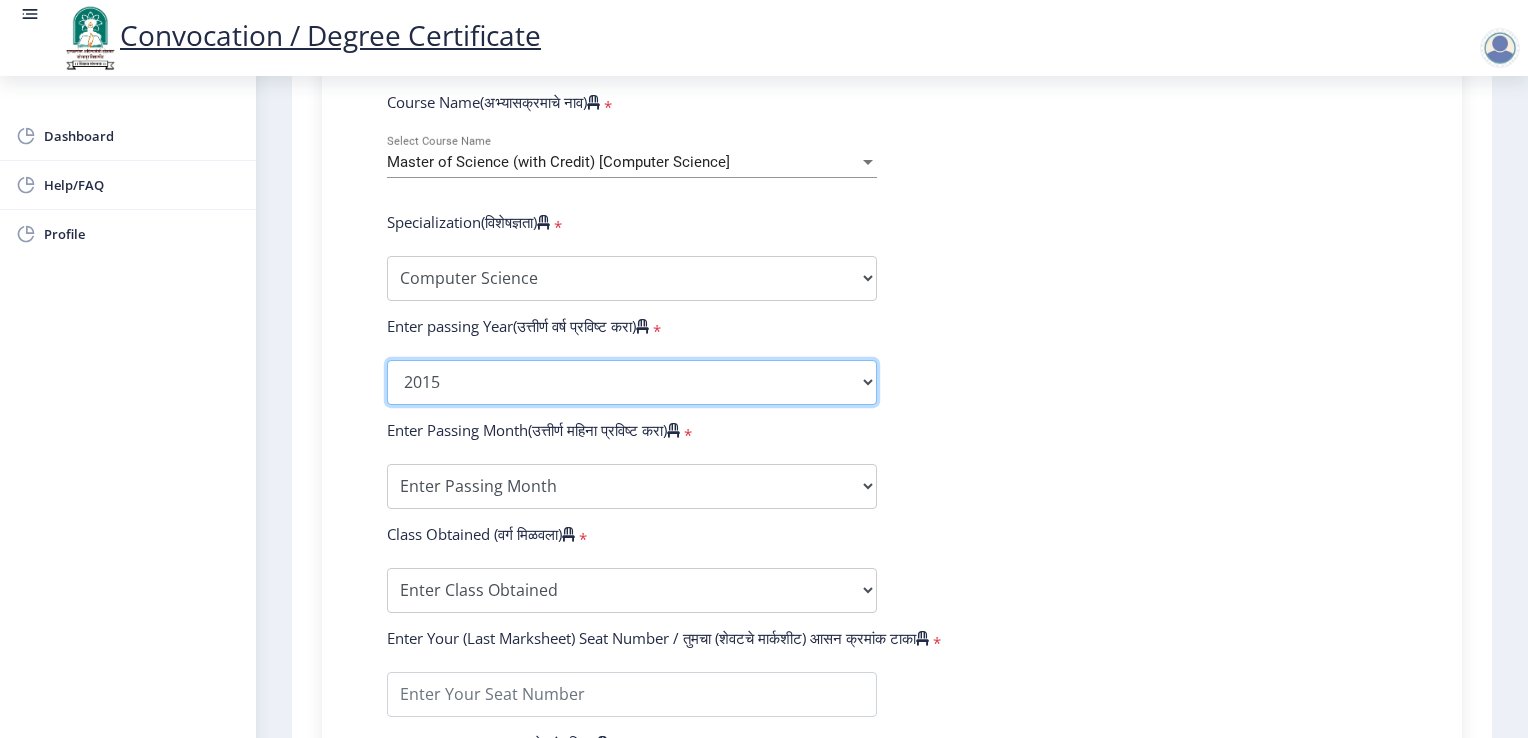 click on "2025   2024   2023   2022   2021   2020   2019   2018   2017   2016   2015   2014   2013   2012   2011   2010   2009   2008   2007   2006   2005   2004   2003   2002   2001   2000   1999   1998   1997   1996   1995   1994   1993   1992   1991   1990   1989   1988   1987   1986   1985   1984   1983   1982   1981   1980   1979   1978   1977   1976" 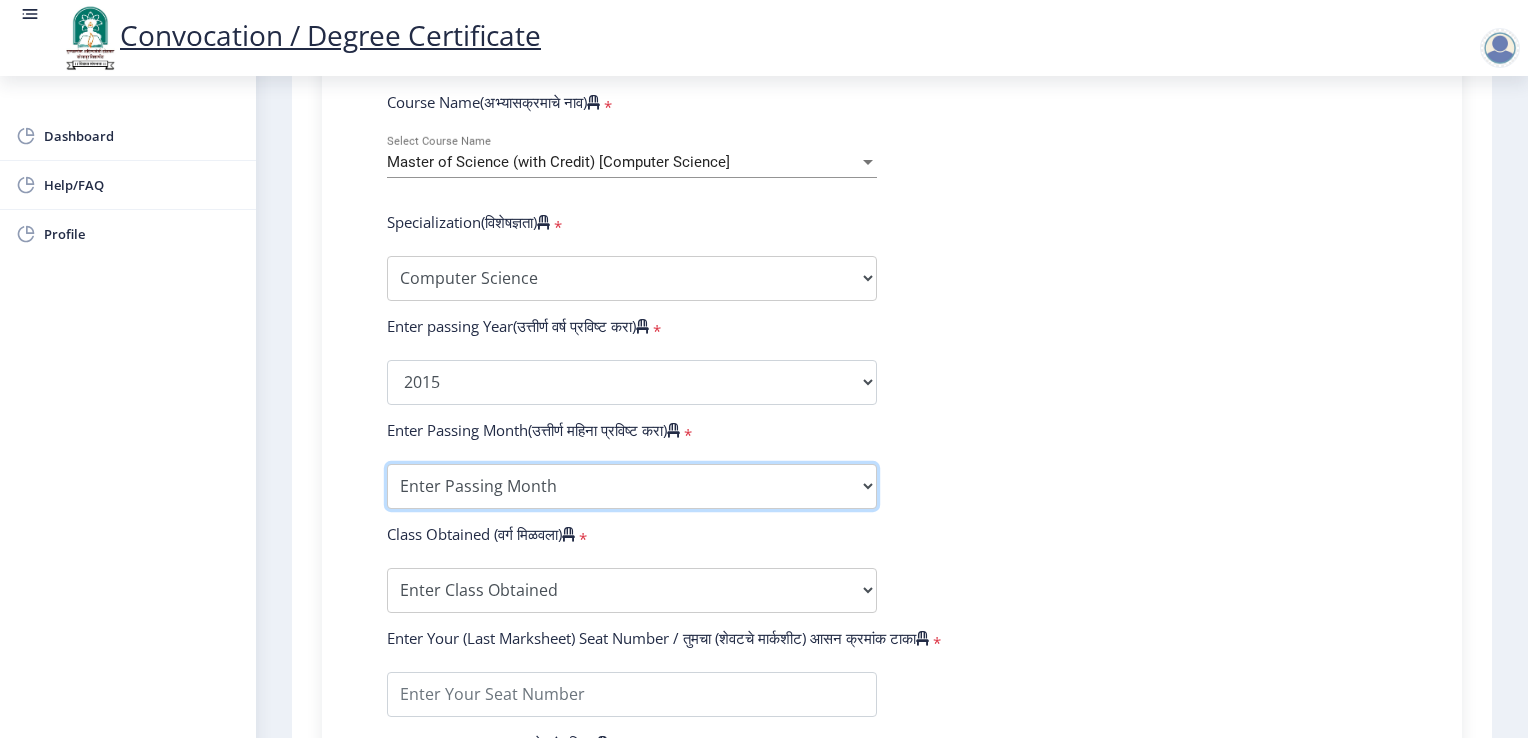 click on "Enter Passing Month March April May October November December" at bounding box center [632, 486] 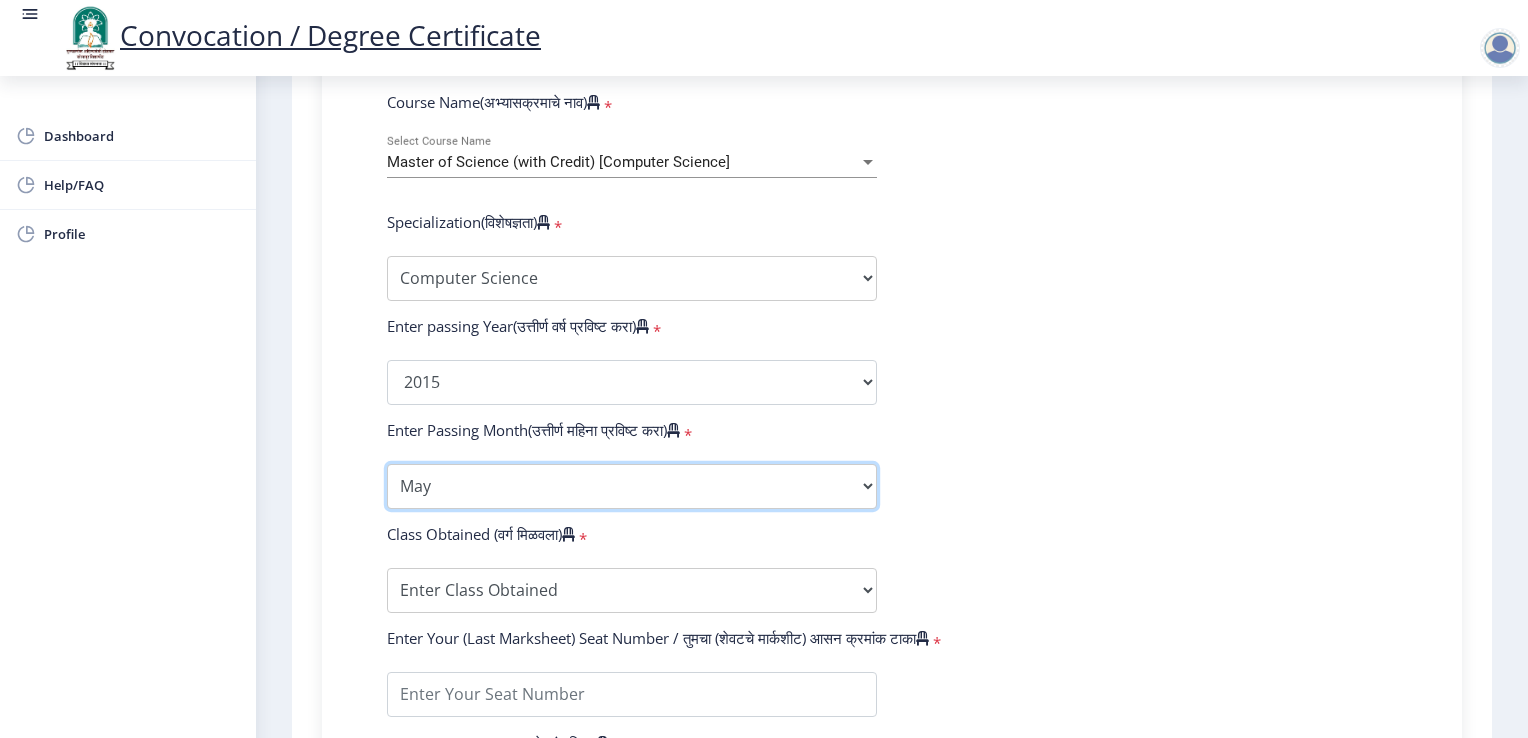 click on "Enter Passing Month March April May October November December" at bounding box center [632, 486] 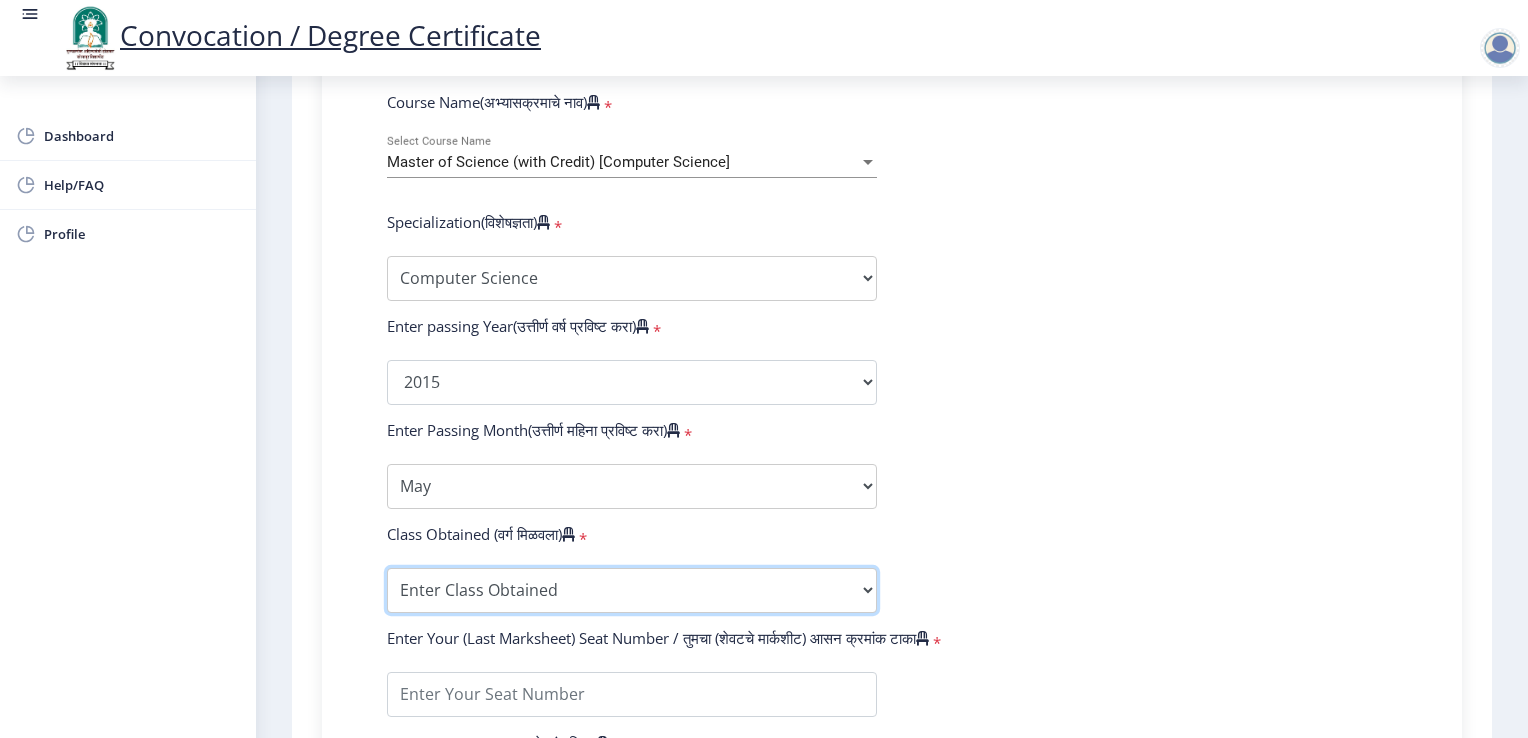 click on "Enter Class Obtained FIRST CLASS WITH DISTINCTION FIRST CLASS HIGHER SECOND CLASS SECOND CLASS PASS CLASS Grade O Grade A+ Grade A Grade B+ Grade B Grade C+ Grade C Grade D Grade E" at bounding box center [632, 590] 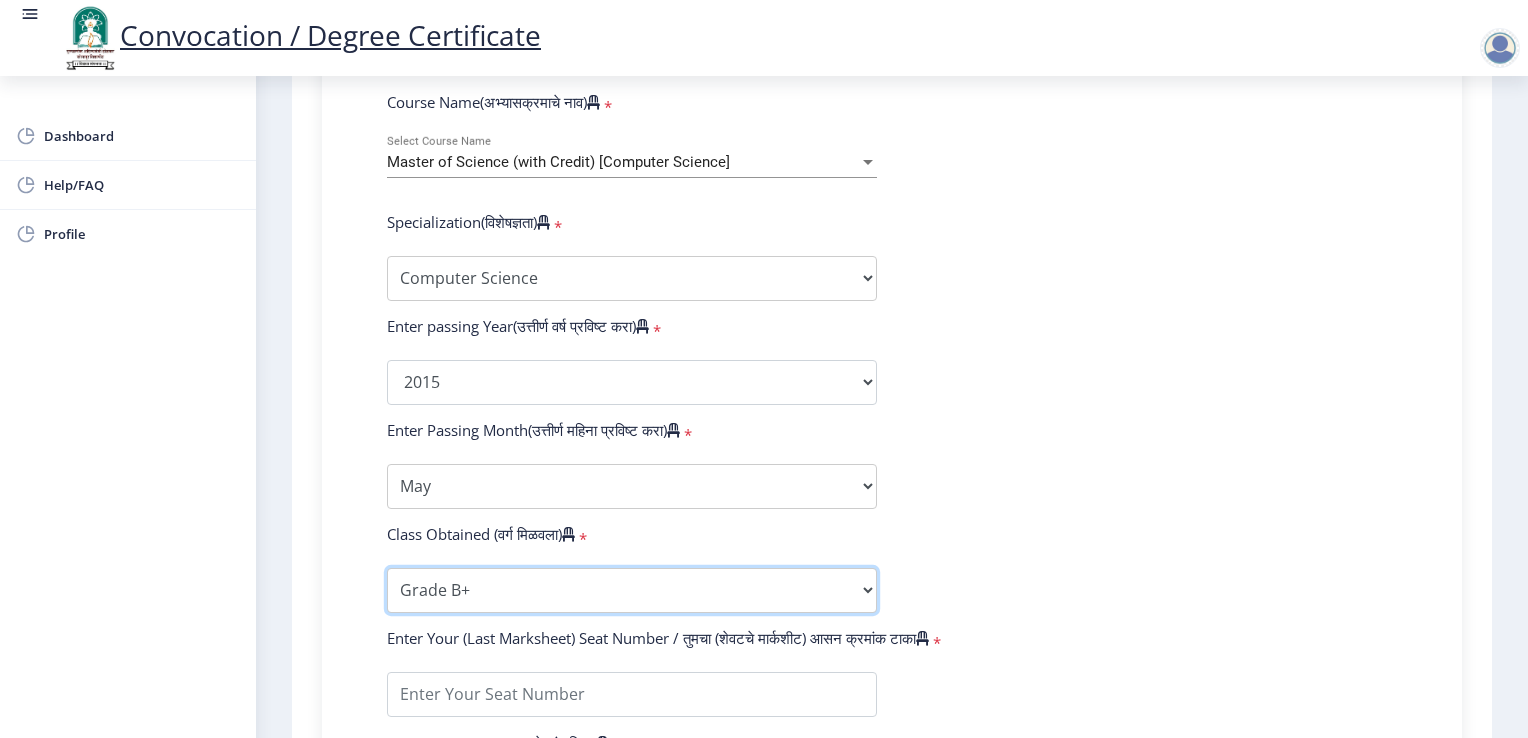 click on "Enter Class Obtained FIRST CLASS WITH DISTINCTION FIRST CLASS HIGHER SECOND CLASS SECOND CLASS PASS CLASS Grade O Grade A+ Grade A Grade B+ Grade B Grade C+ Grade C Grade D Grade E" at bounding box center [632, 590] 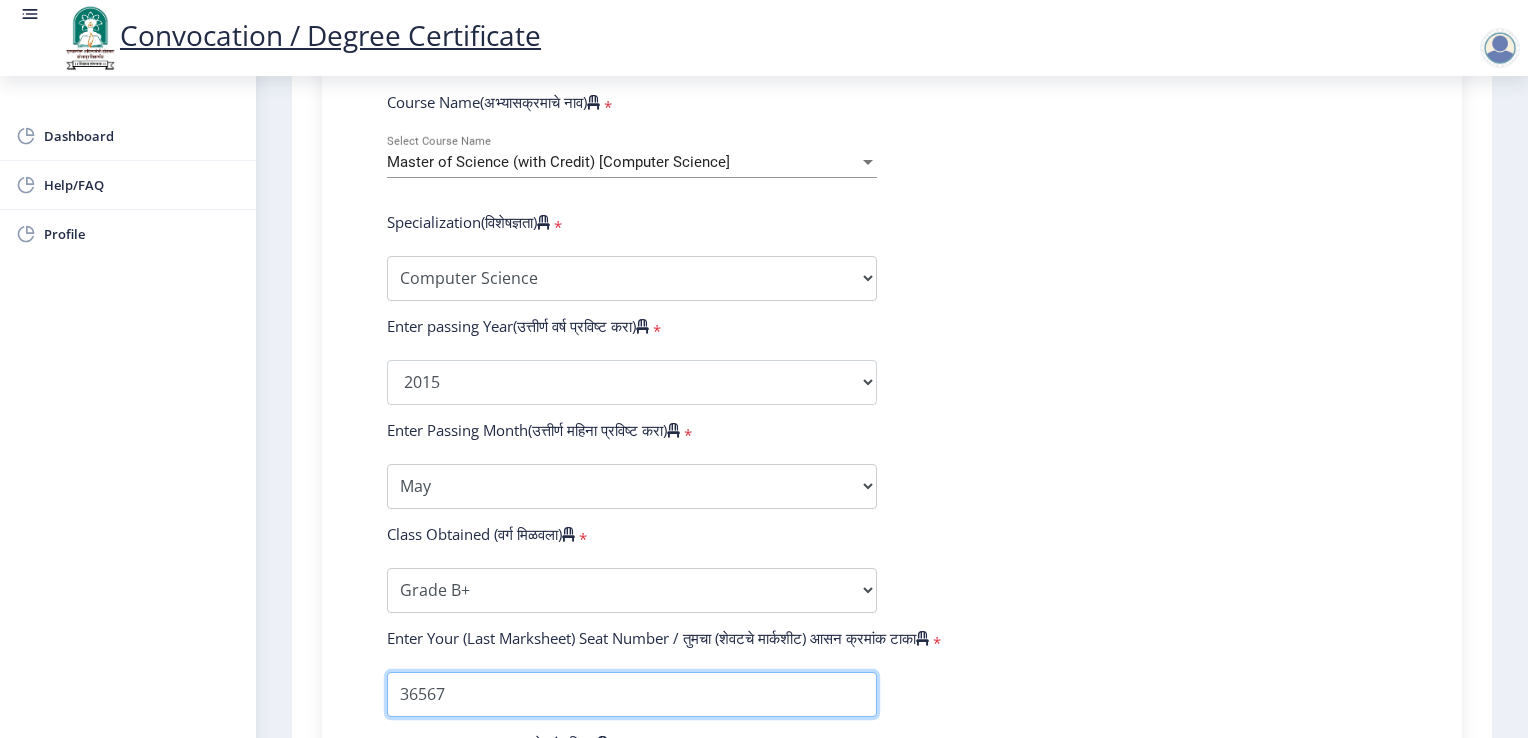 type on "36567" 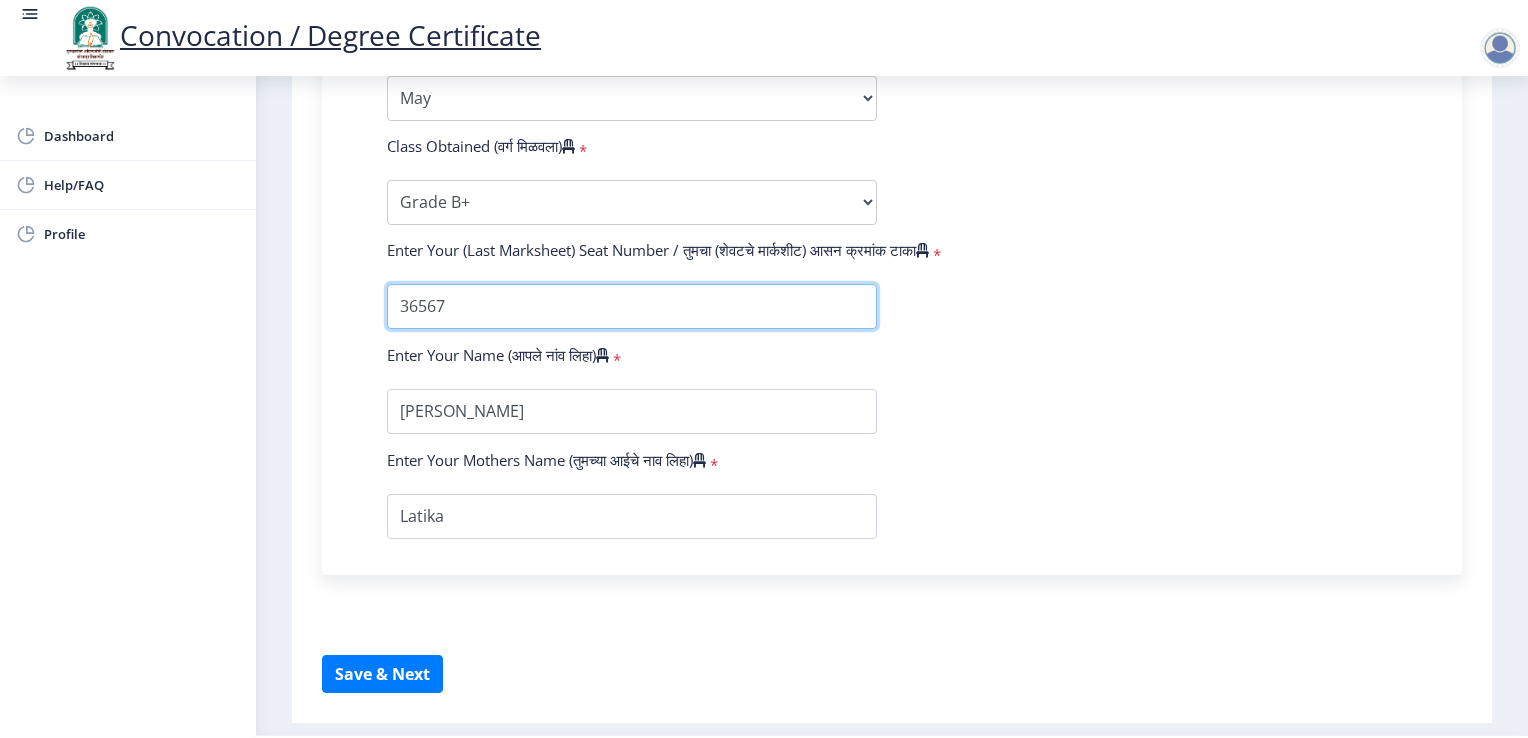 scroll, scrollTop: 1300, scrollLeft: 0, axis: vertical 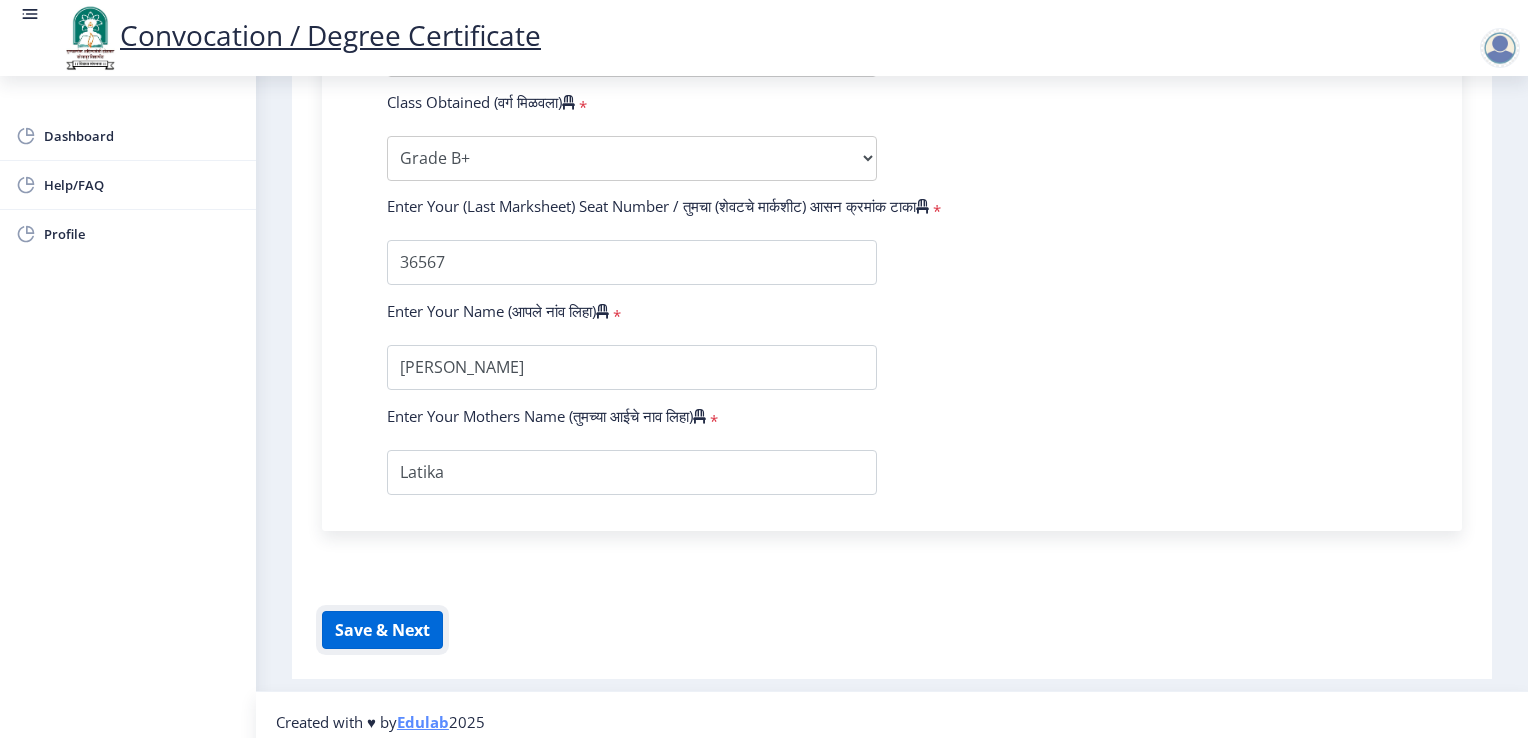 click on "Save & Next" 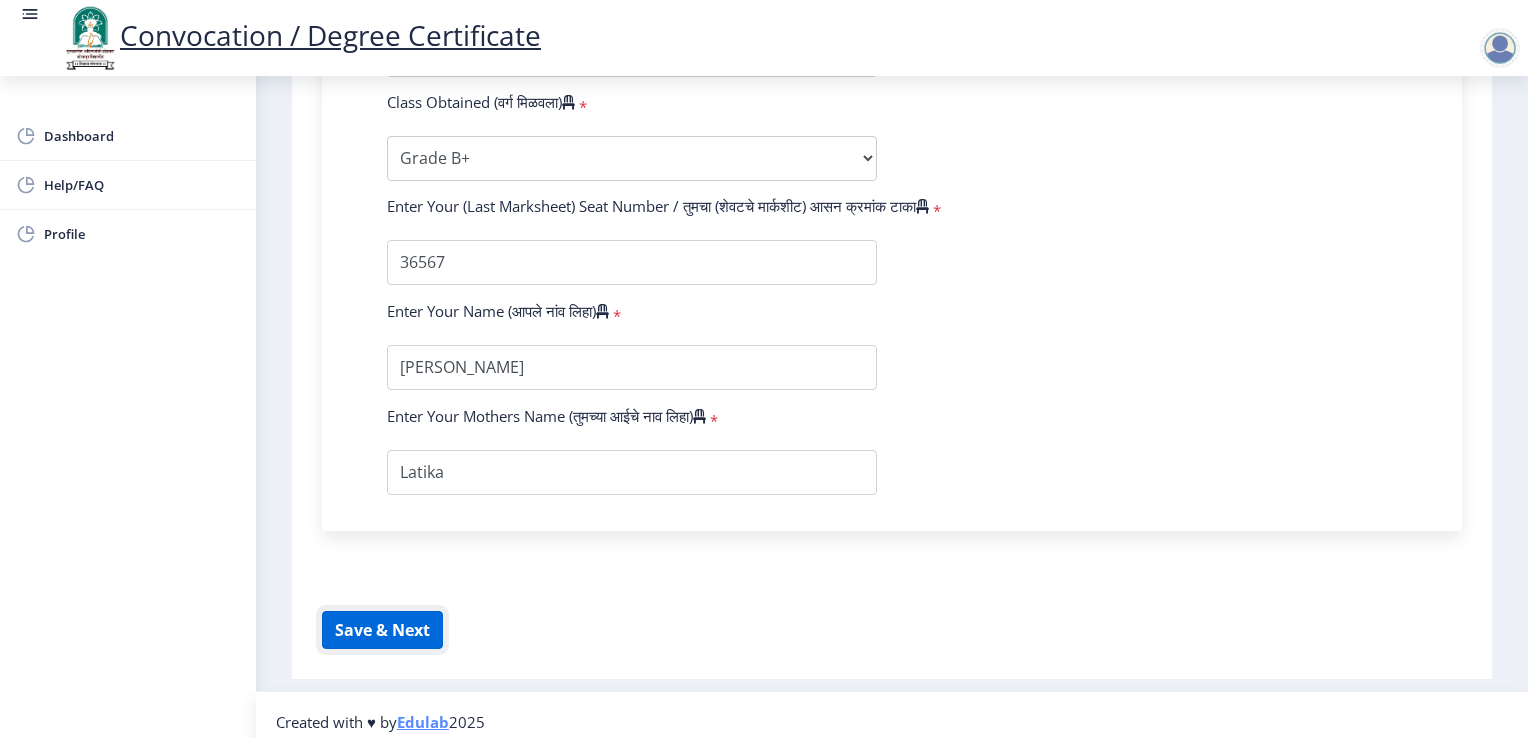 click on "Save & Next" 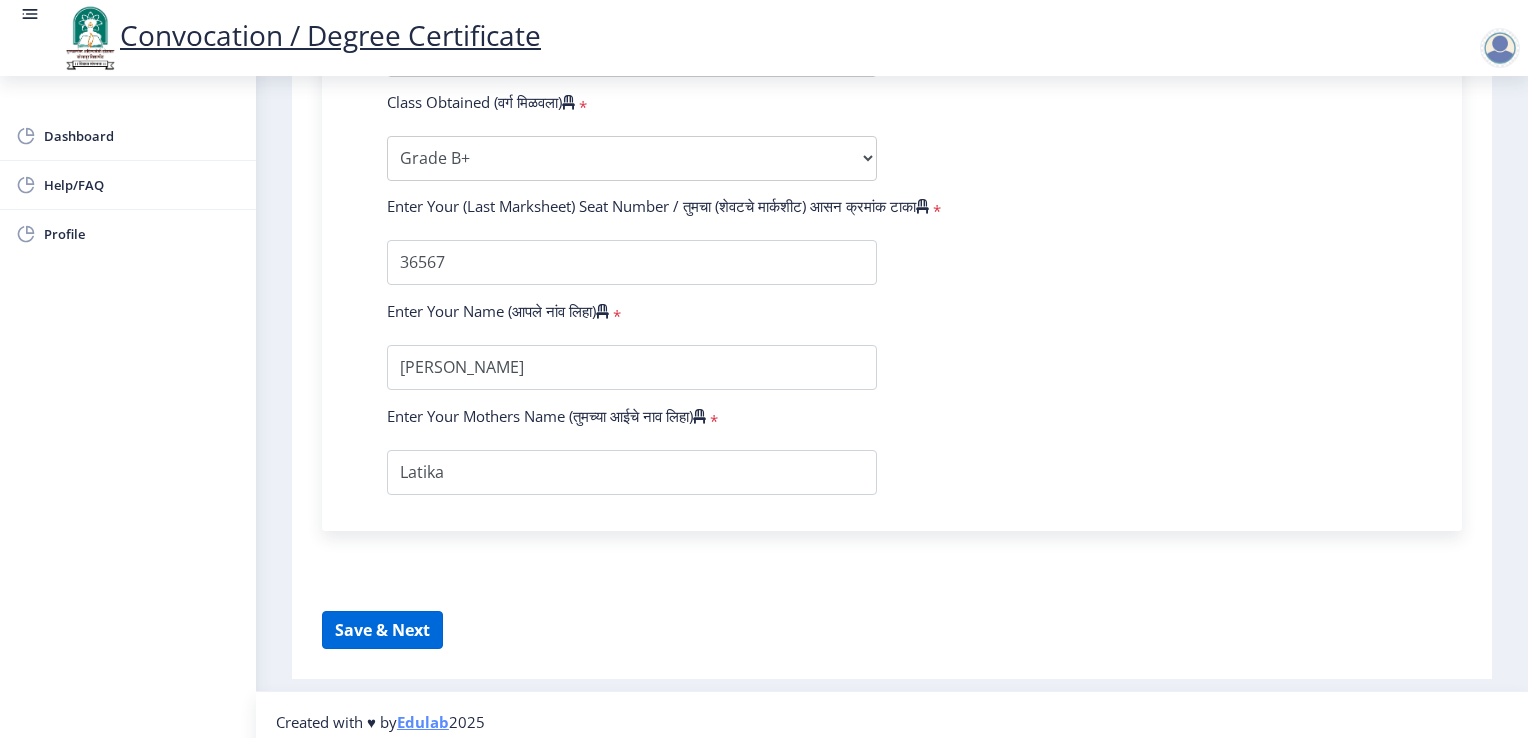 select 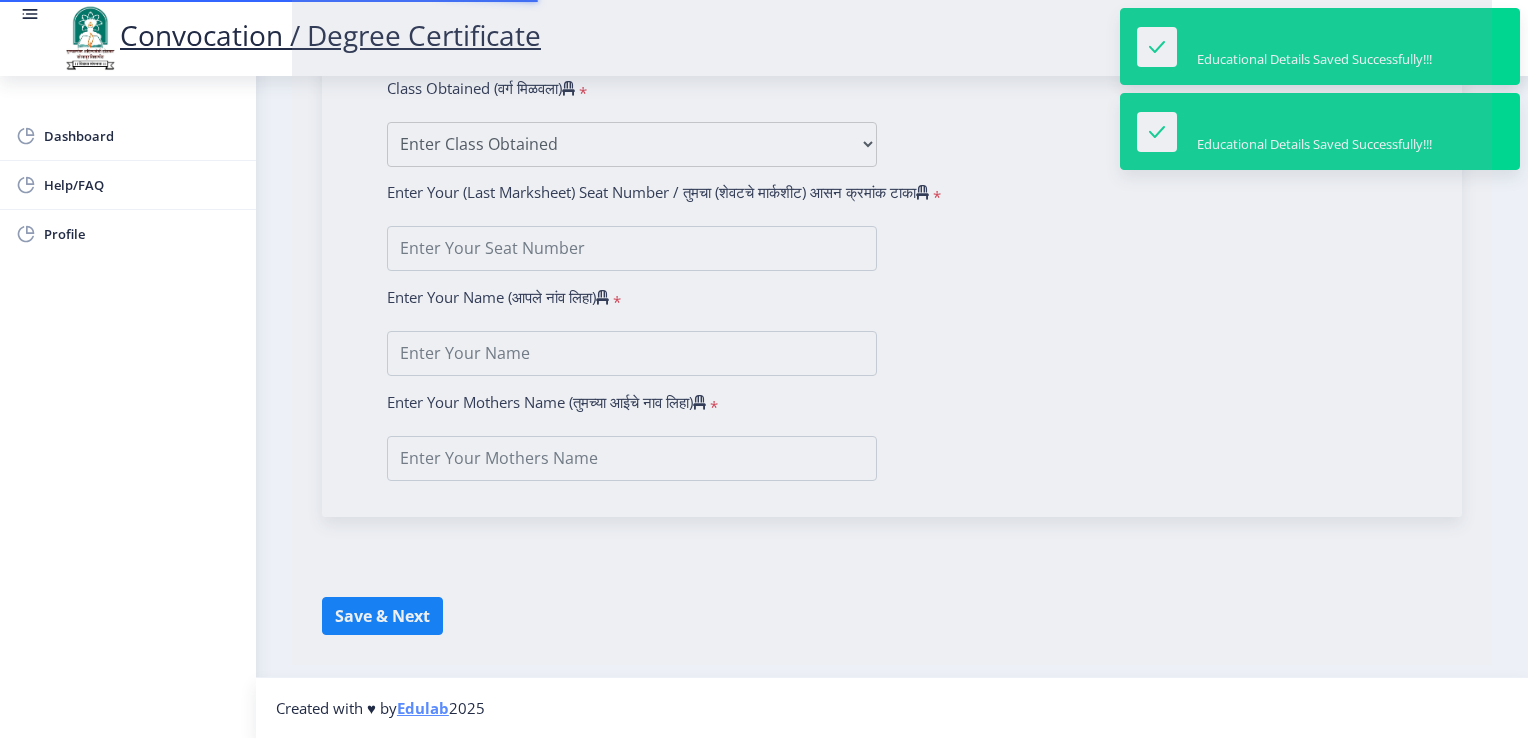 type on "[PERSON_NAME]" 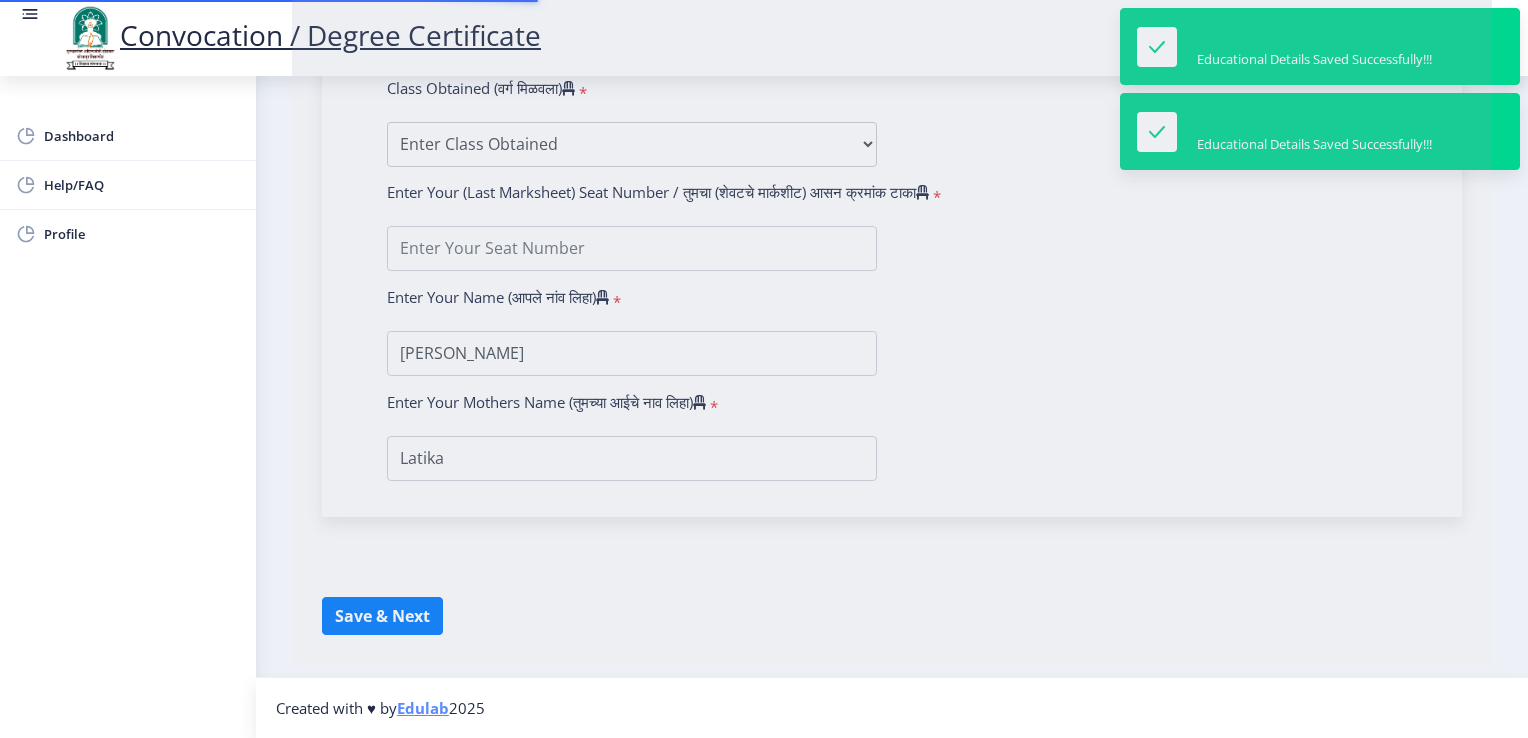 scroll, scrollTop: 0, scrollLeft: 0, axis: both 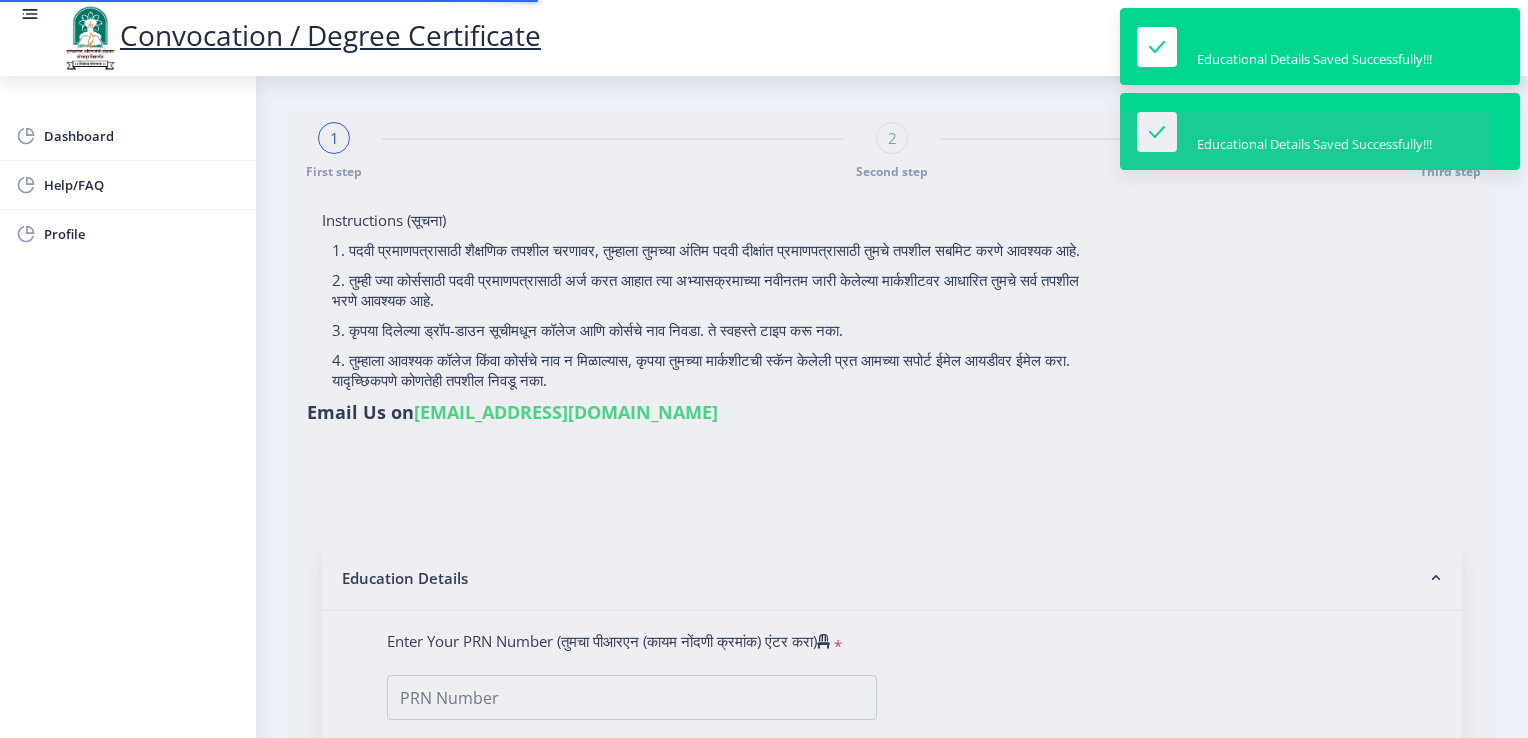 type on "1300000406" 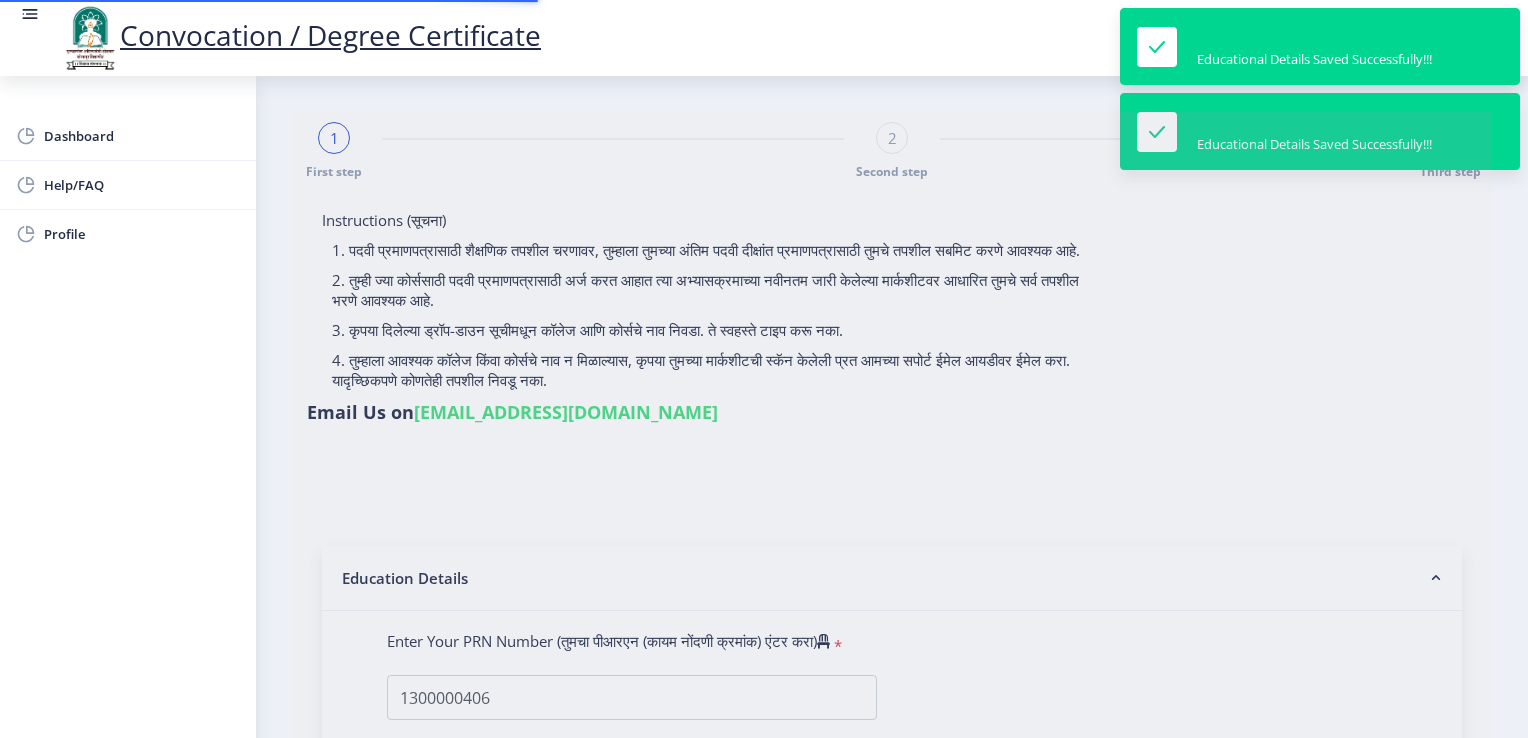 select on "Computer Science" 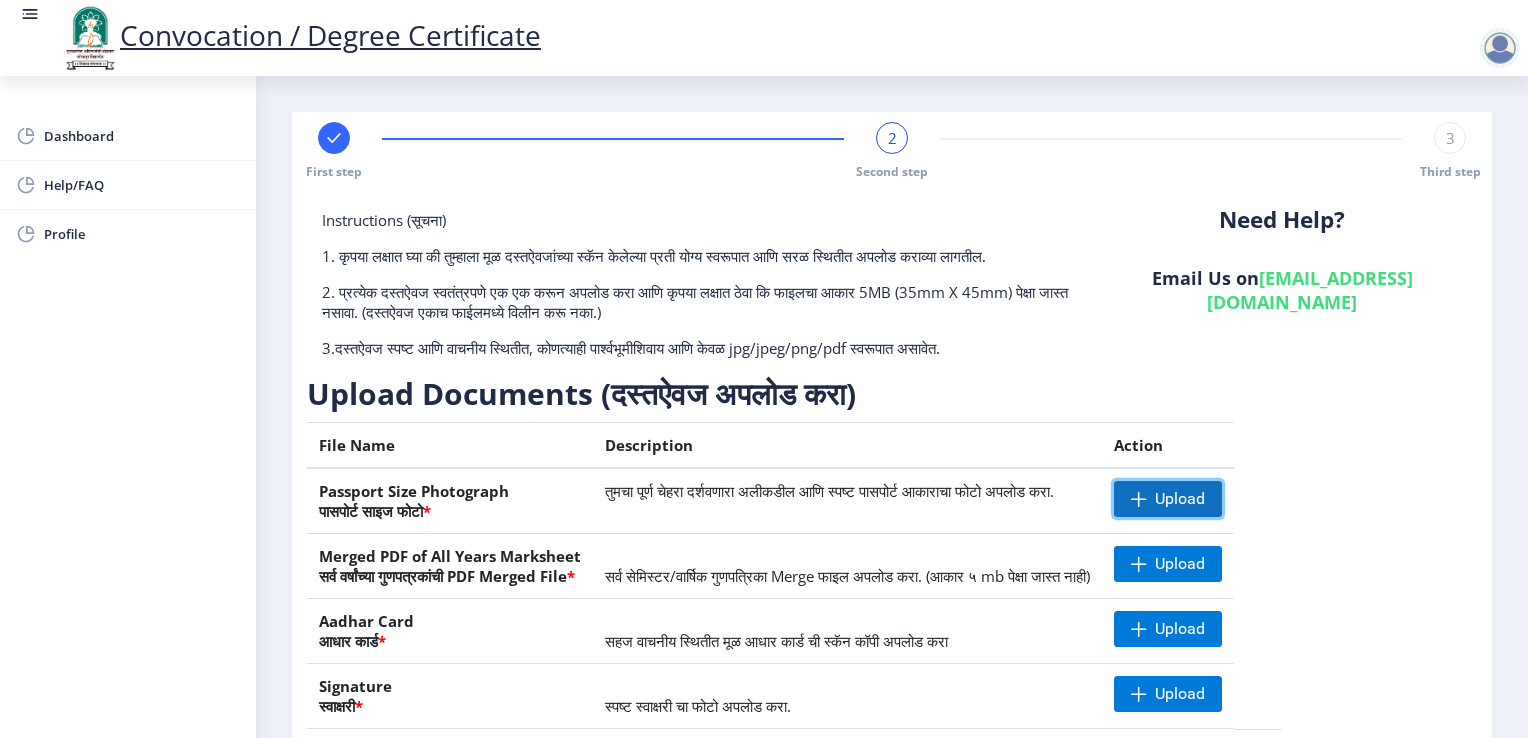 click on "Upload" 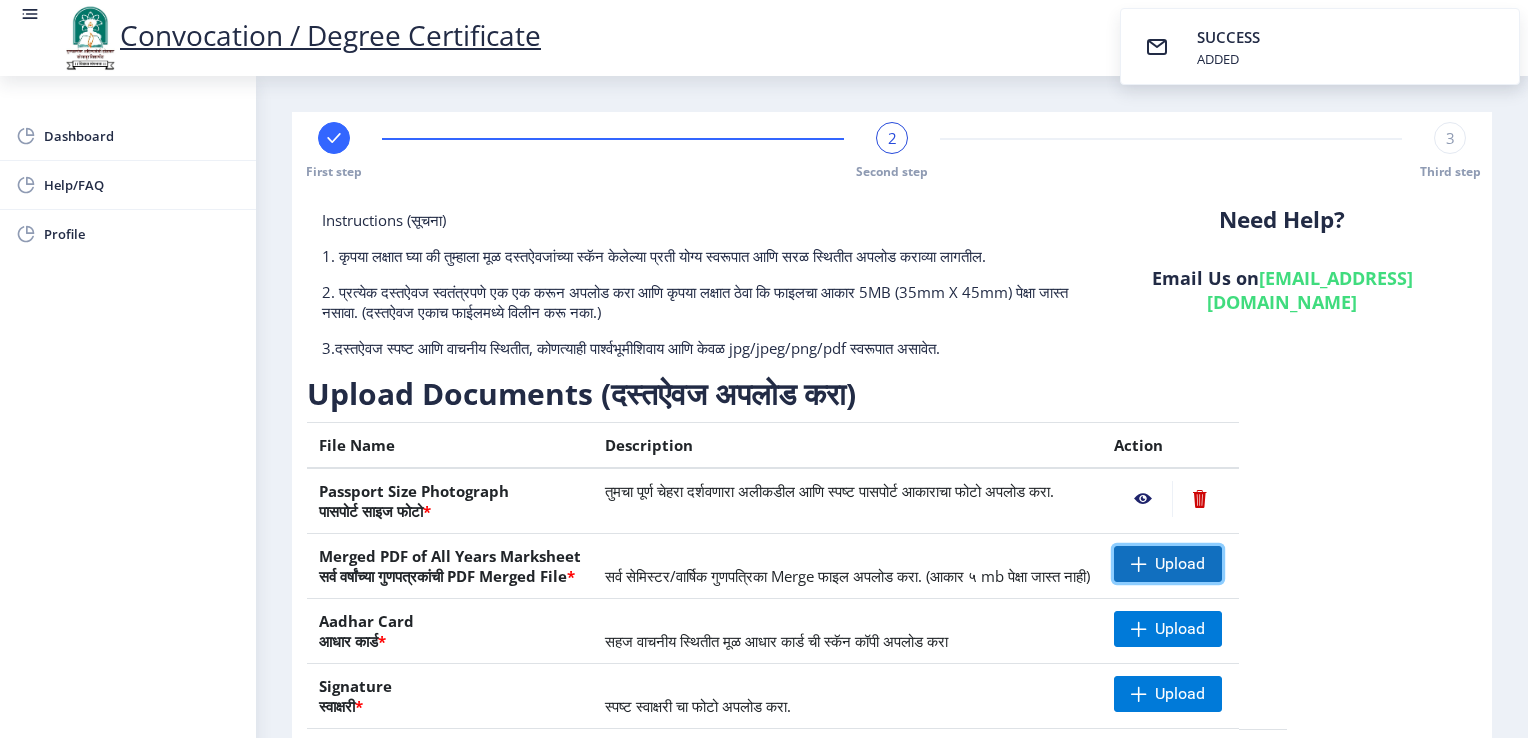 click on "Upload" 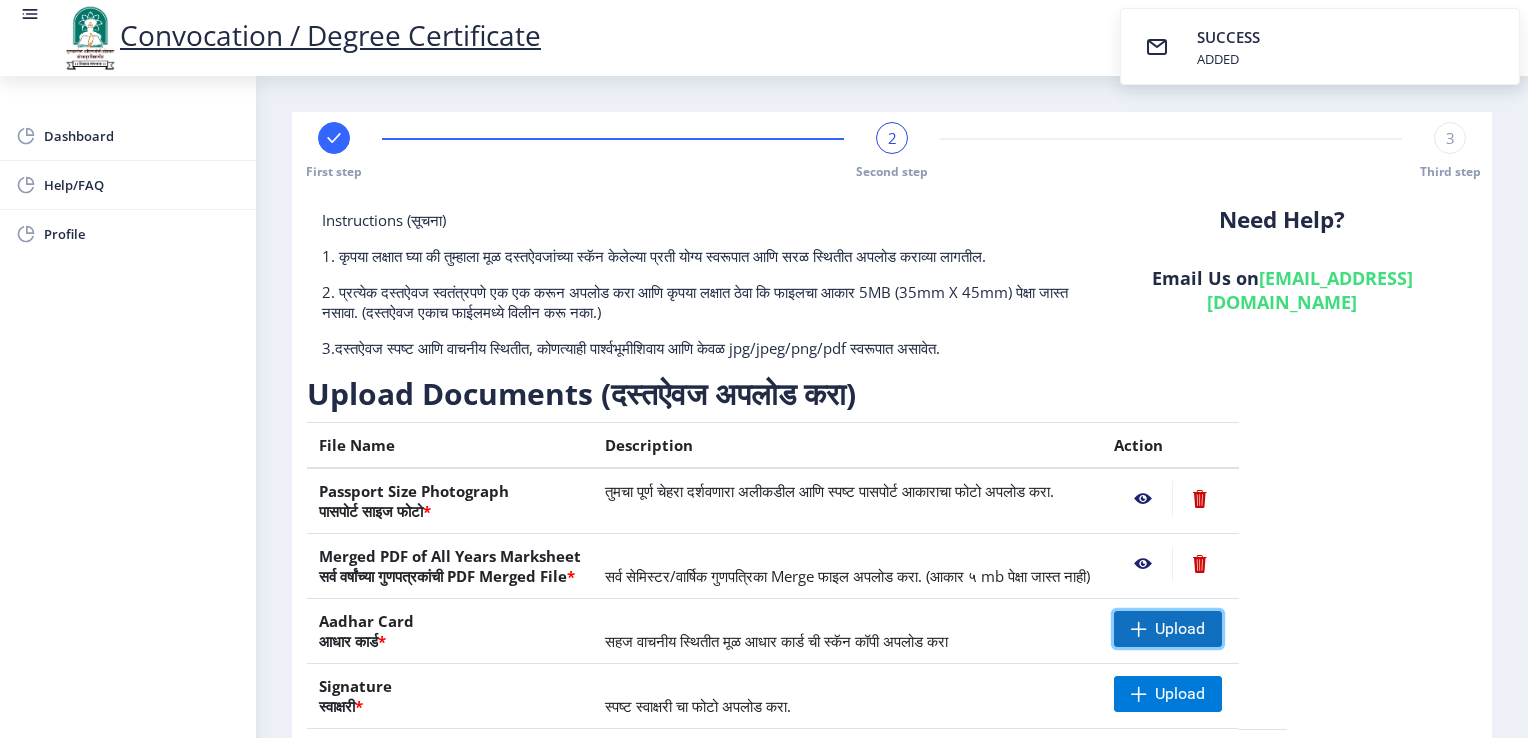 click on "Upload" 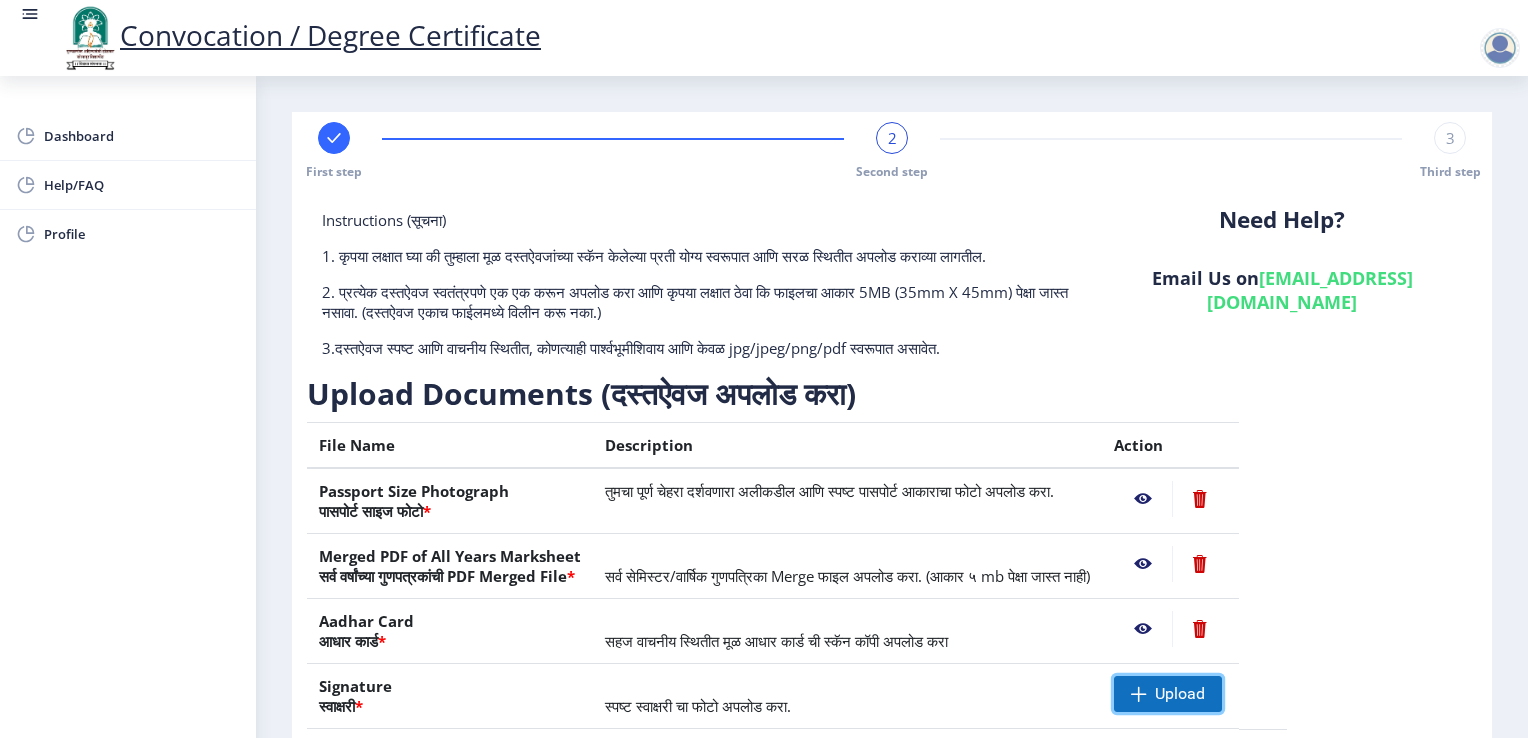 click on "Upload" 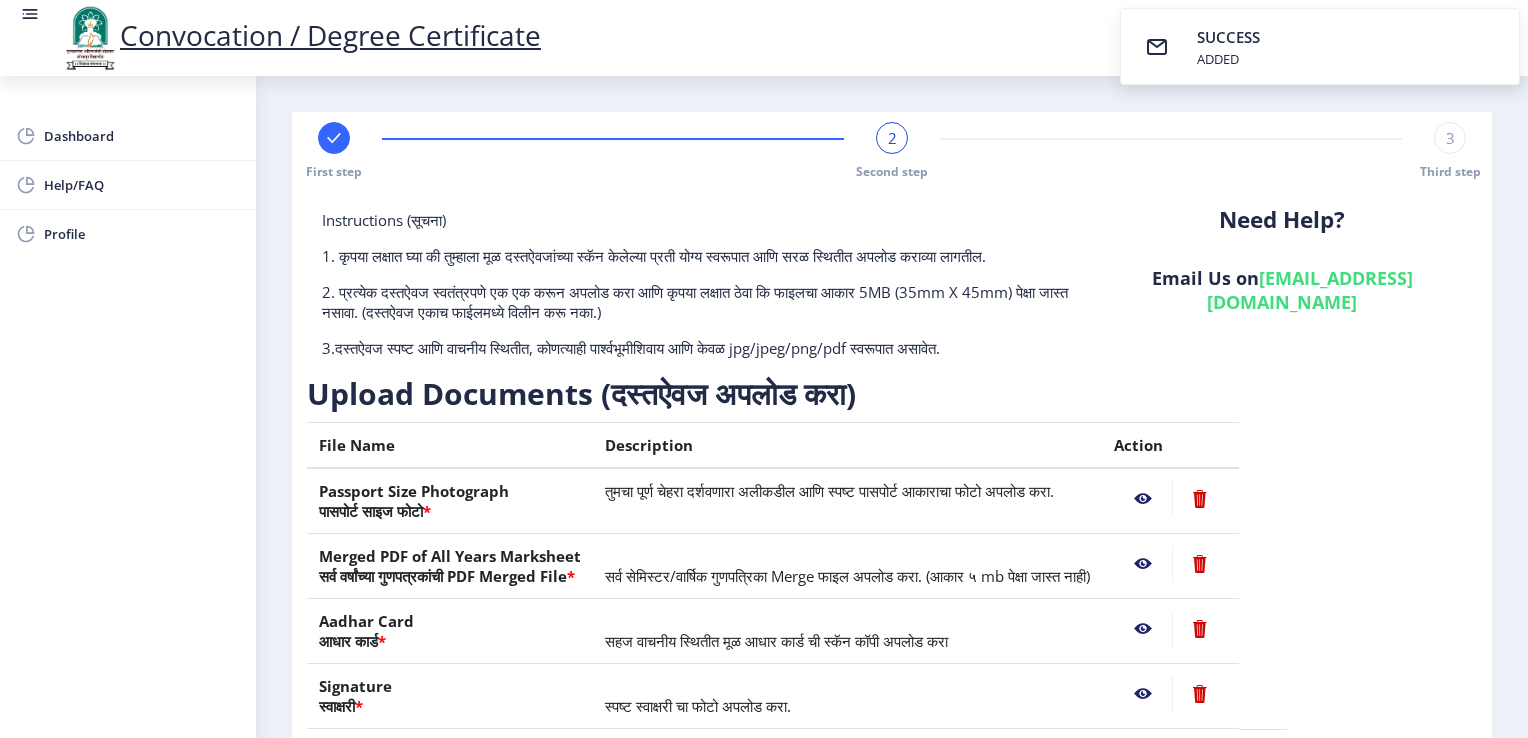 click on "Instructions (सूचना) 1. कृपया लक्षात घ्या की तुम्हाला मूळ दस्तऐवजांच्या स्कॅन केलेल्या प्रती योग्य स्वरूपात आणि सरळ स्थितीत अपलोड कराव्या लागतील.  2. प्रत्येक दस्तऐवज स्वतंत्रपणे एक एक करून अपलोड करा आणि कृपया लक्षात ठेवा कि फाइलचा आकार 5MB (35mm X 45mm) पेक्षा जास्त नसावा. (दस्तऐवज एकाच फाईलमध्ये विलीन करू नका.)  Need Help? Email Us on   [EMAIL_ADDRESS][DOMAIN_NAME]  Upload Documents (दस्तऐवज अपलोड करा)  File Name Description Action Passport Size Photograph  पासपोर्ट साइज फोटो  * * Aadhar Card  * * *" 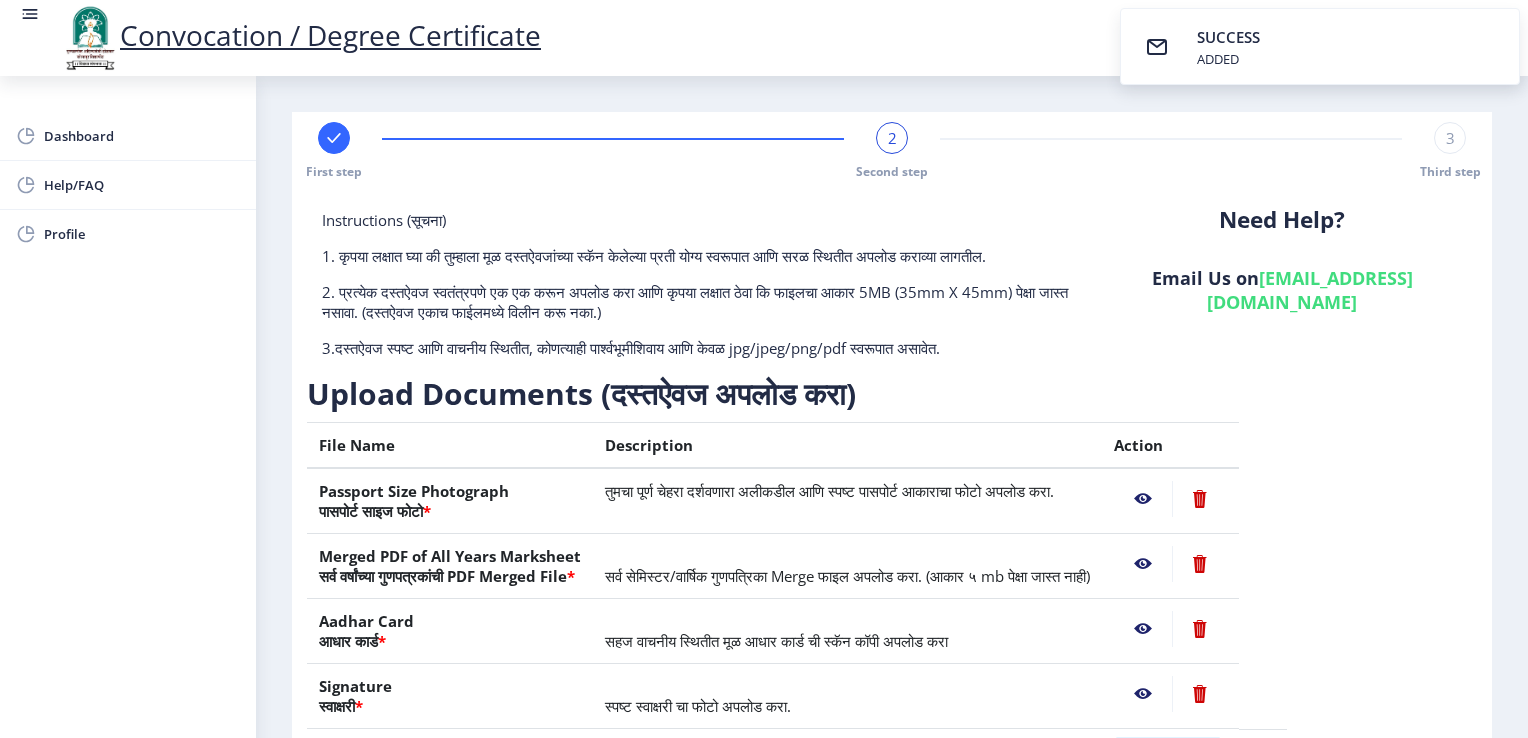 scroll, scrollTop: 229, scrollLeft: 0, axis: vertical 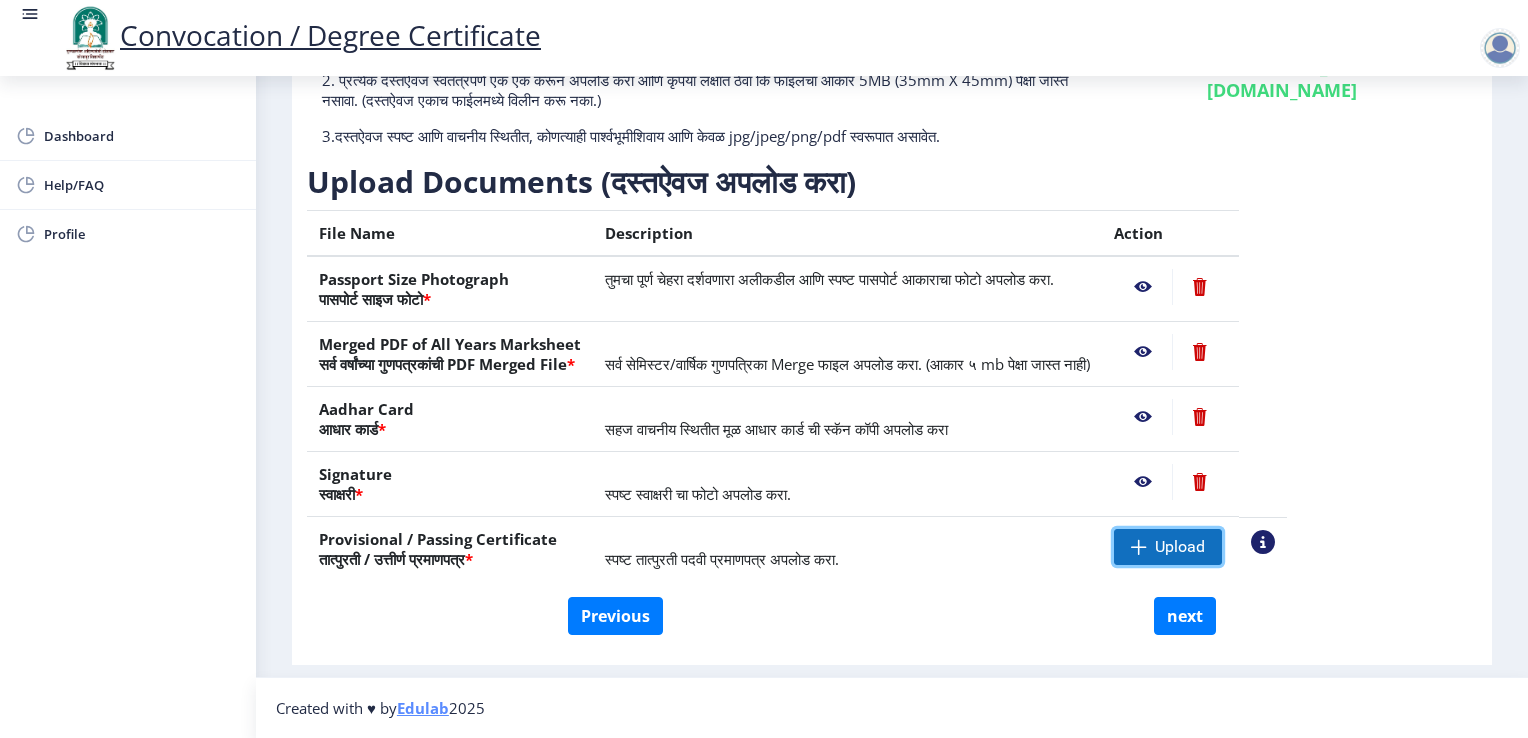 click on "Upload" 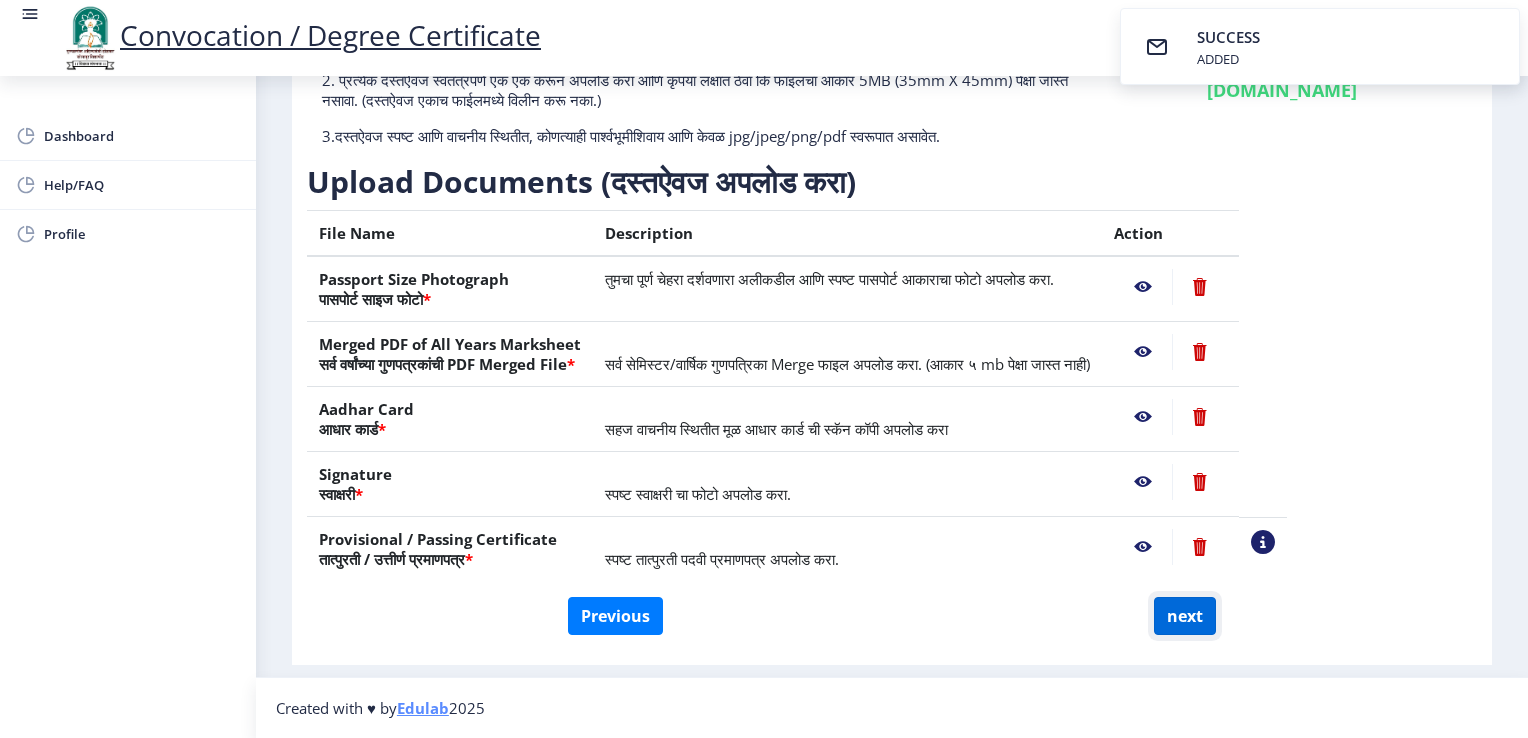 click on "next" 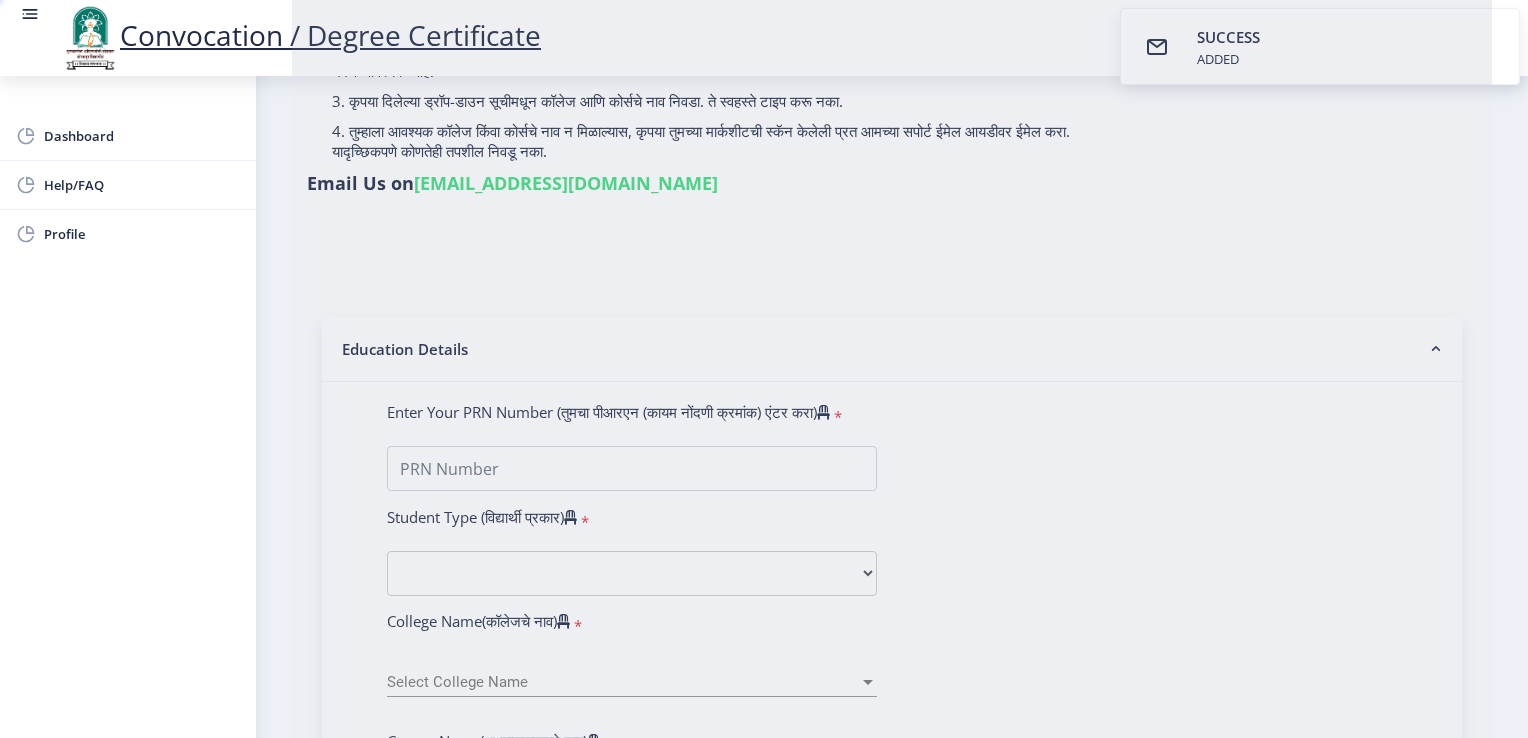 select 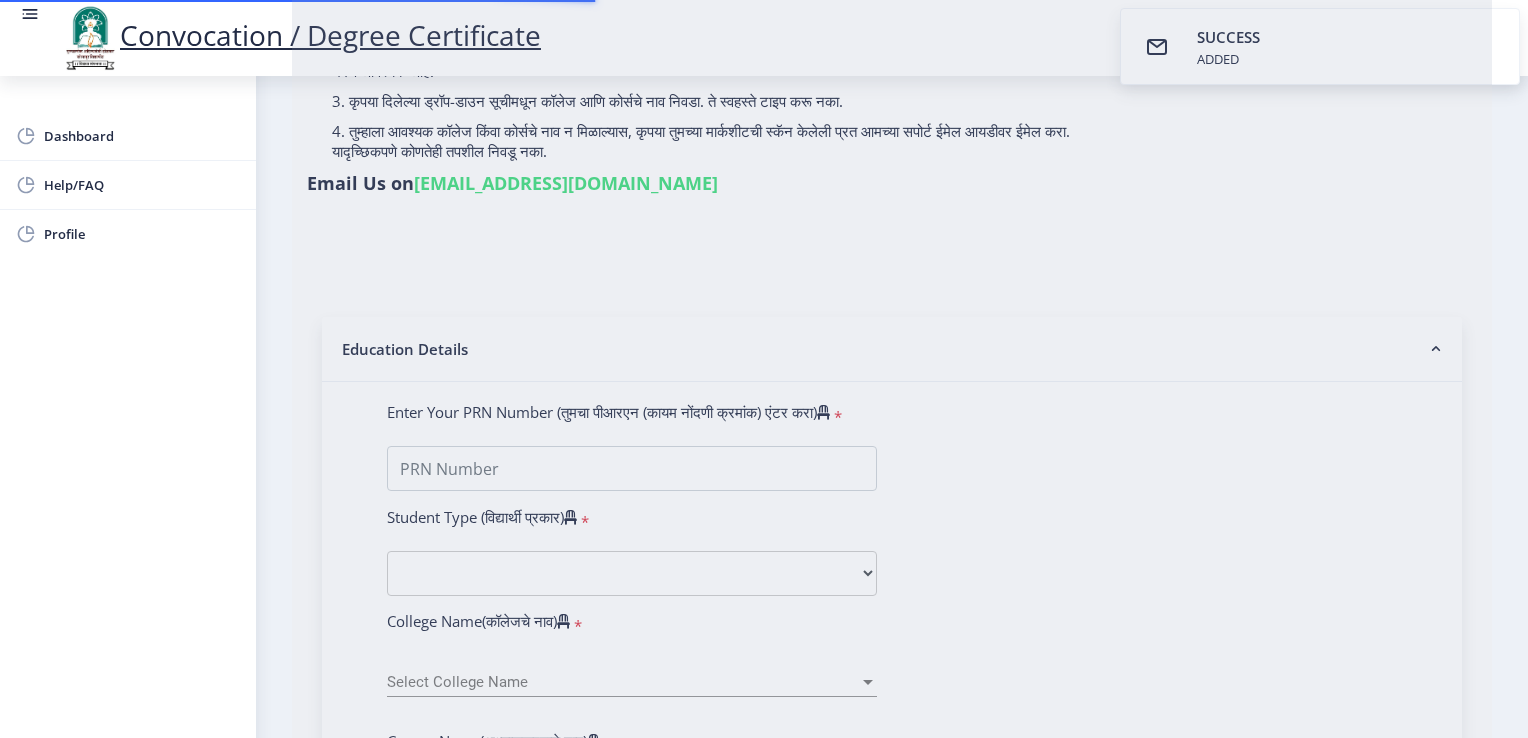 scroll, scrollTop: 0, scrollLeft: 0, axis: both 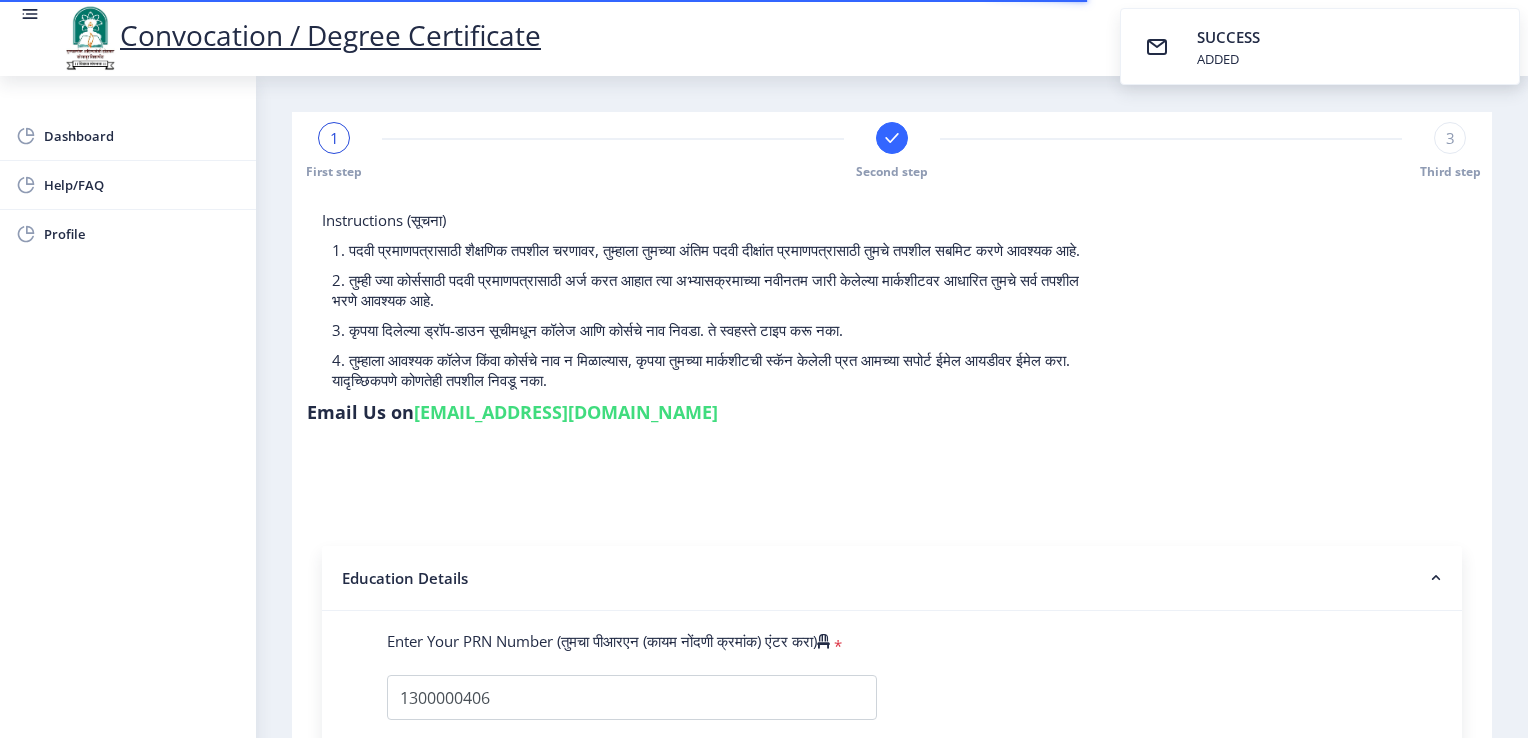 select 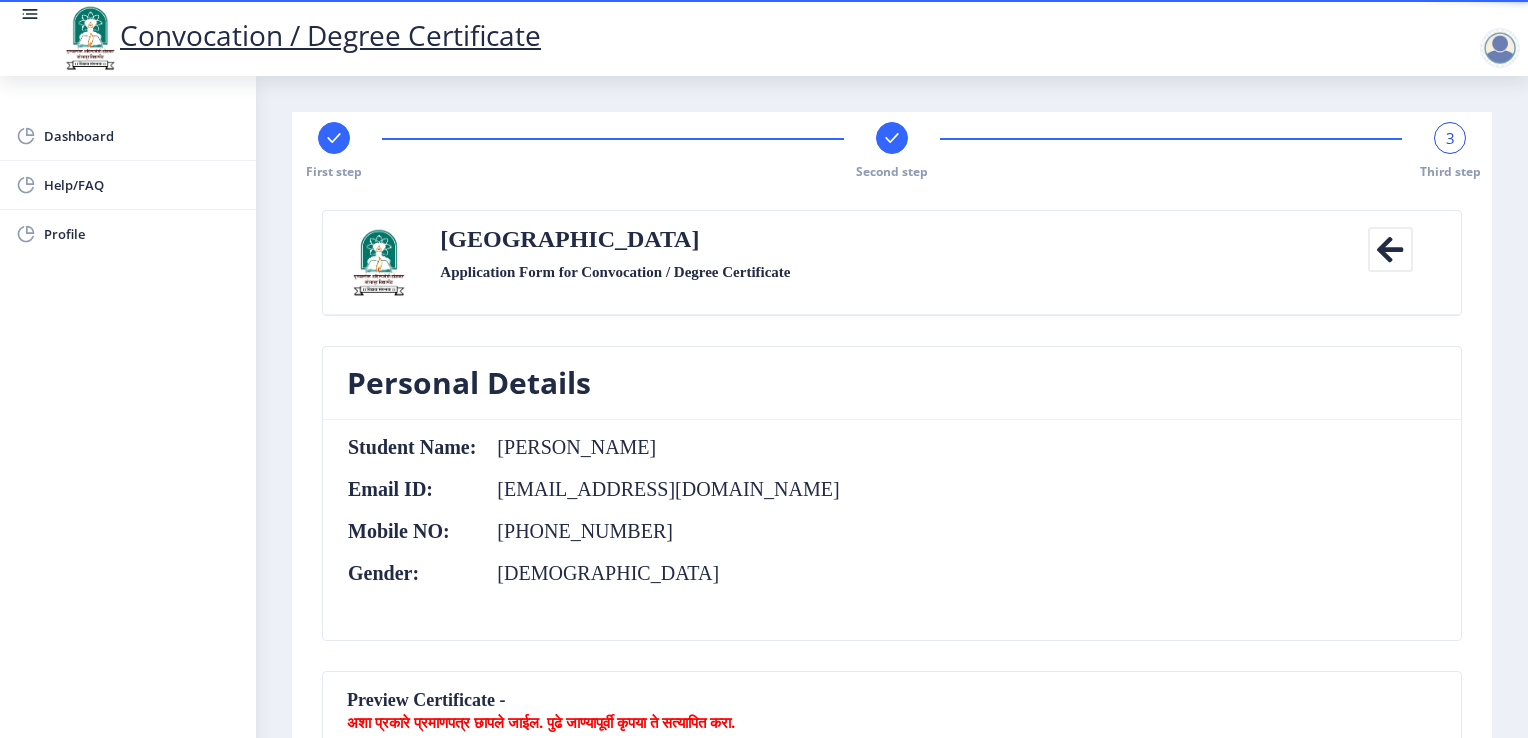 click on "Student Name:  [PERSON_NAME] Email ID:  [EMAIL_ADDRESS][DOMAIN_NAME] Mobile NO:  [PHONE_NUMBER] Gender:  [DEMOGRAPHIC_DATA]" 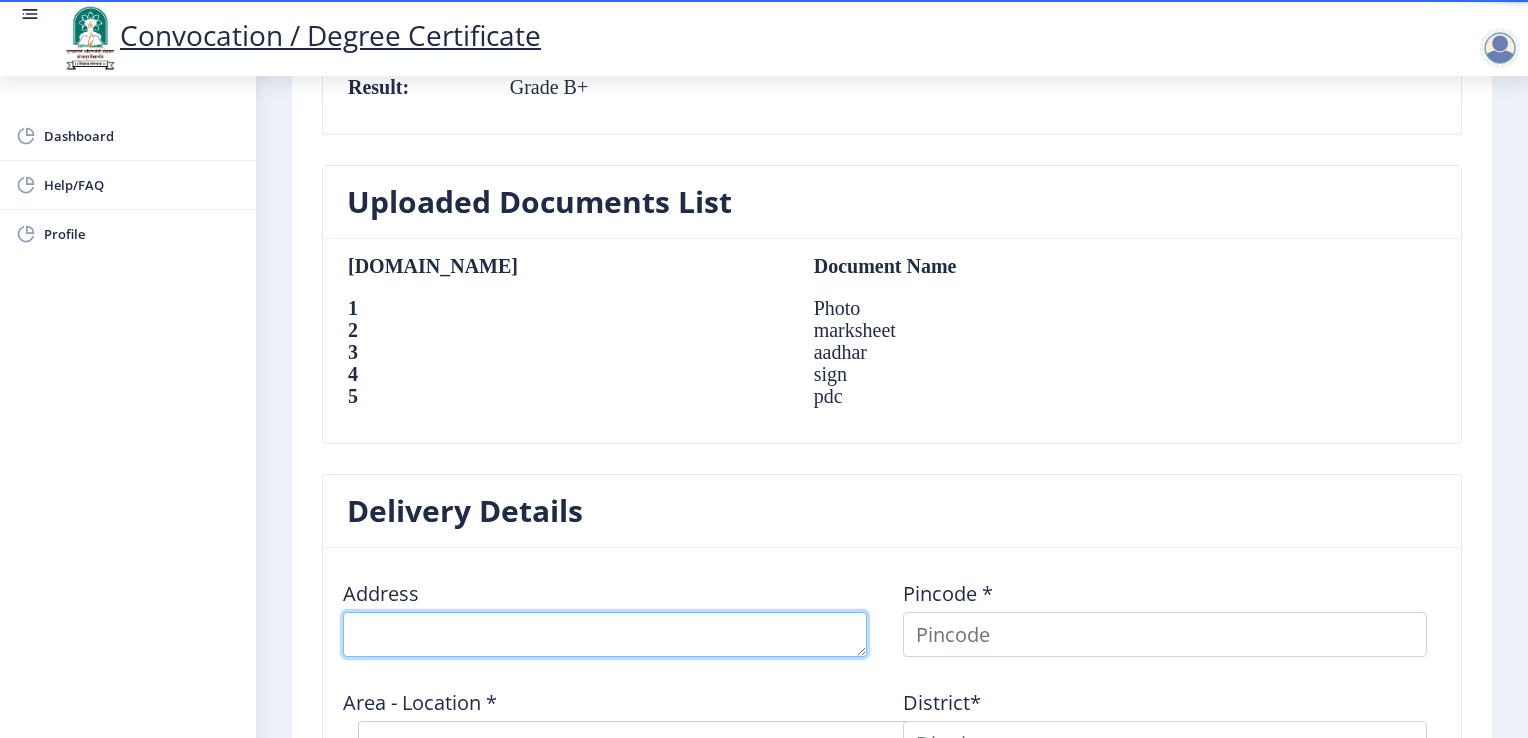 scroll, scrollTop: 1683, scrollLeft: 0, axis: vertical 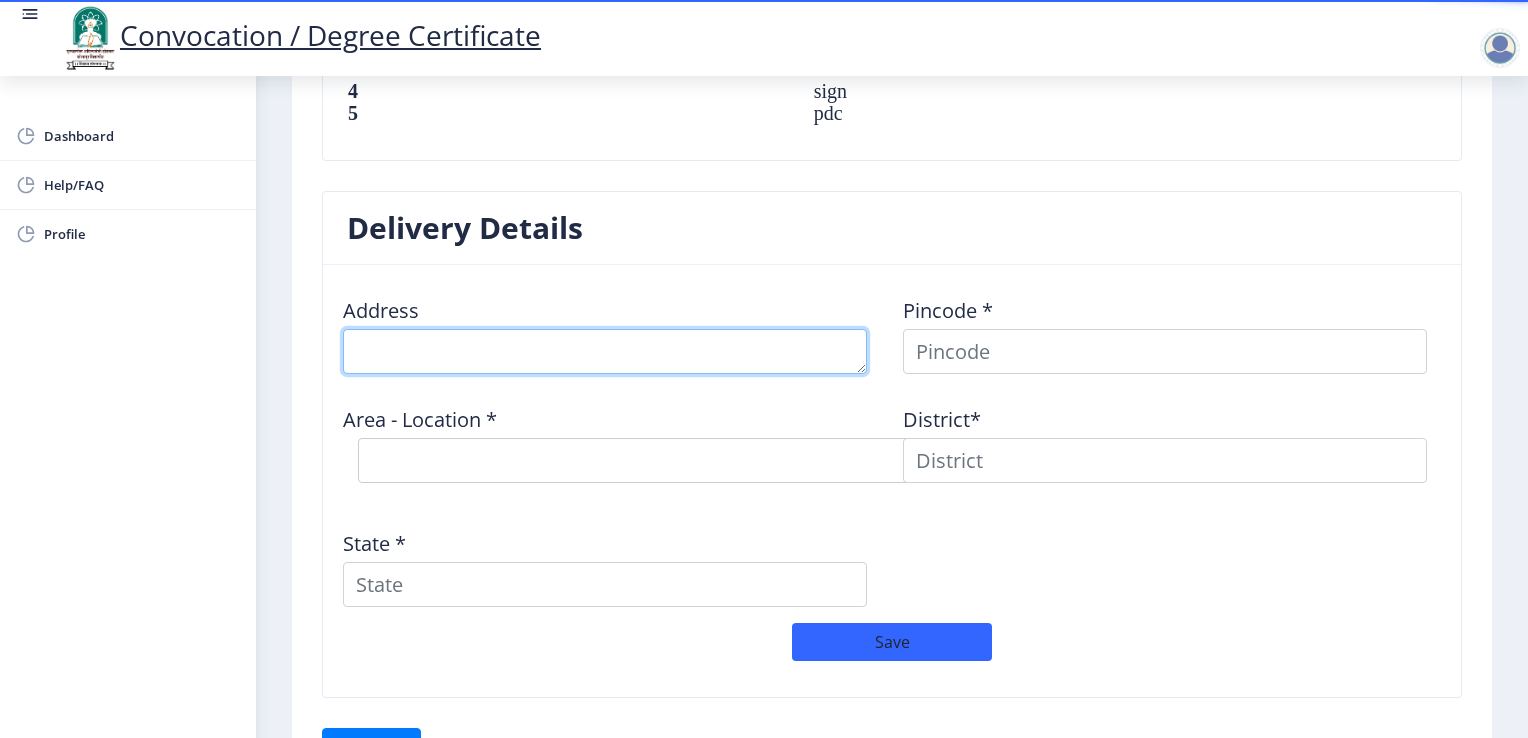 click at bounding box center (605, 351) 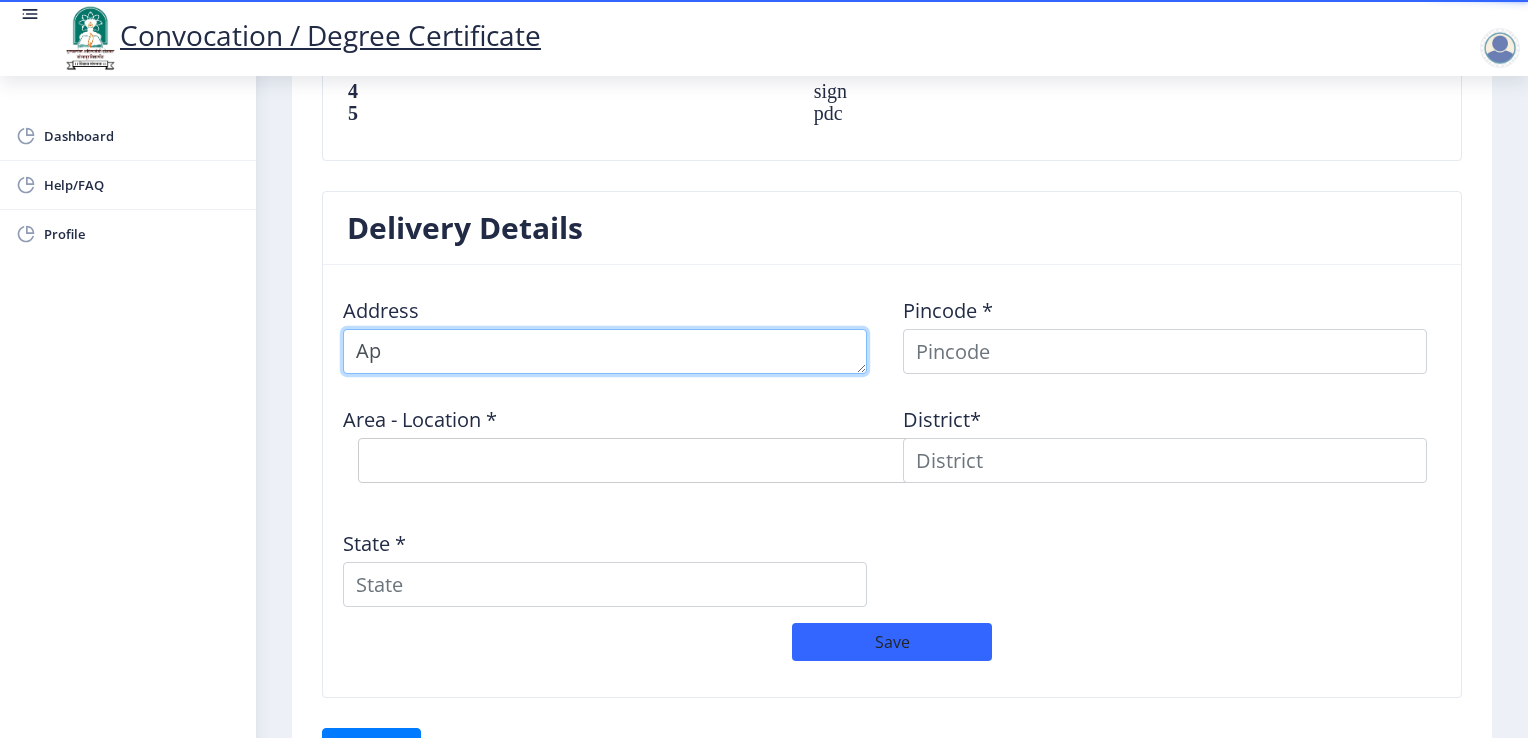 type on "A" 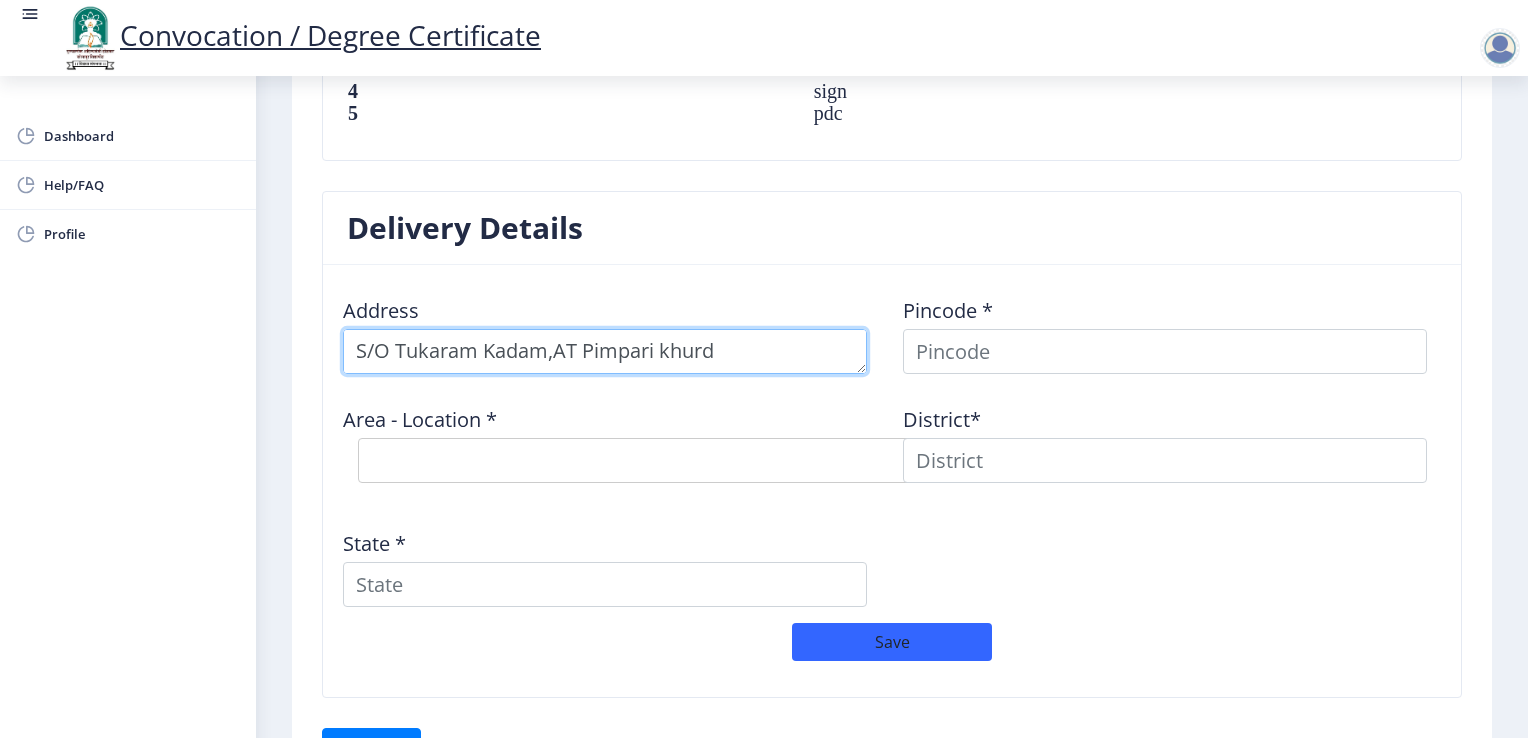 scroll, scrollTop: 21, scrollLeft: 0, axis: vertical 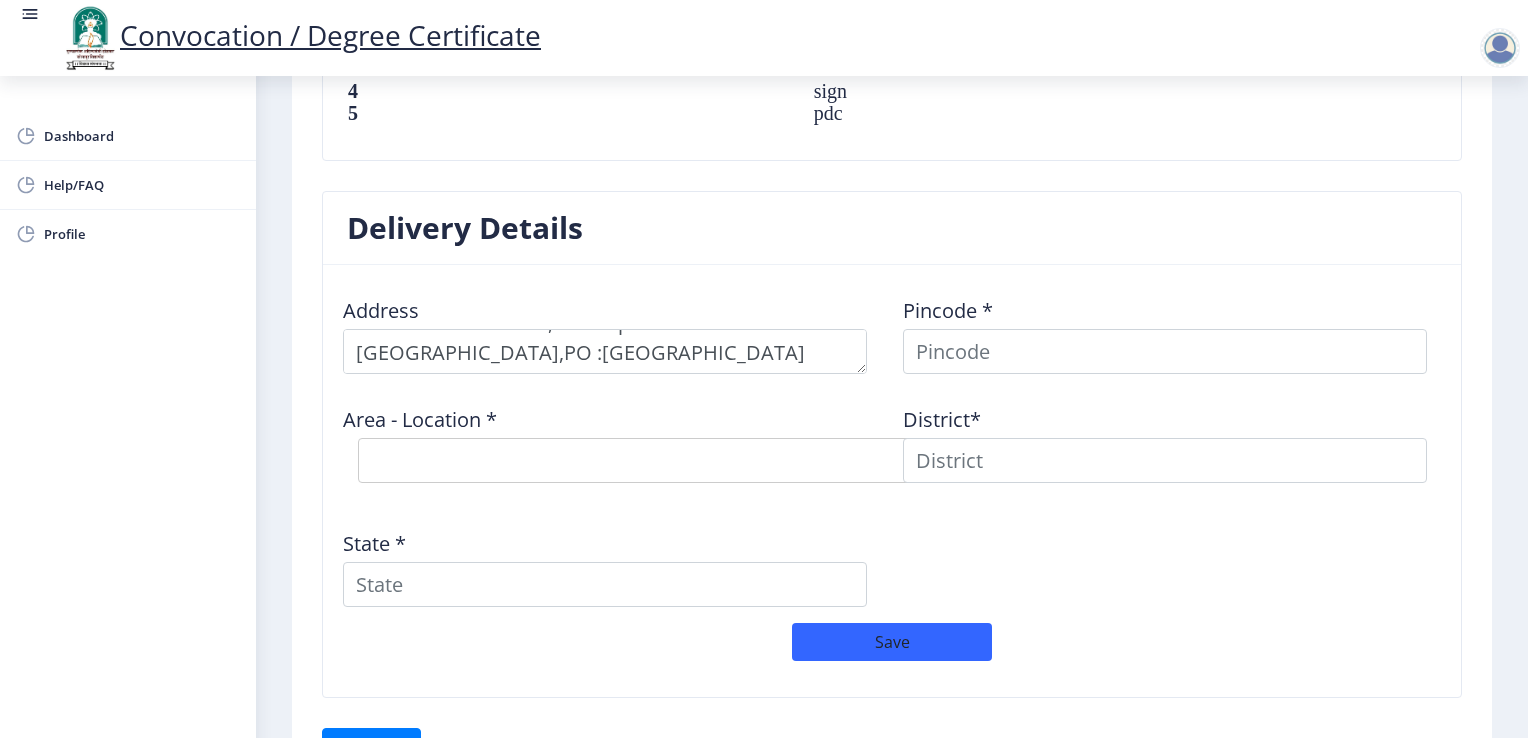 click on "Area - Location *  Select Area Location" 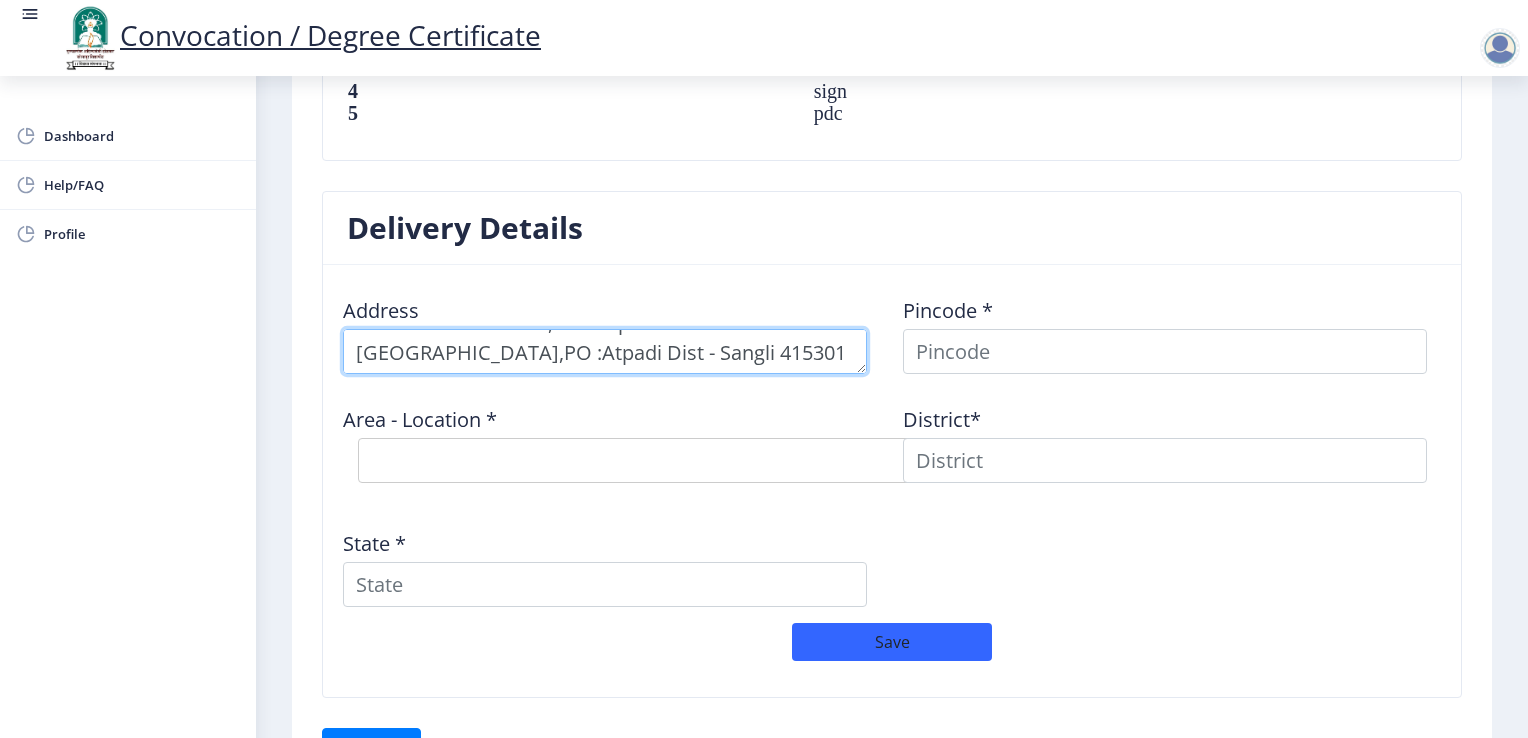 type on "S/O Tukaram Kadam,AT Pimpari khurd [GEOGRAPHIC_DATA],PO :Atpadi Dist - Sangli 415301" 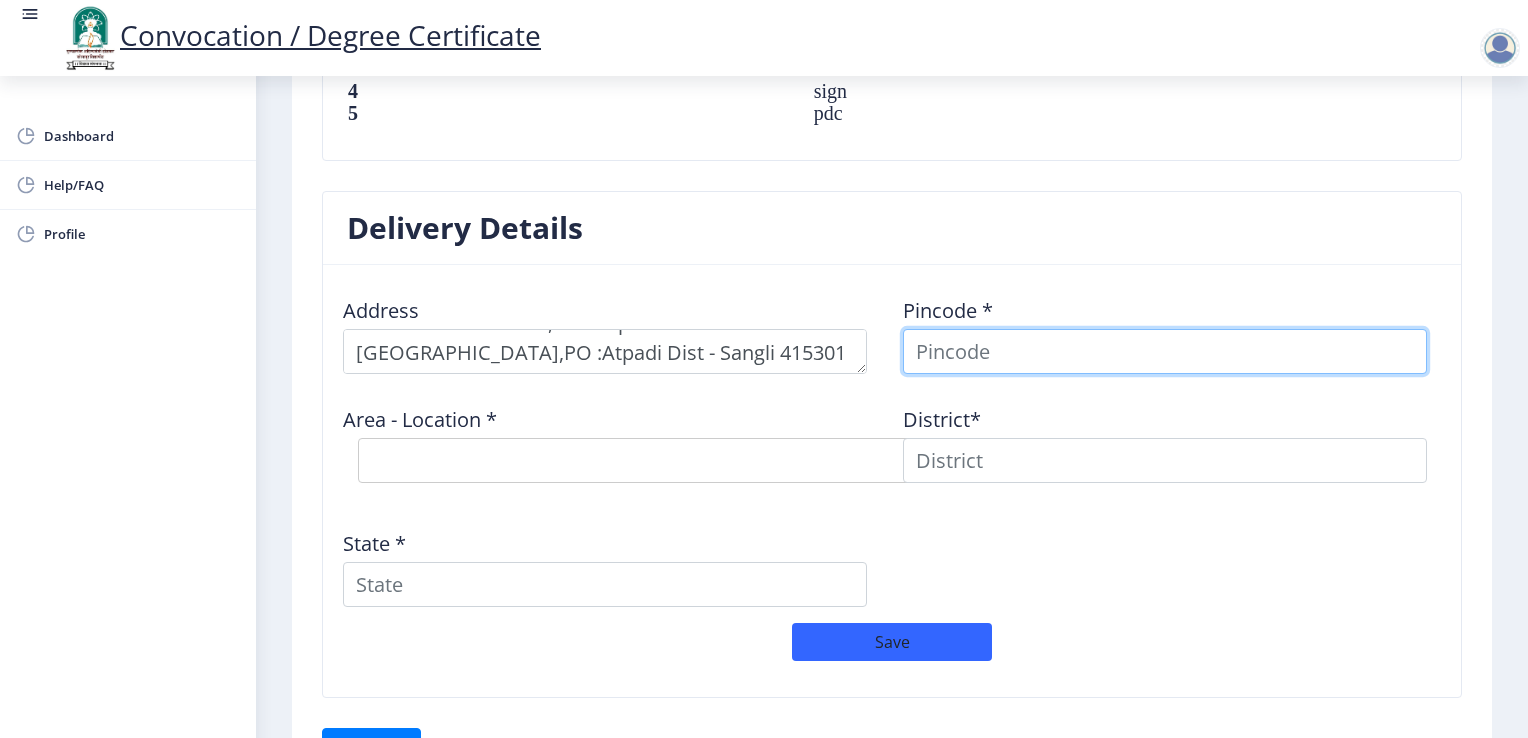 click at bounding box center (1165, 351) 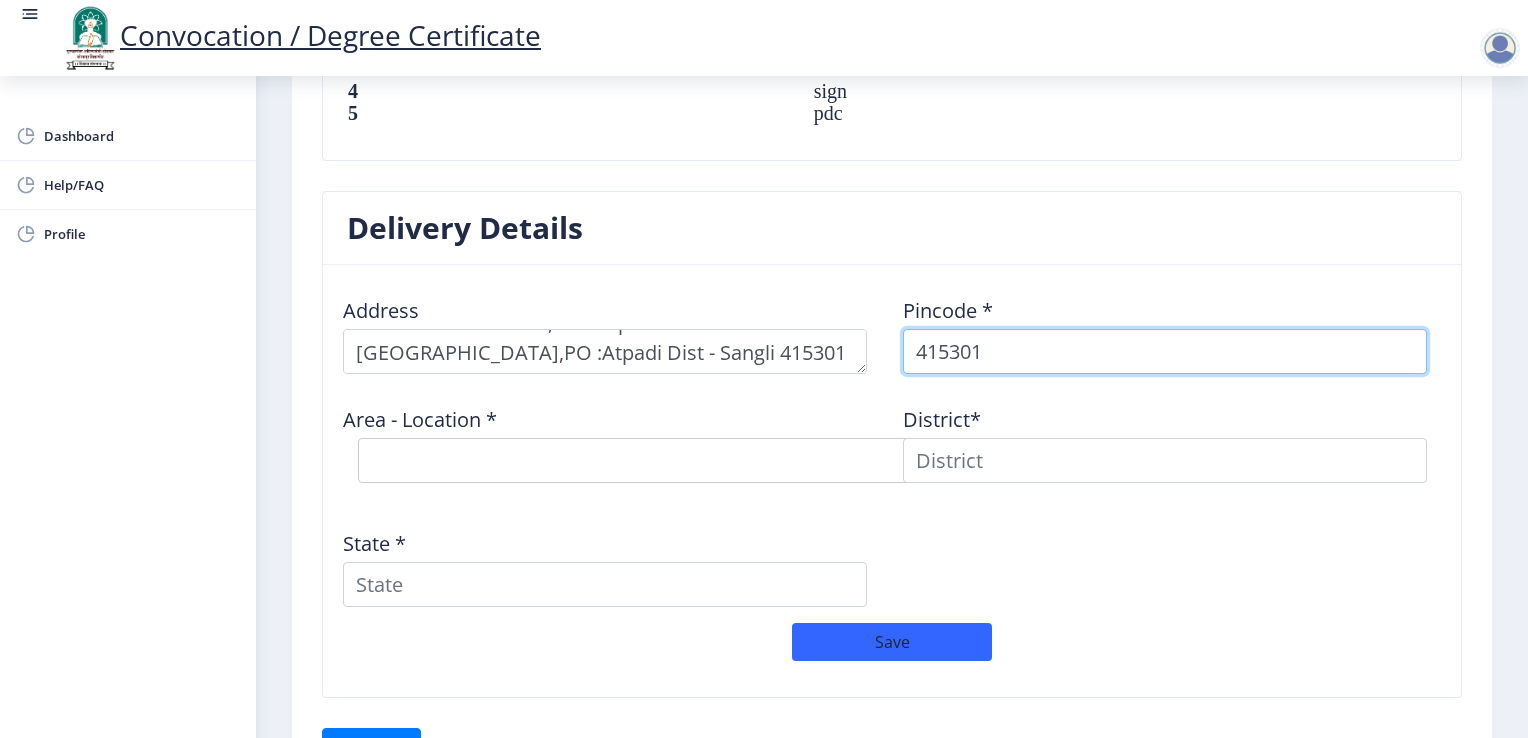 type on "415301" 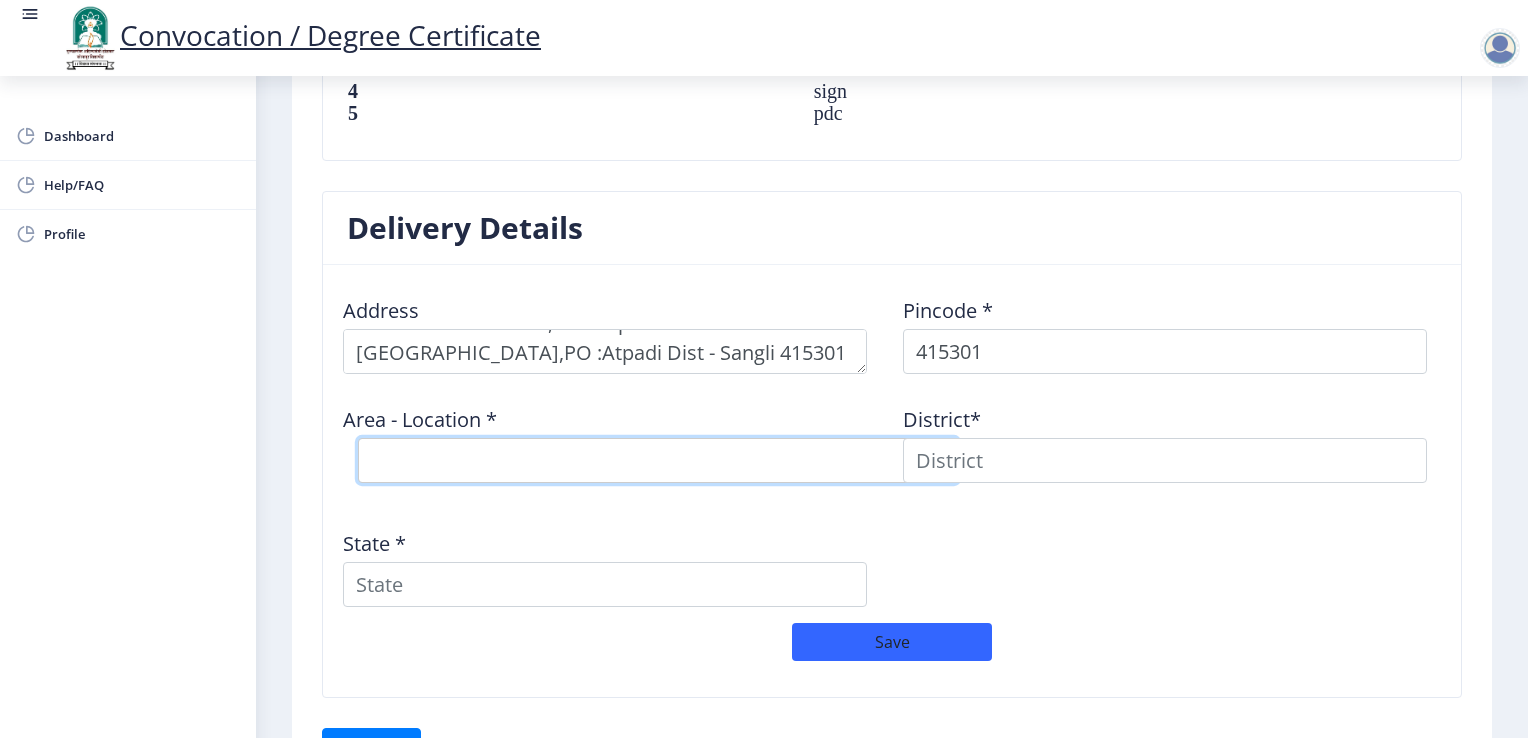 click on "Select Area Location" at bounding box center (658, 460) 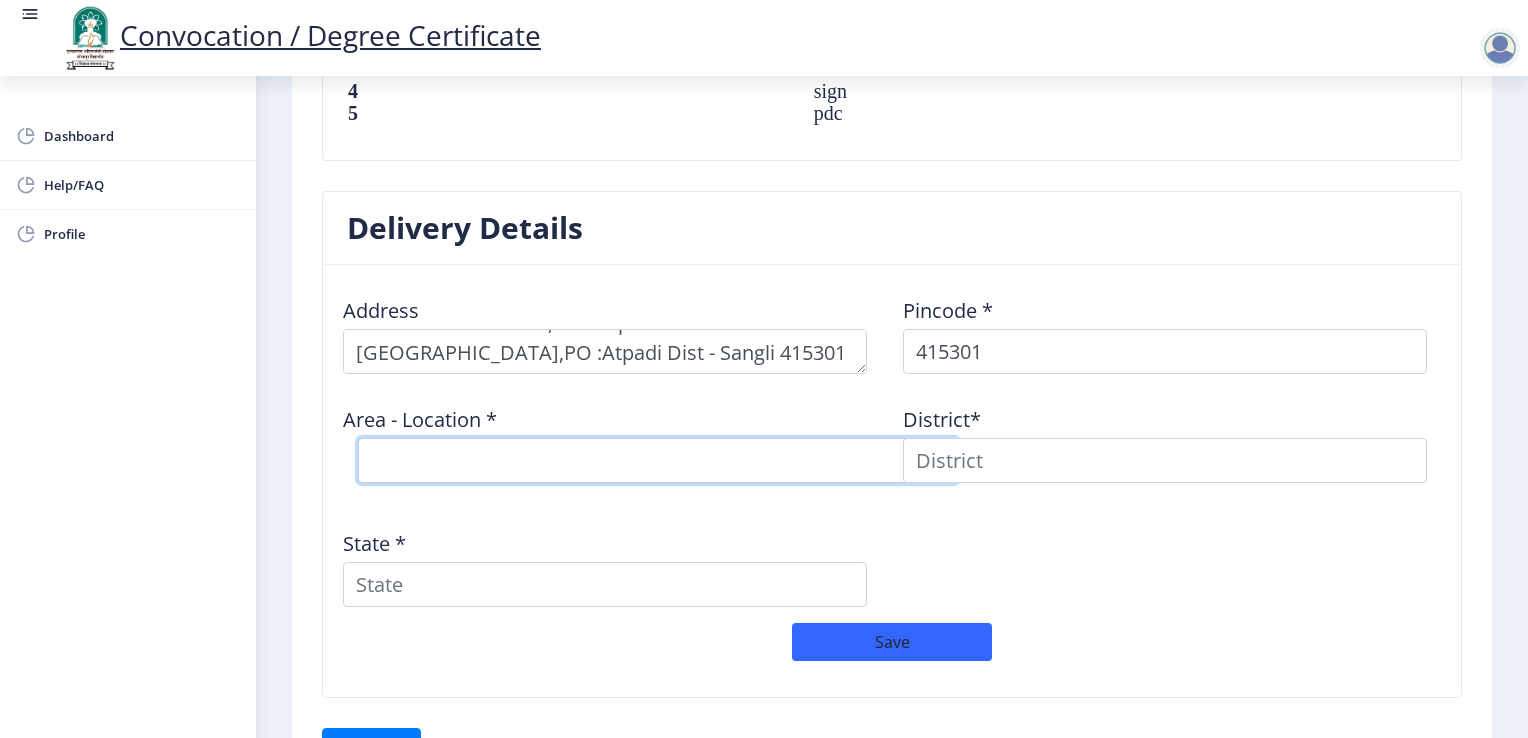click on "Select Area Location" at bounding box center (658, 460) 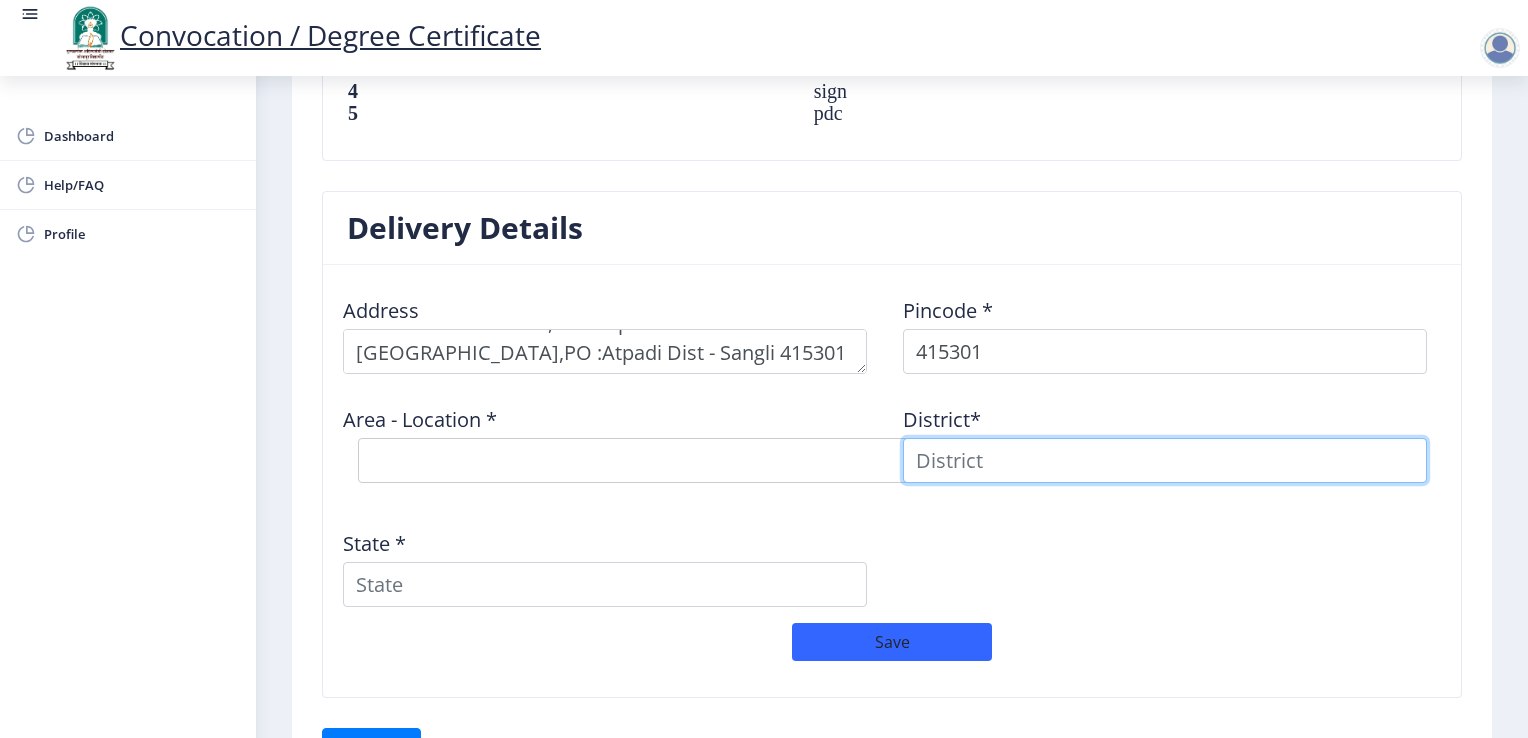 click at bounding box center [1165, 460] 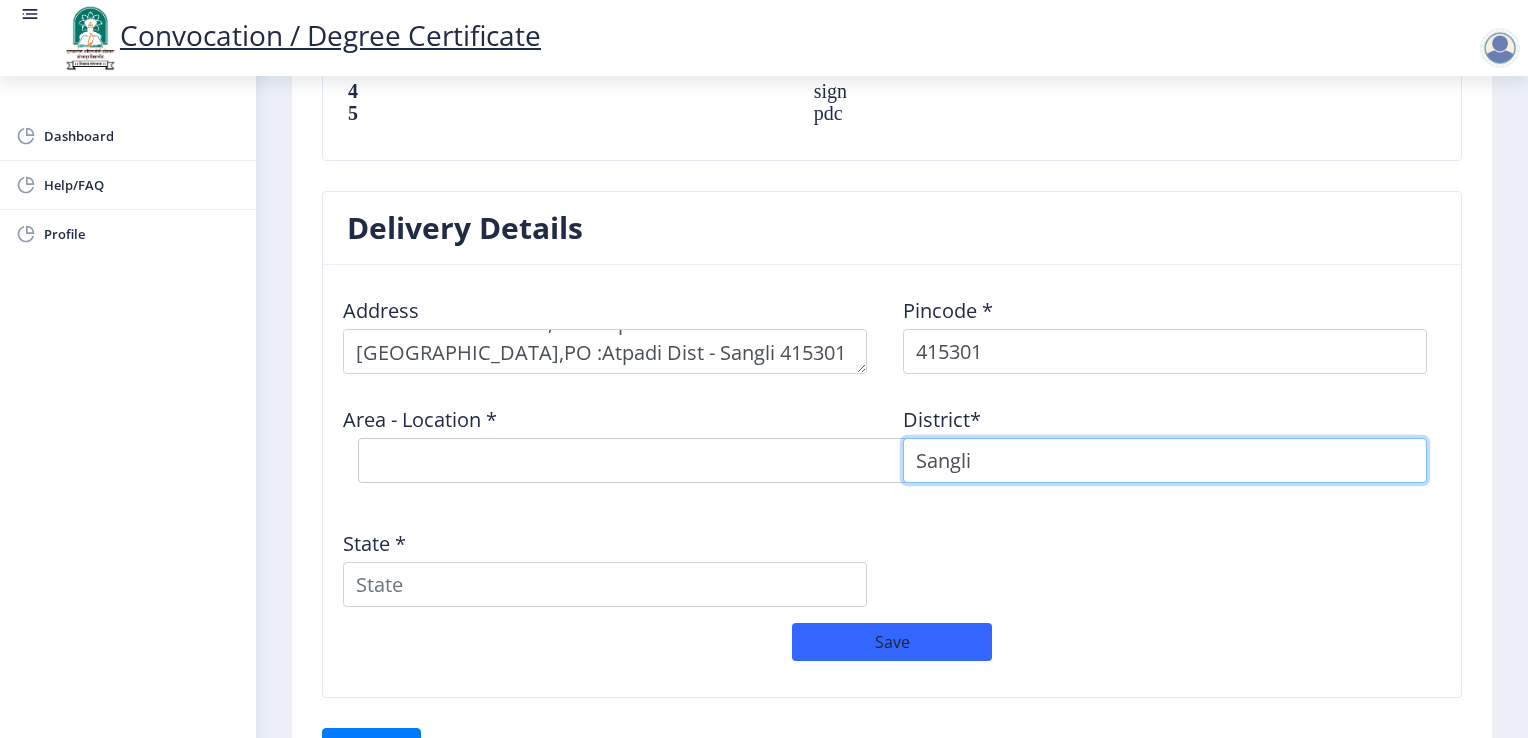 type on "Sangli" 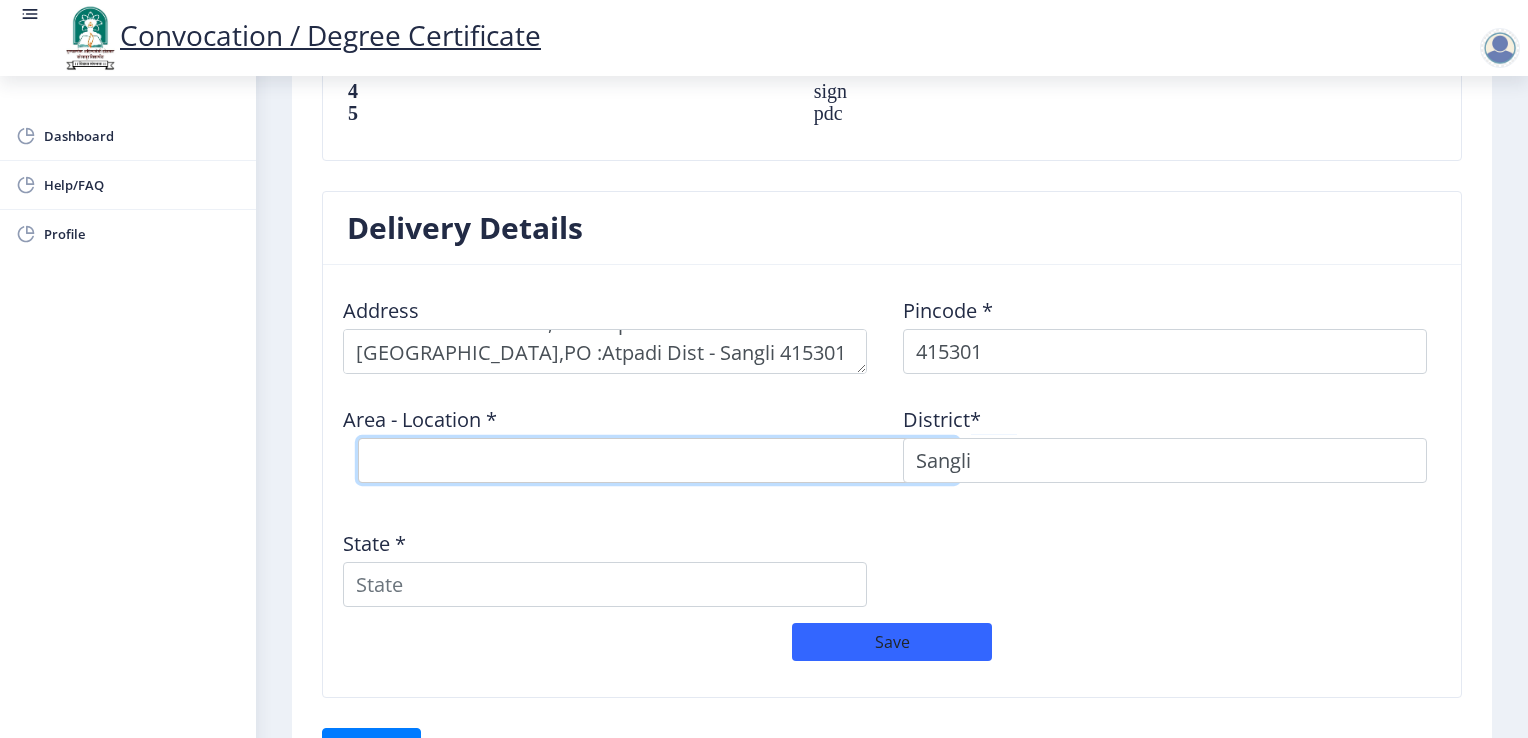 click on "Select Area Location" at bounding box center (658, 460) 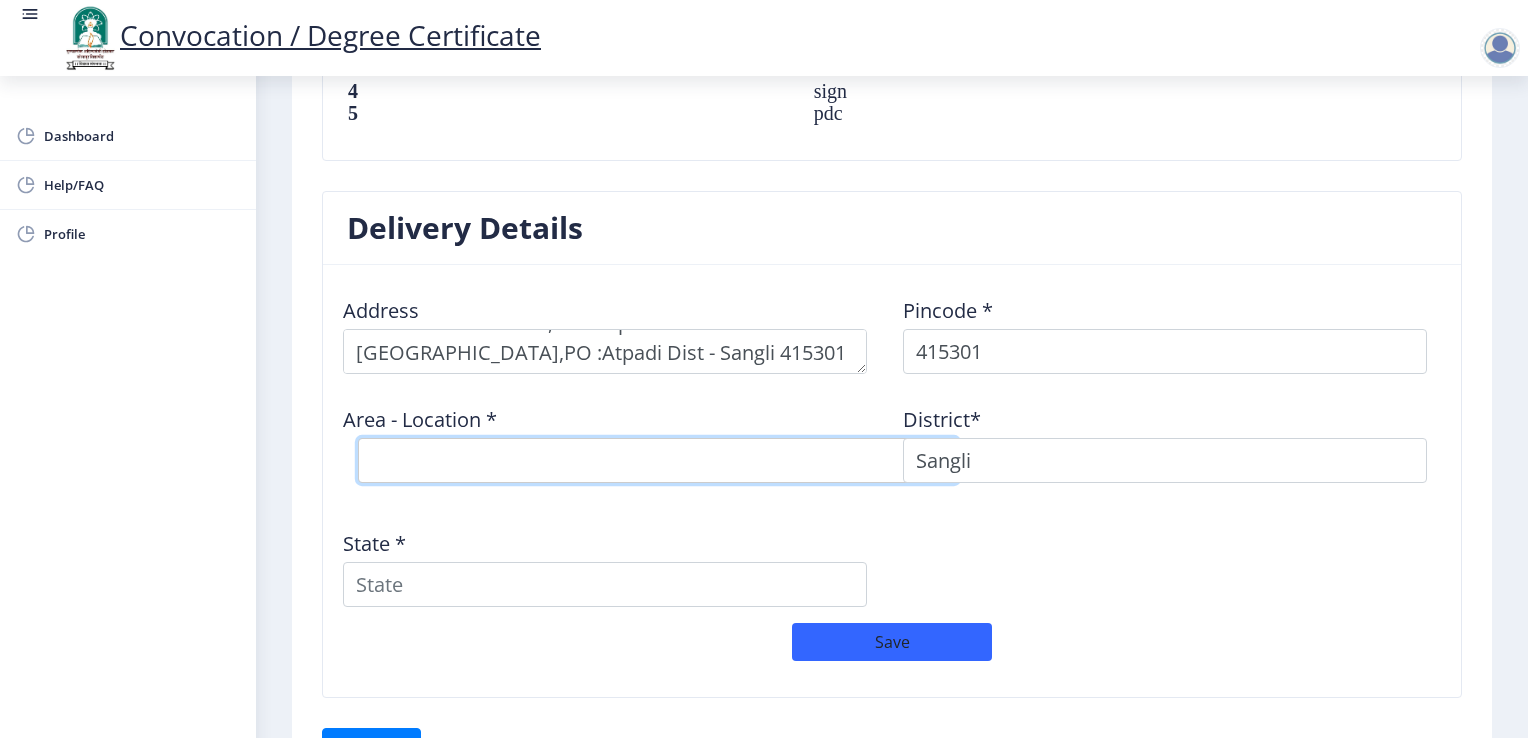 click on "Select Area Location" at bounding box center (658, 460) 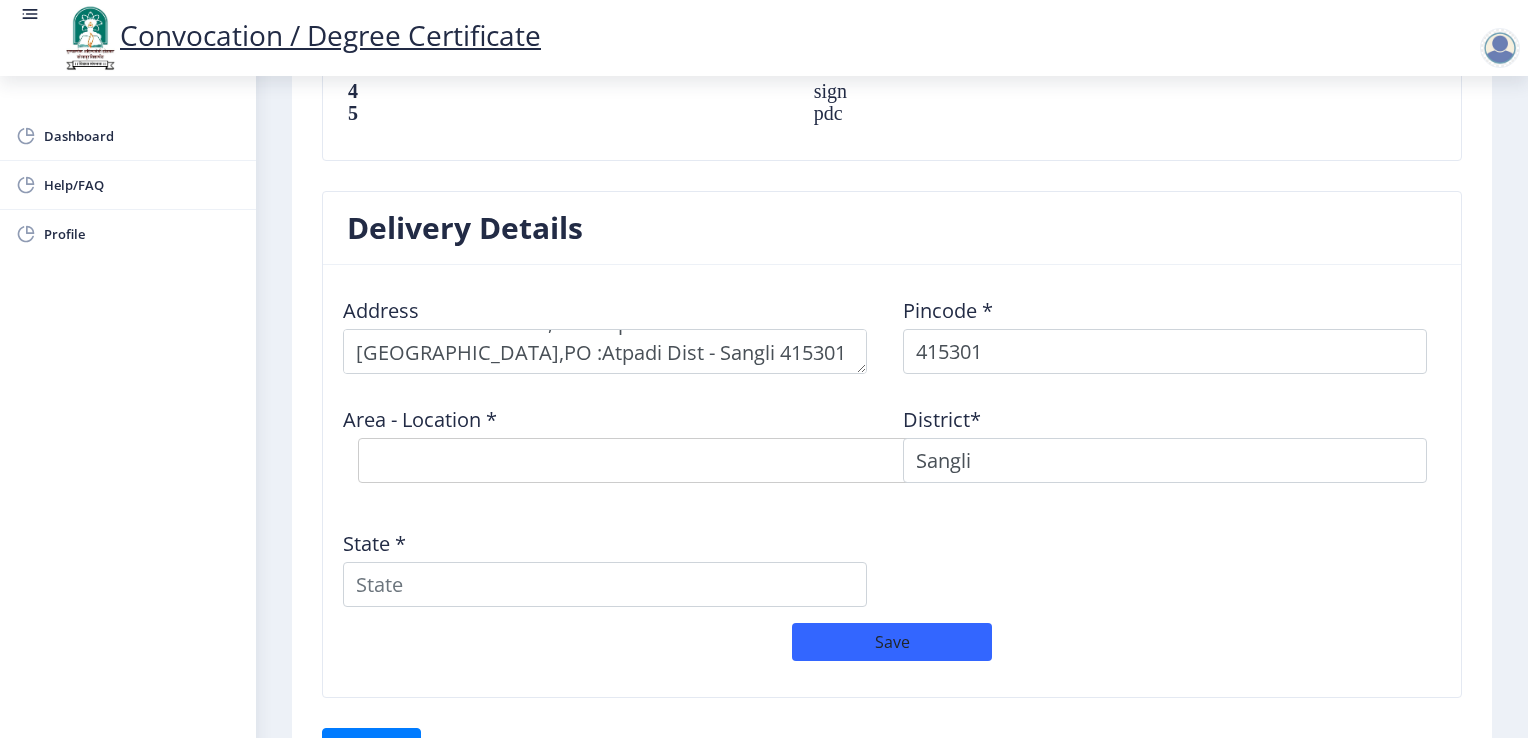 click on "Area - Location *" 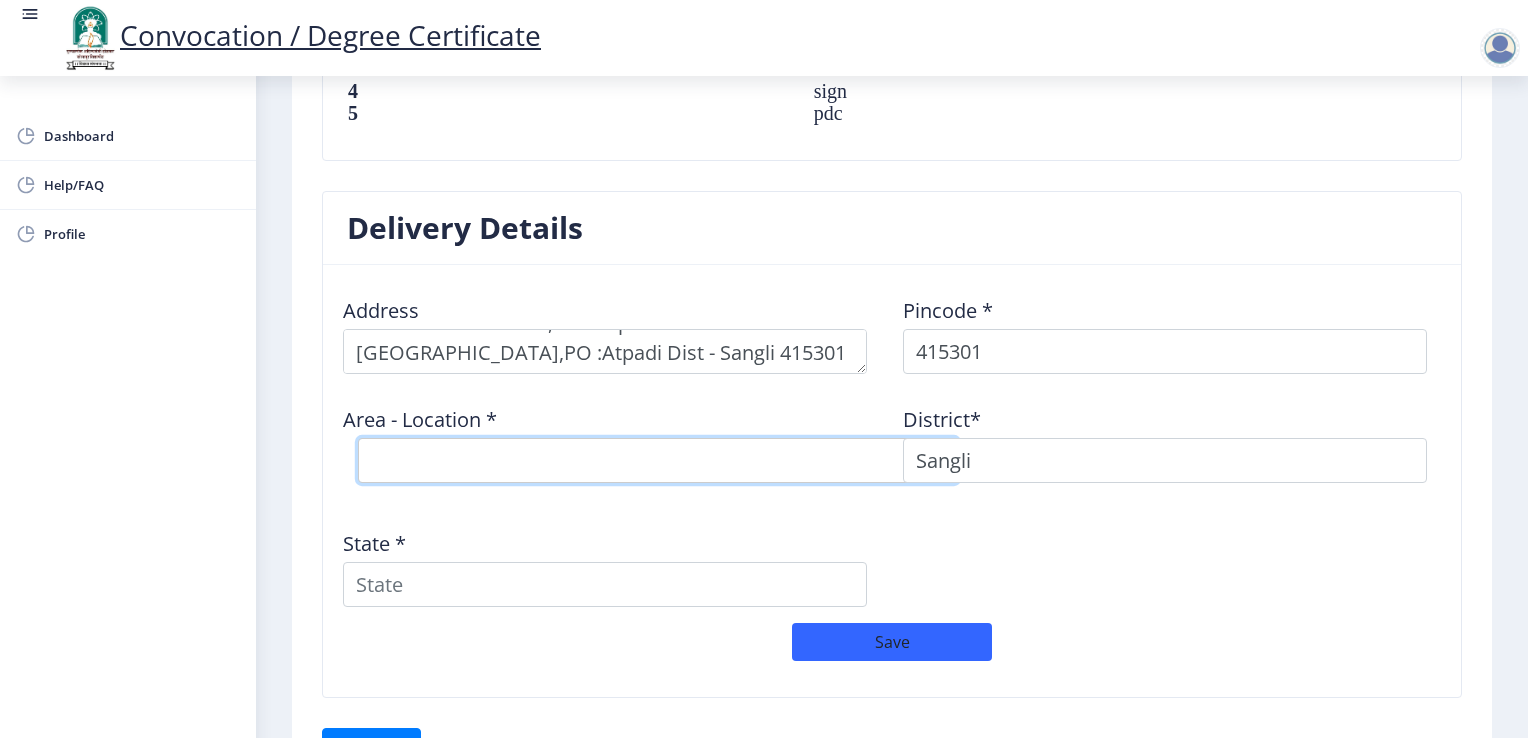 click on "Select Area Location" at bounding box center [658, 460] 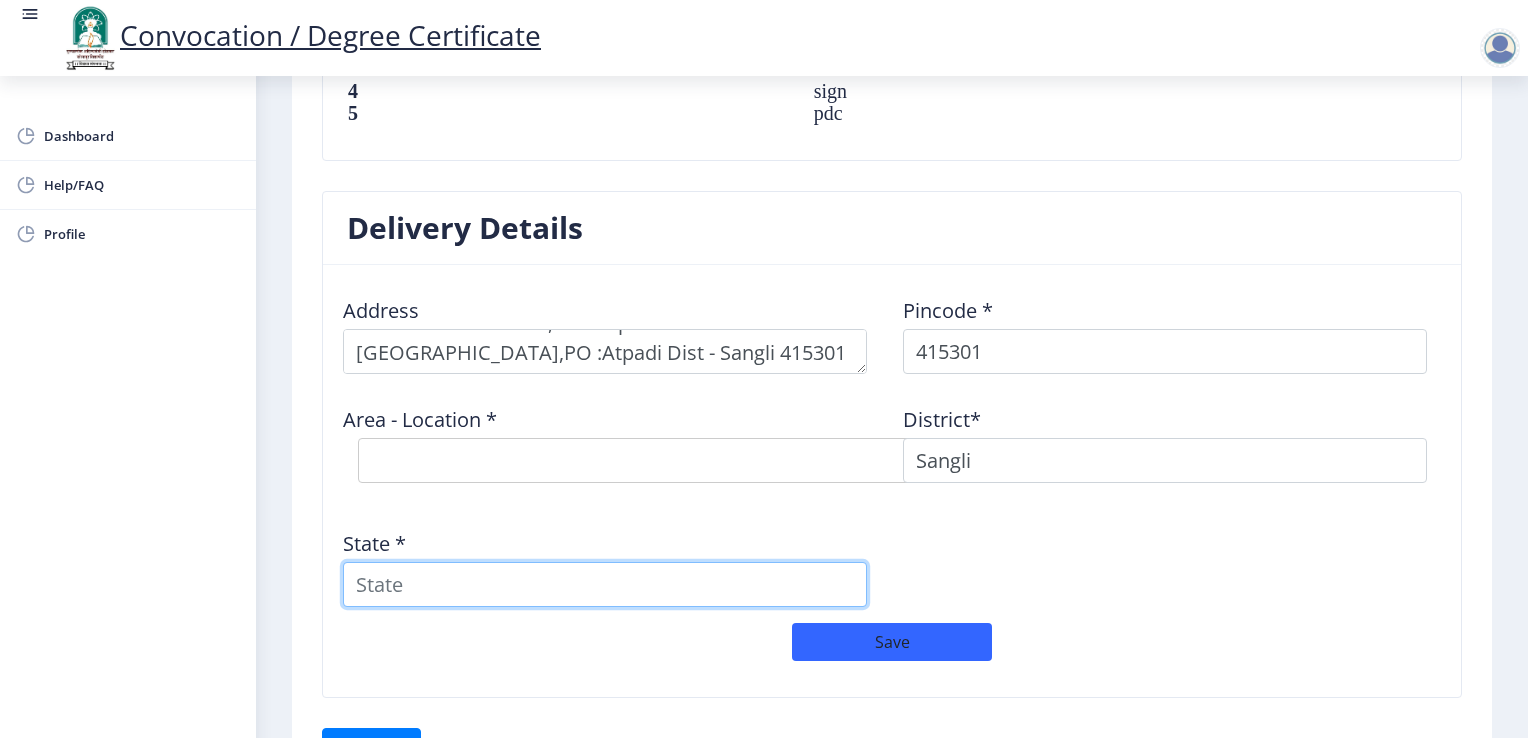 click on "State *" at bounding box center [605, 584] 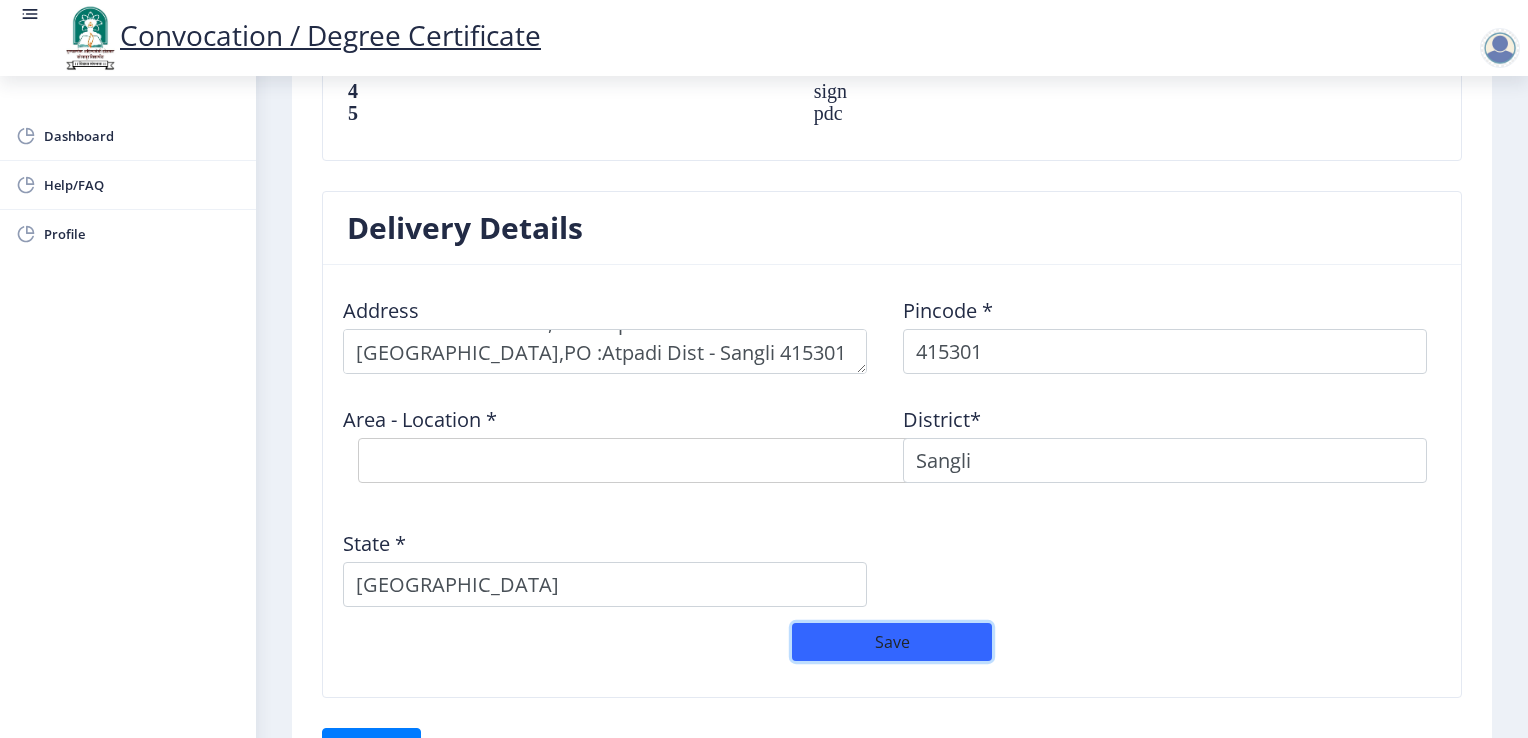 type 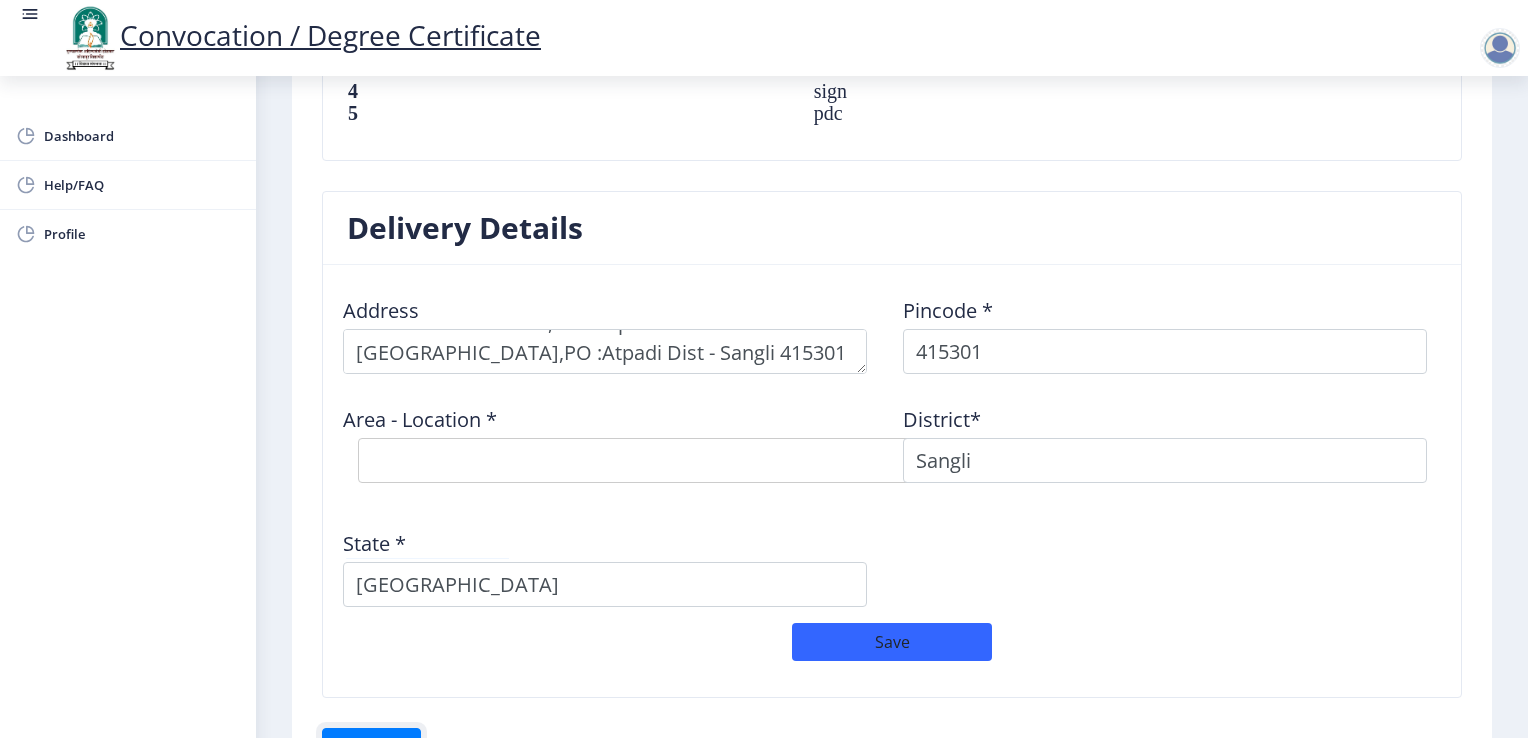 scroll, scrollTop: 2050, scrollLeft: 0, axis: vertical 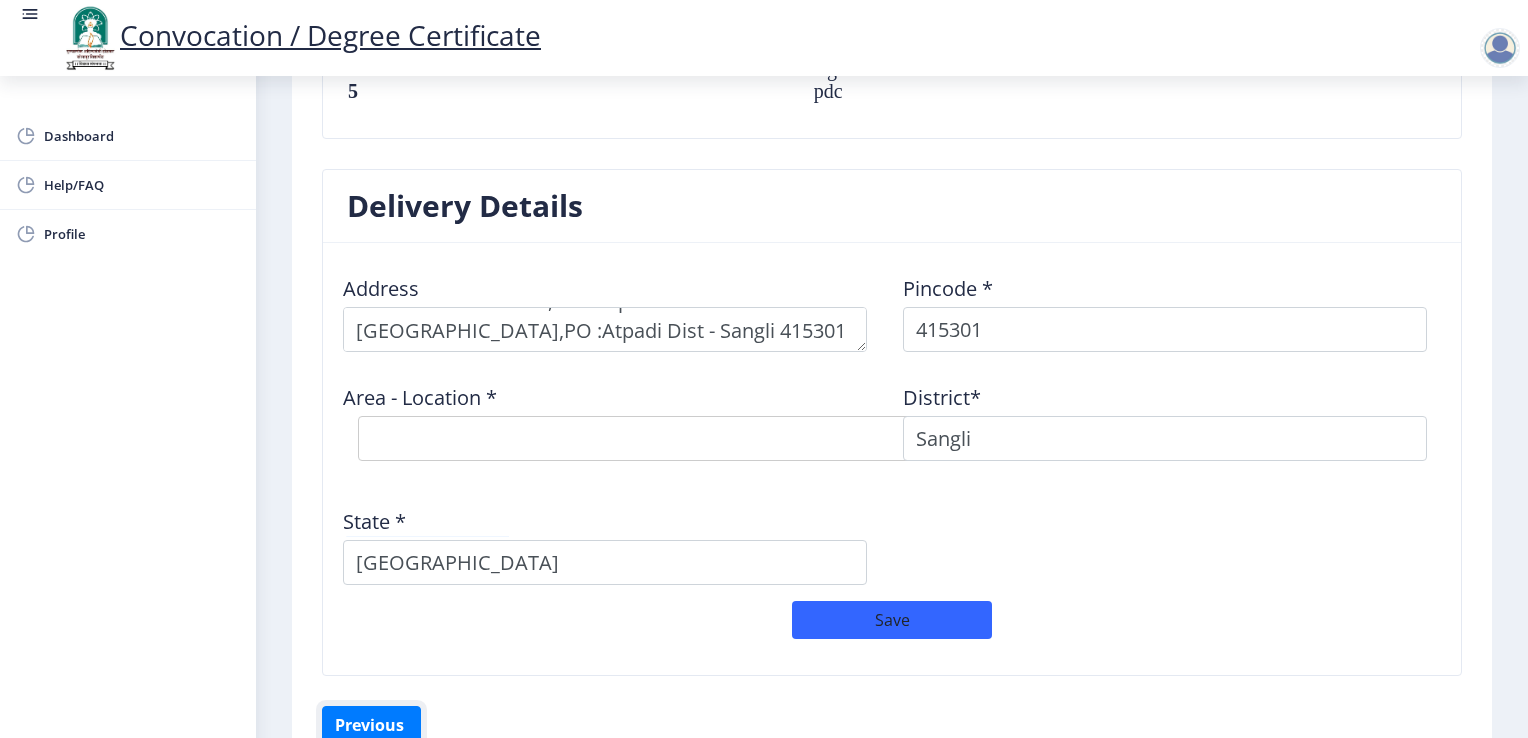 type 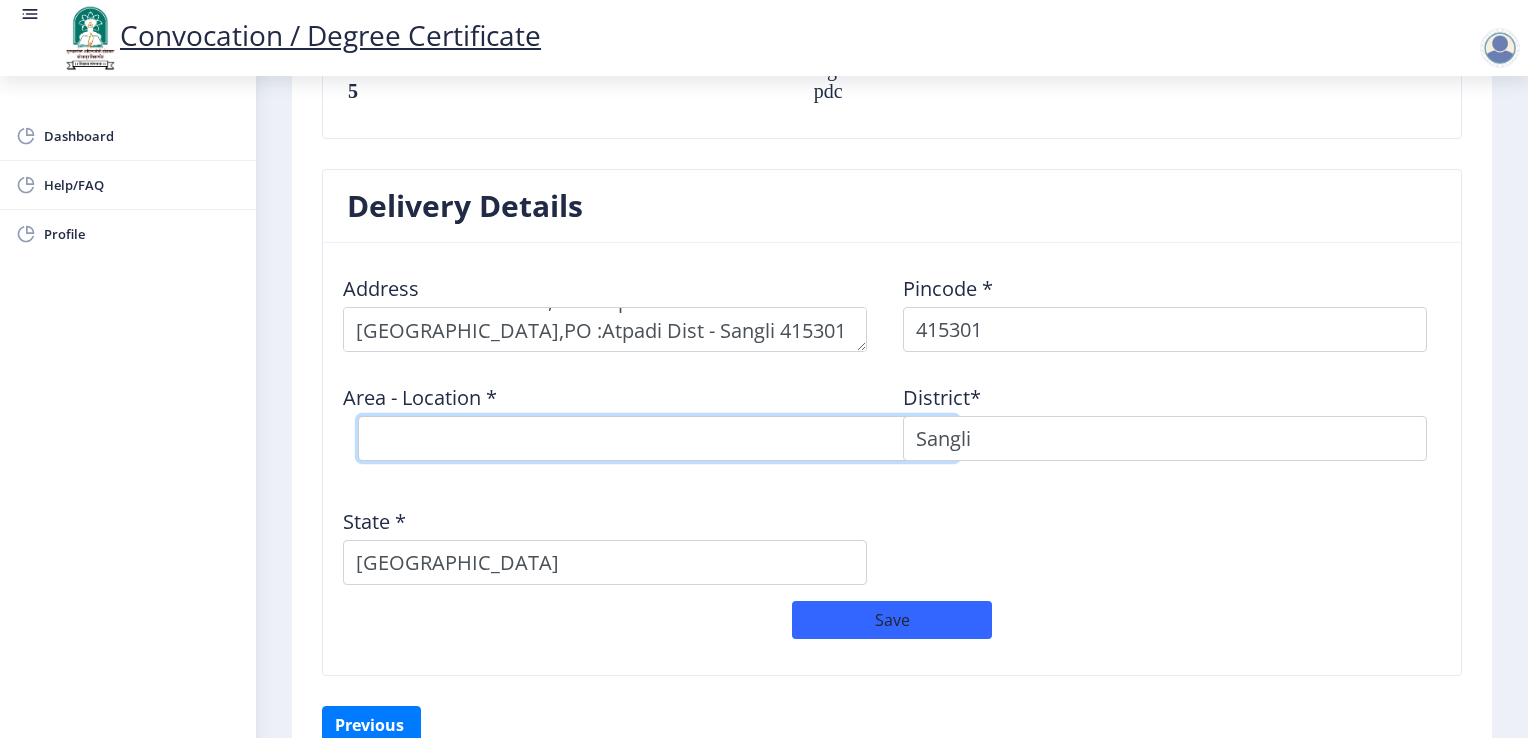 click on "Select Area Location" at bounding box center [658, 438] 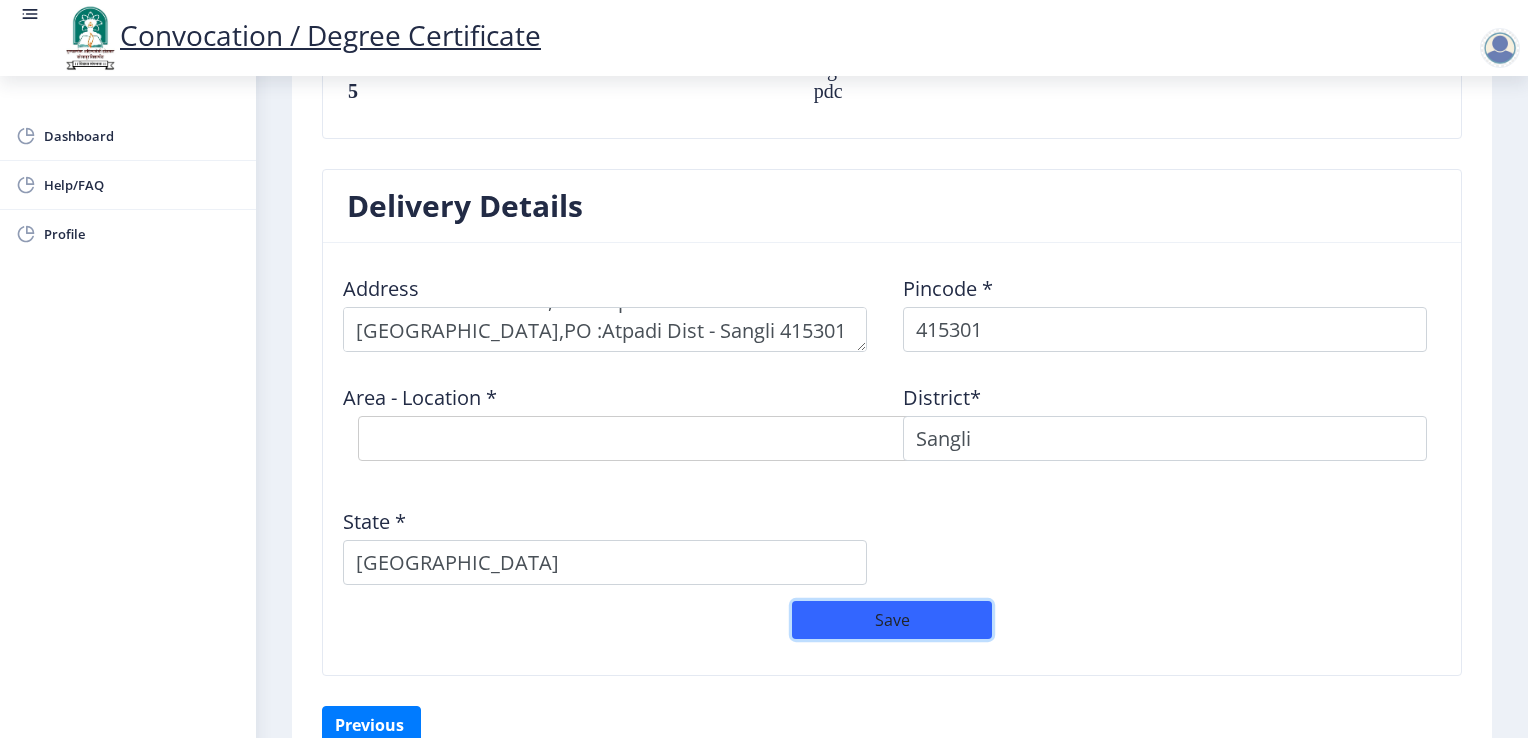click on "Save" 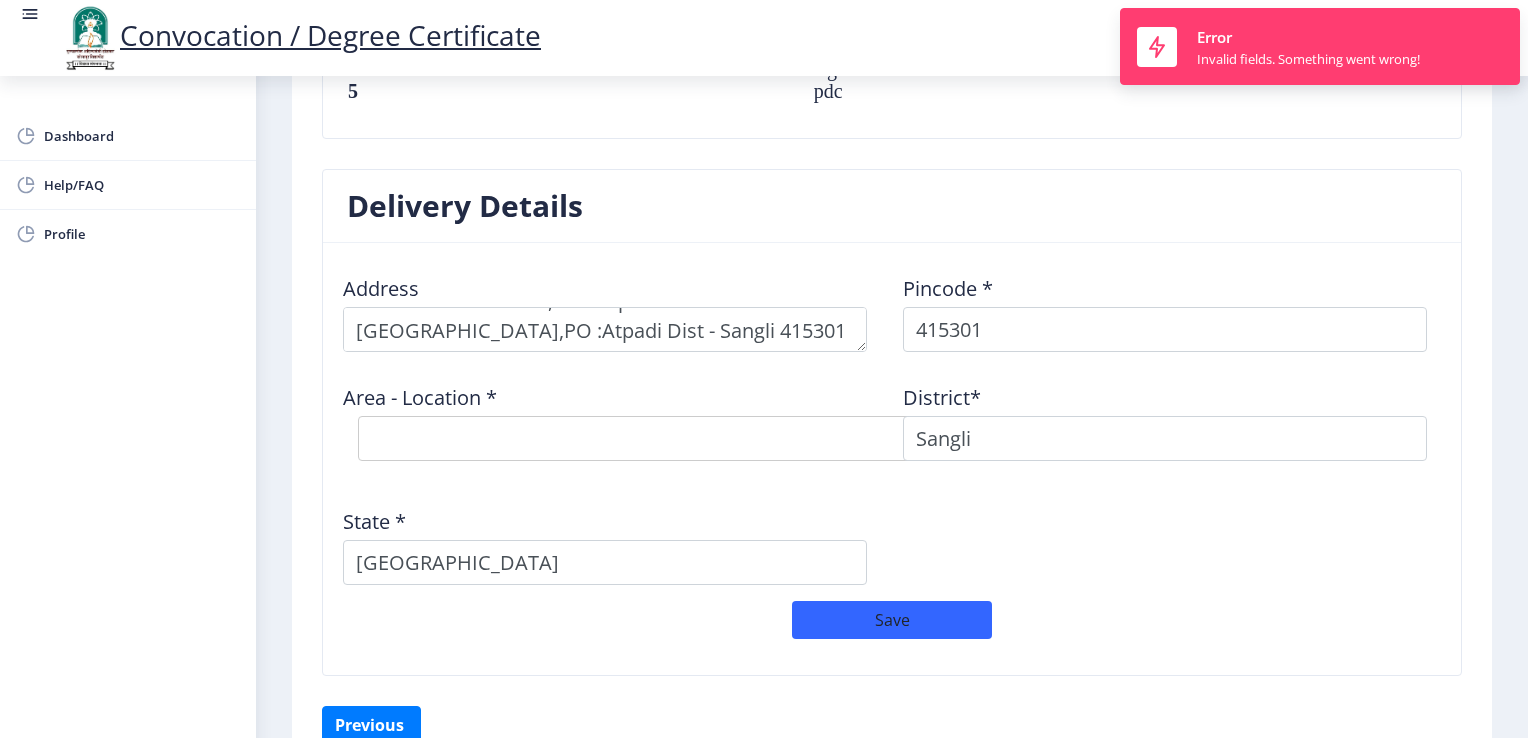 click on "Area - Location *  Select Area Location" 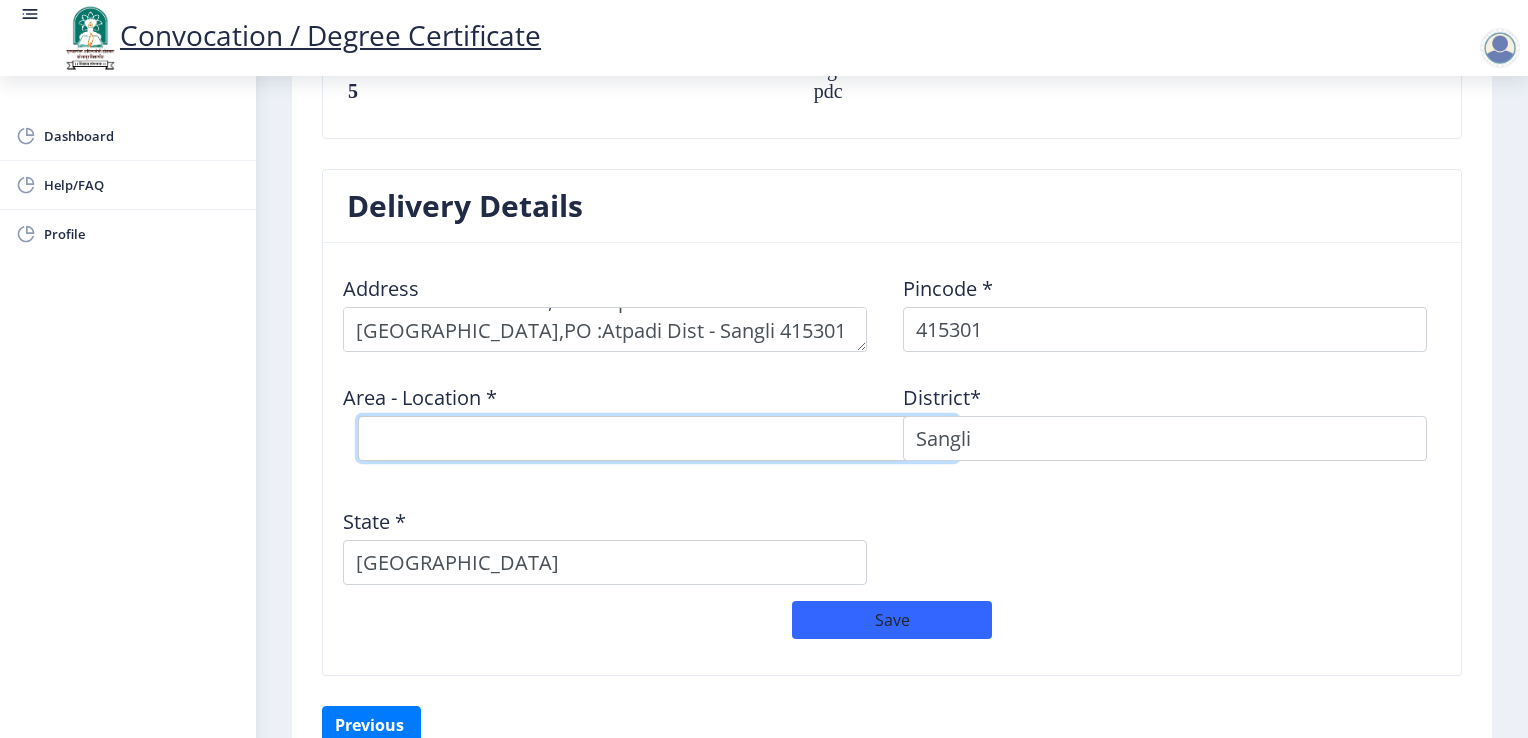 click on "Select Area Location" at bounding box center (658, 438) 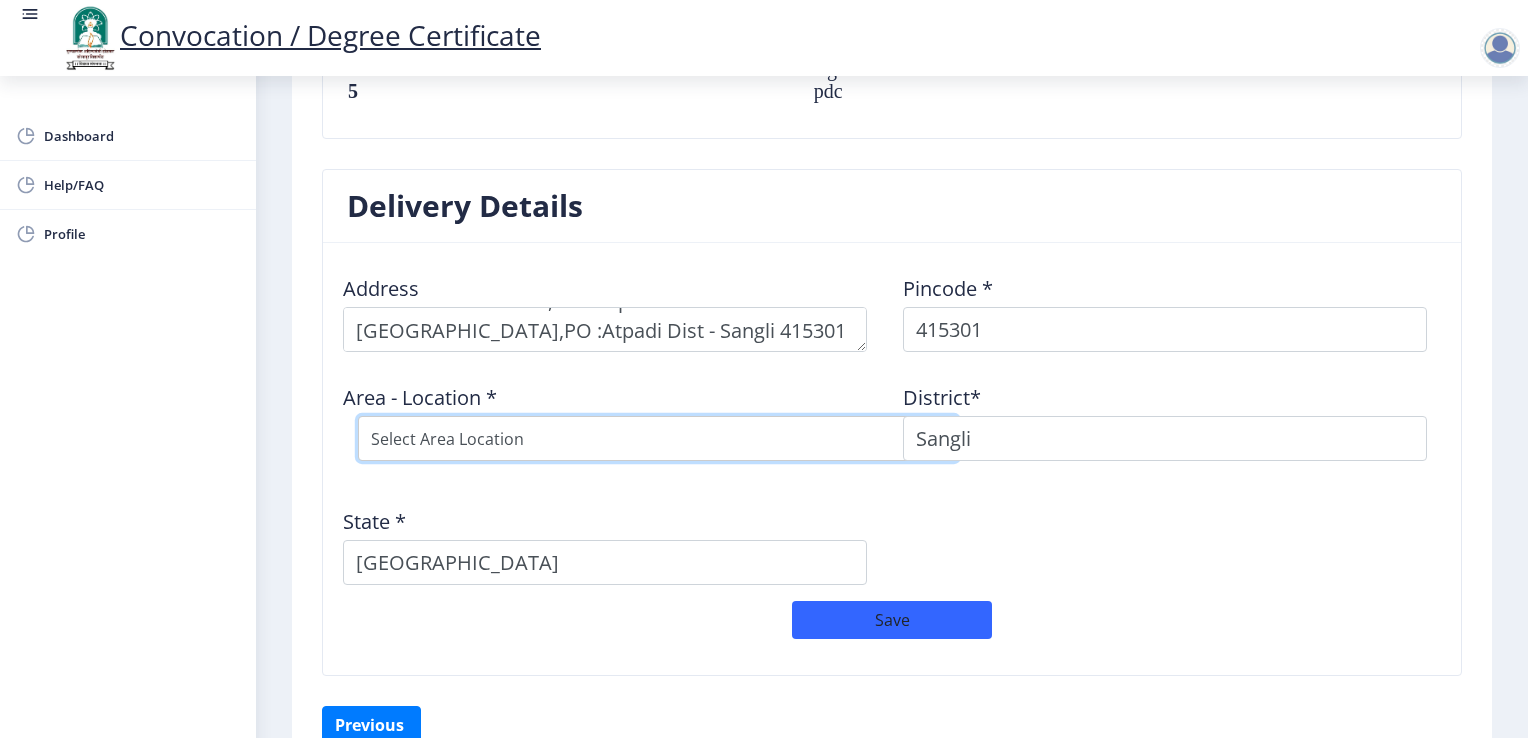 click on "Select Area Location" at bounding box center [658, 438] 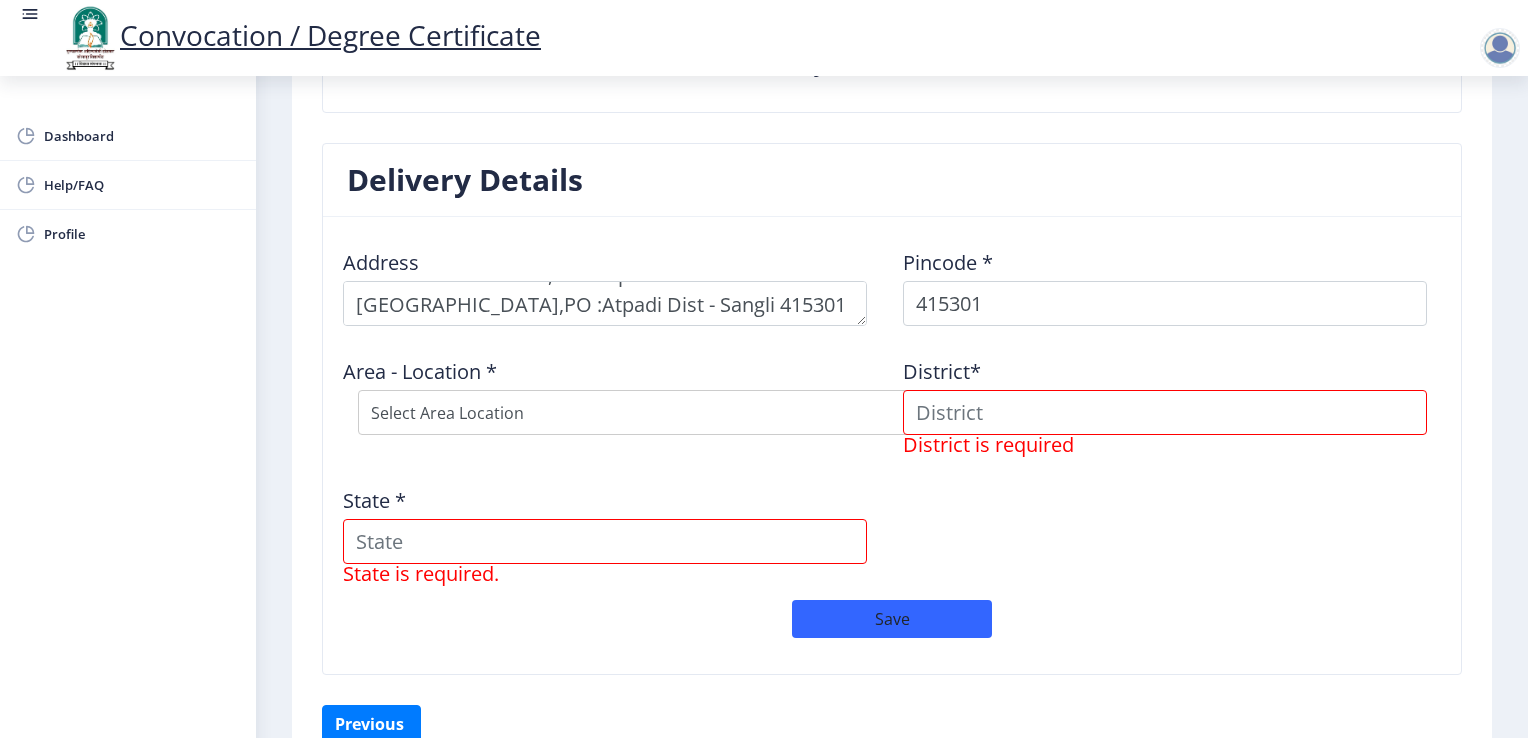 scroll, scrollTop: 2178, scrollLeft: 0, axis: vertical 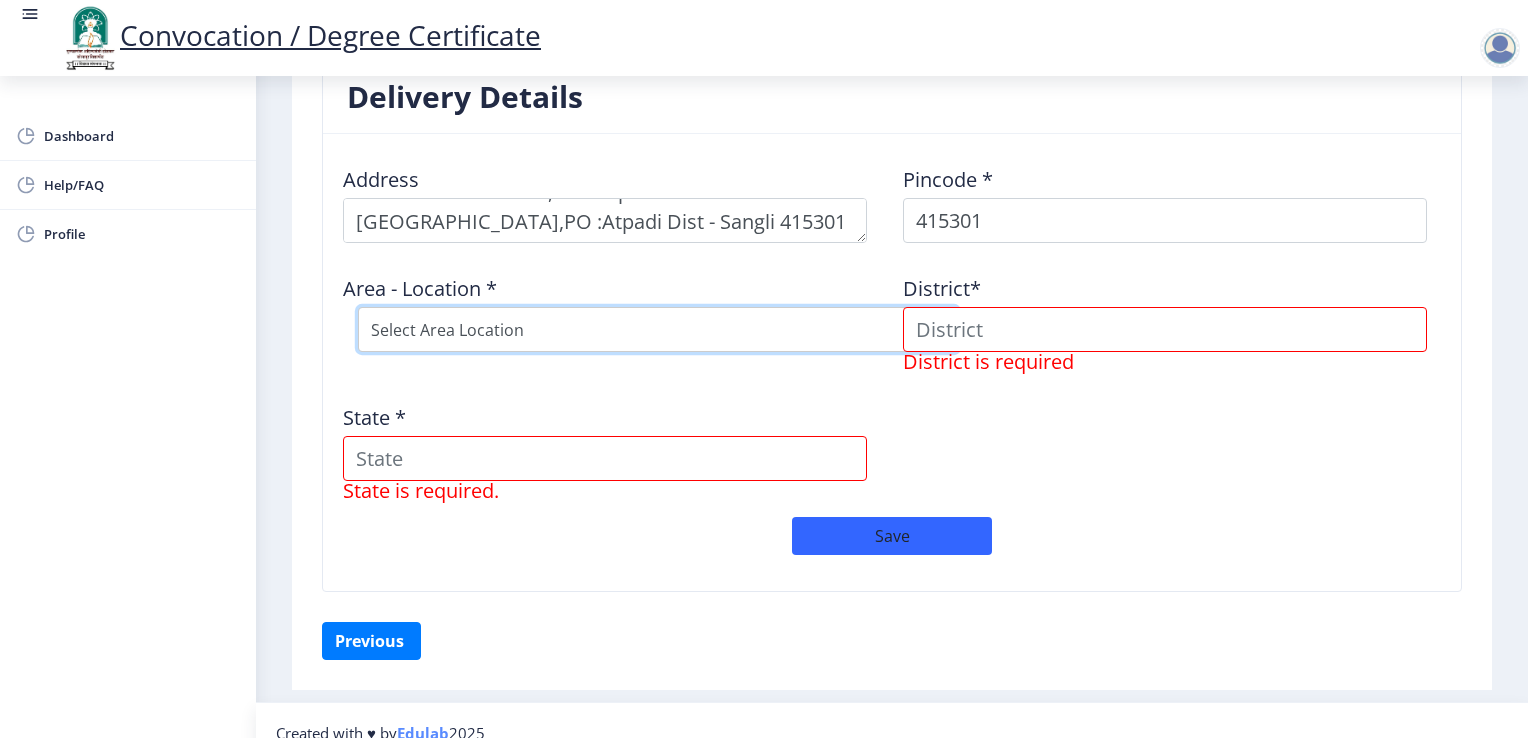 click on "Select Area Location" at bounding box center [658, 329] 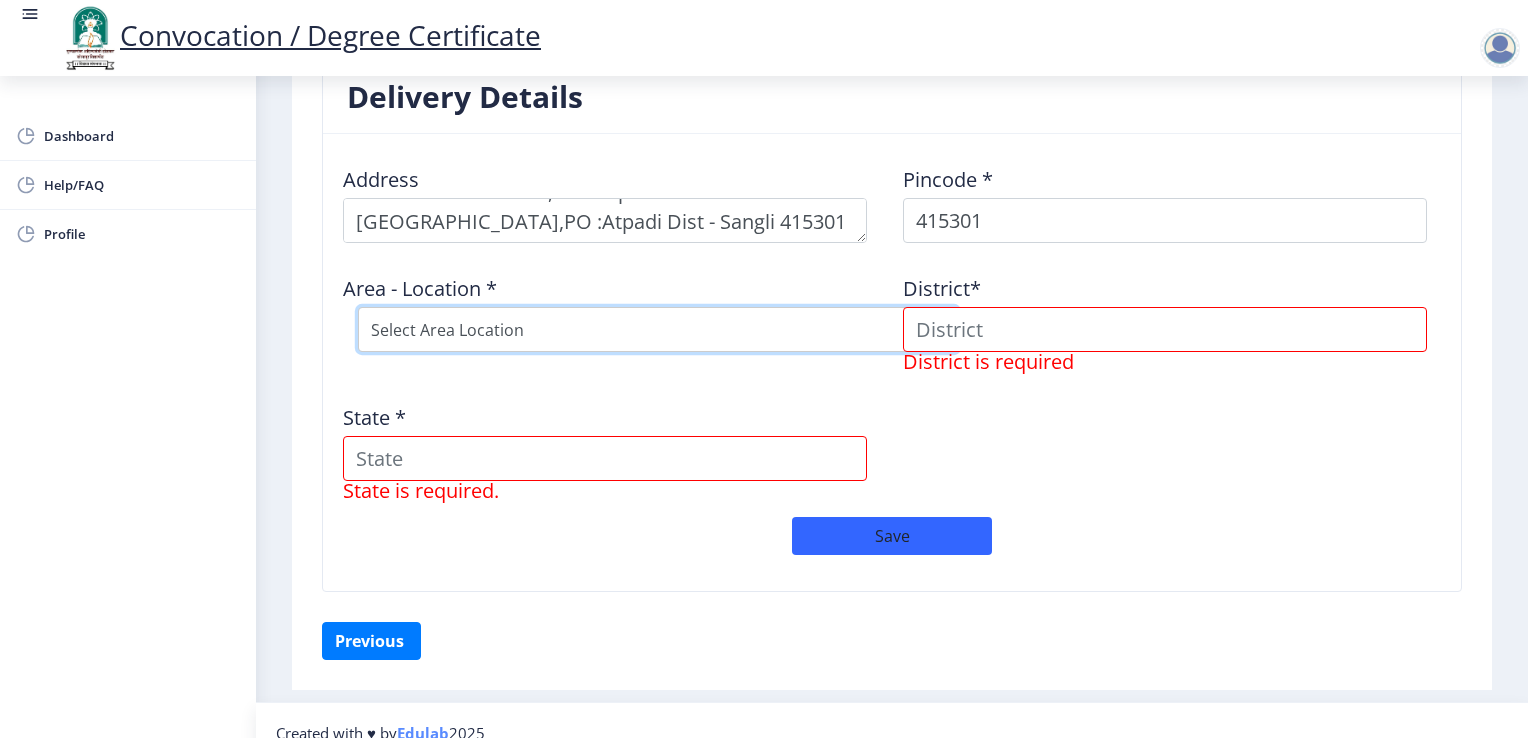 click on "Select Area Location" at bounding box center [658, 329] 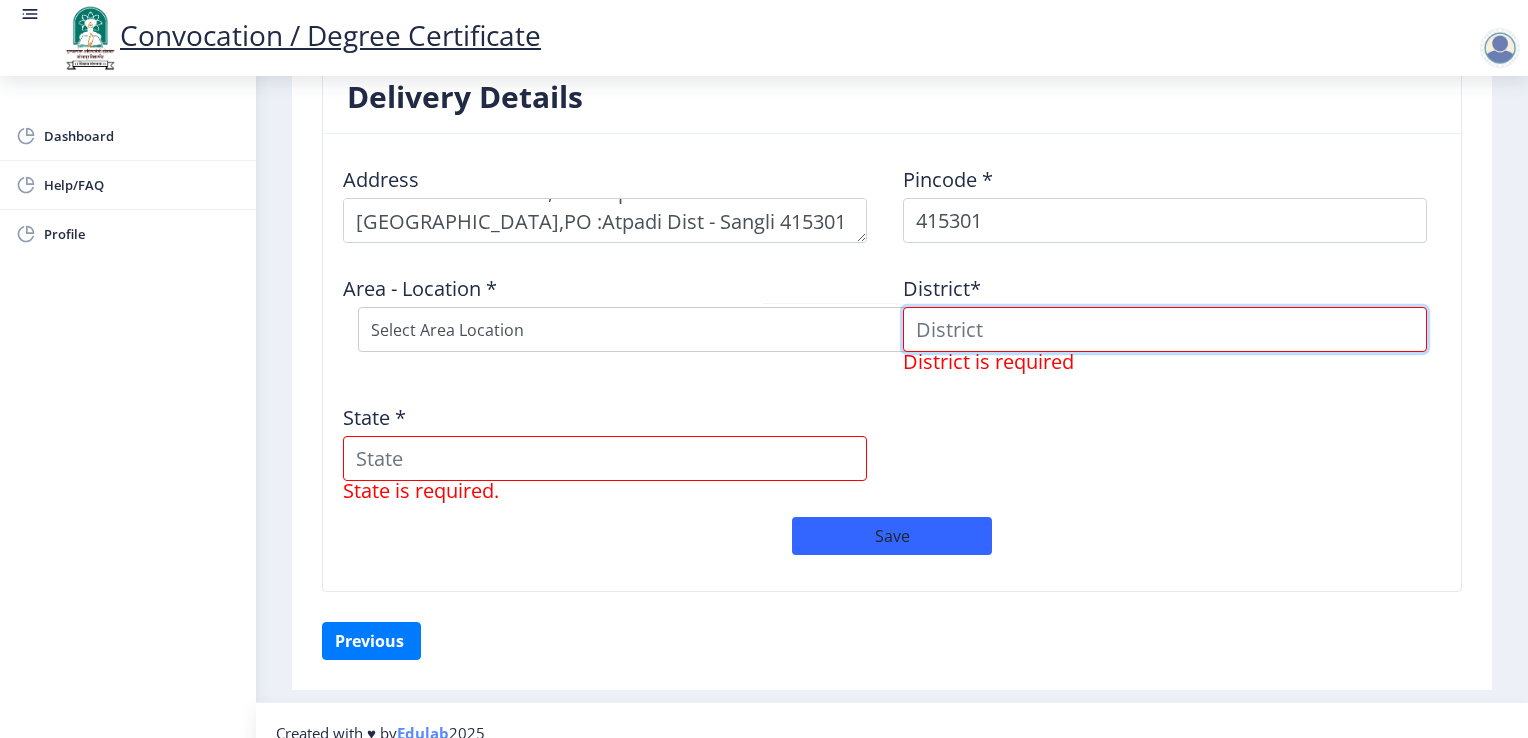 click at bounding box center [1165, 329] 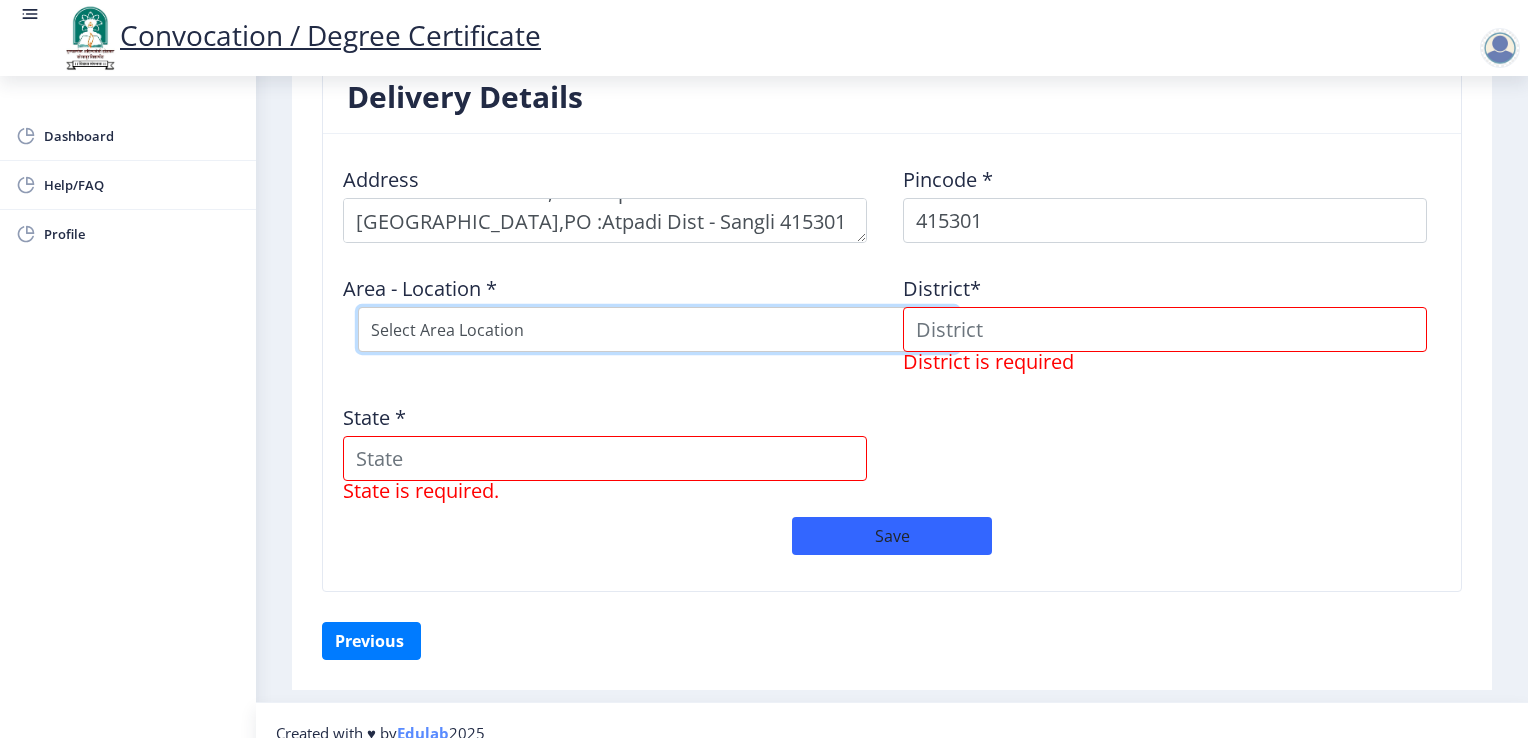 click on "Select Area Location" at bounding box center (658, 329) 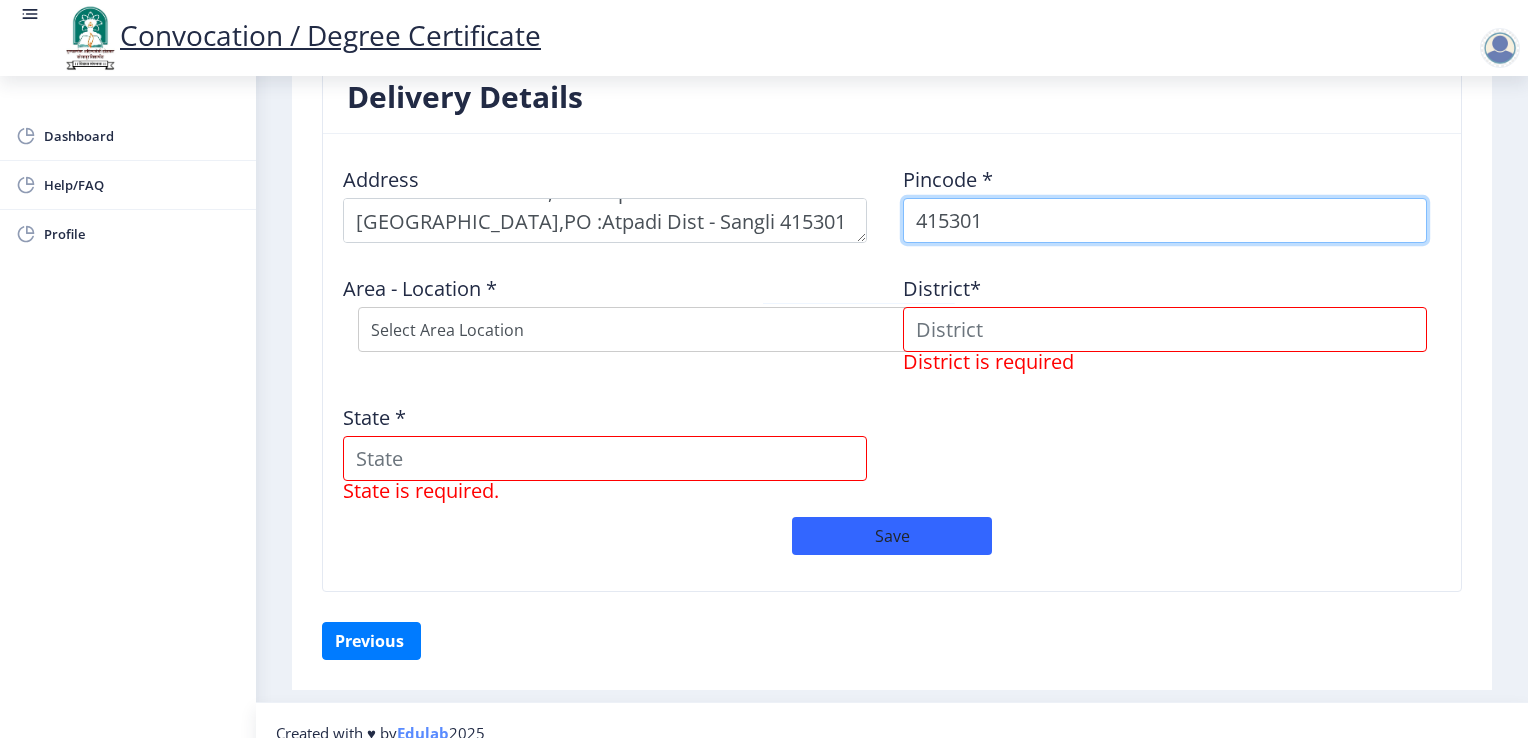 click on "415301" at bounding box center (1165, 220) 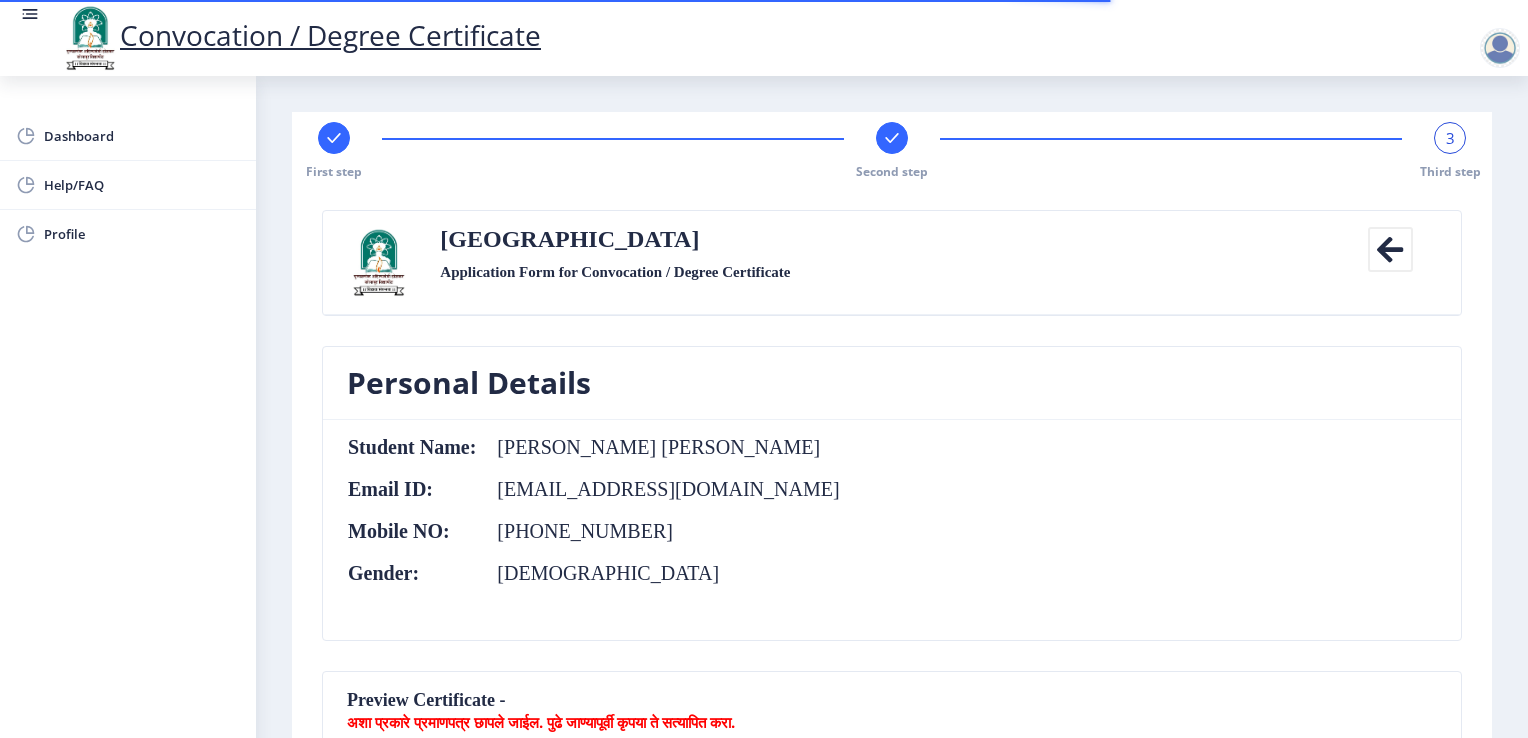 select 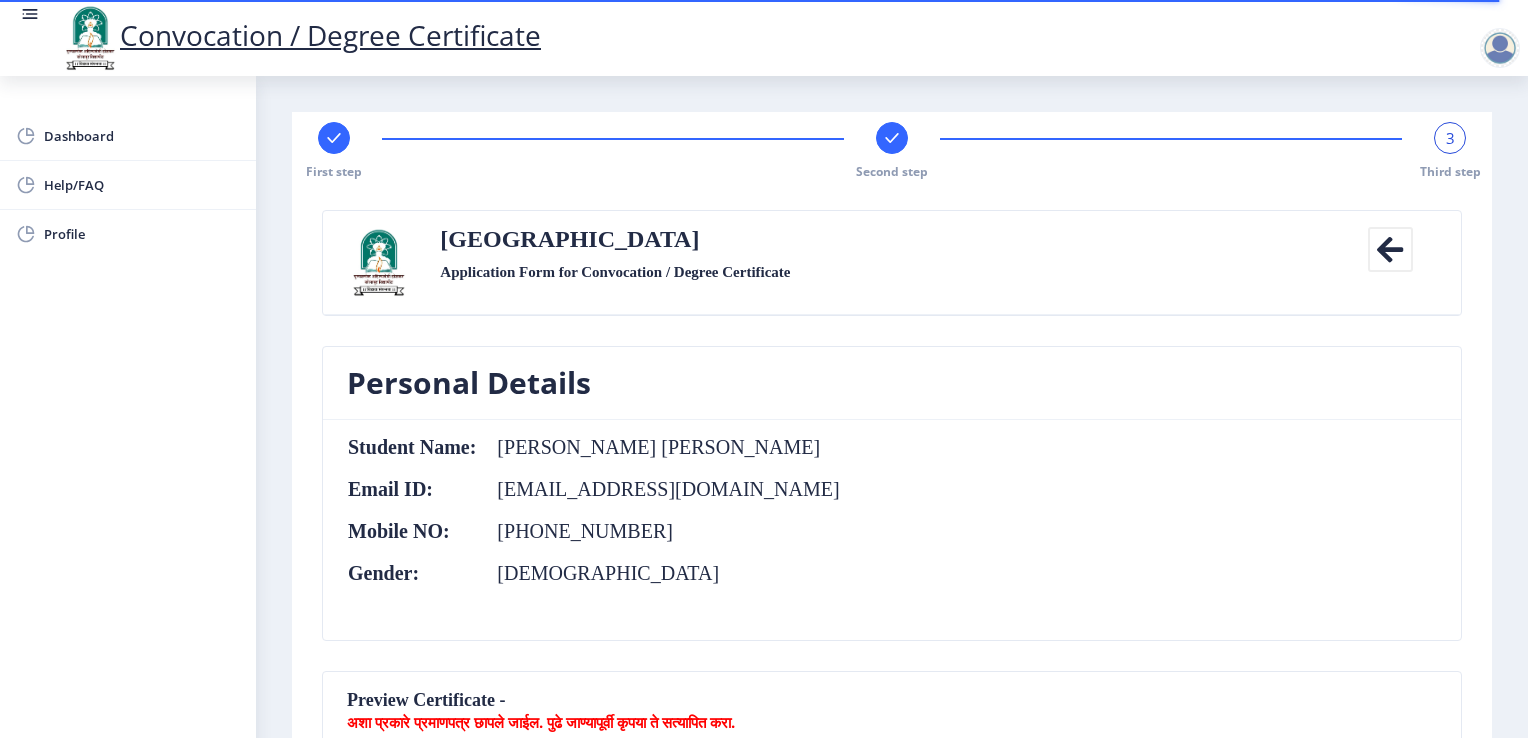 scroll, scrollTop: 2005, scrollLeft: 0, axis: vertical 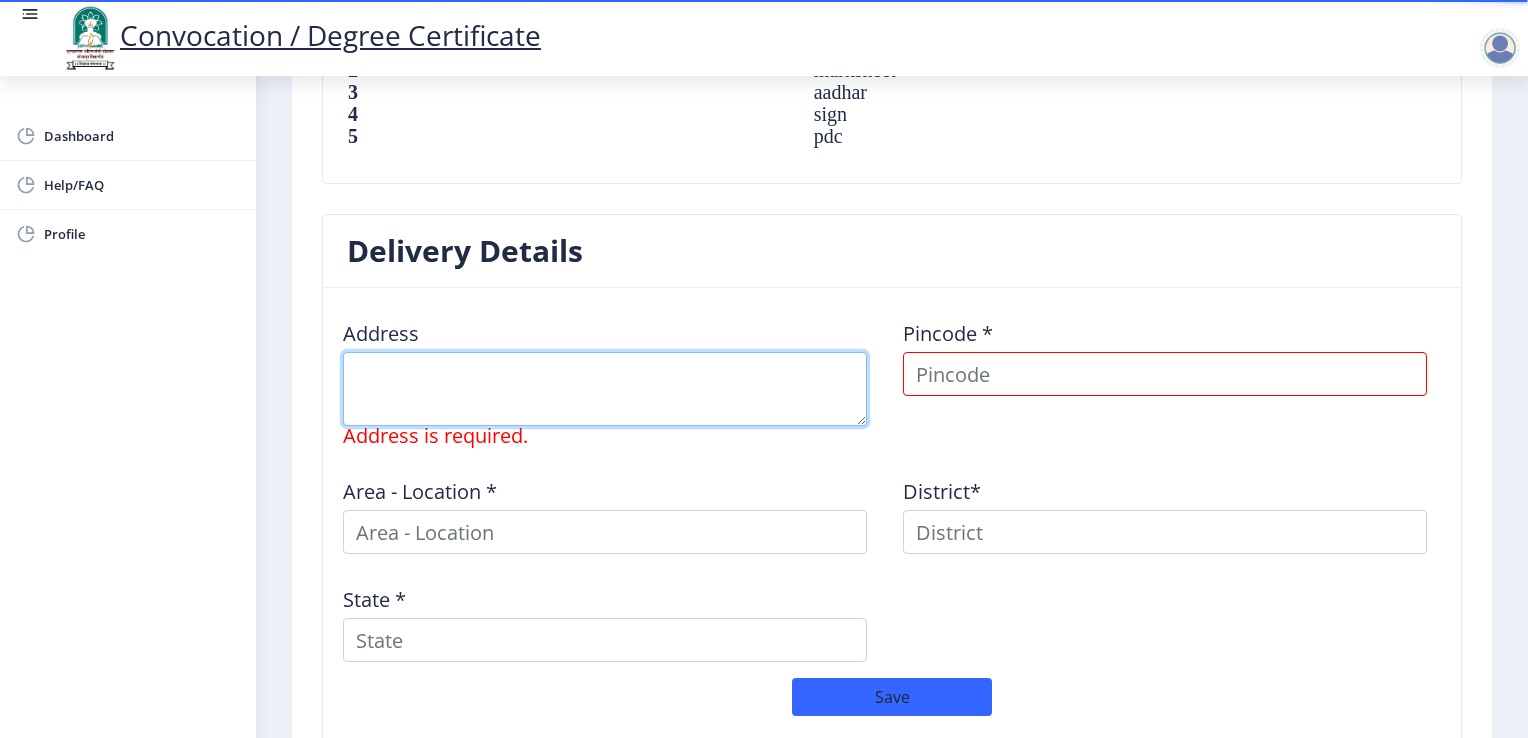 click at bounding box center (605, 389) 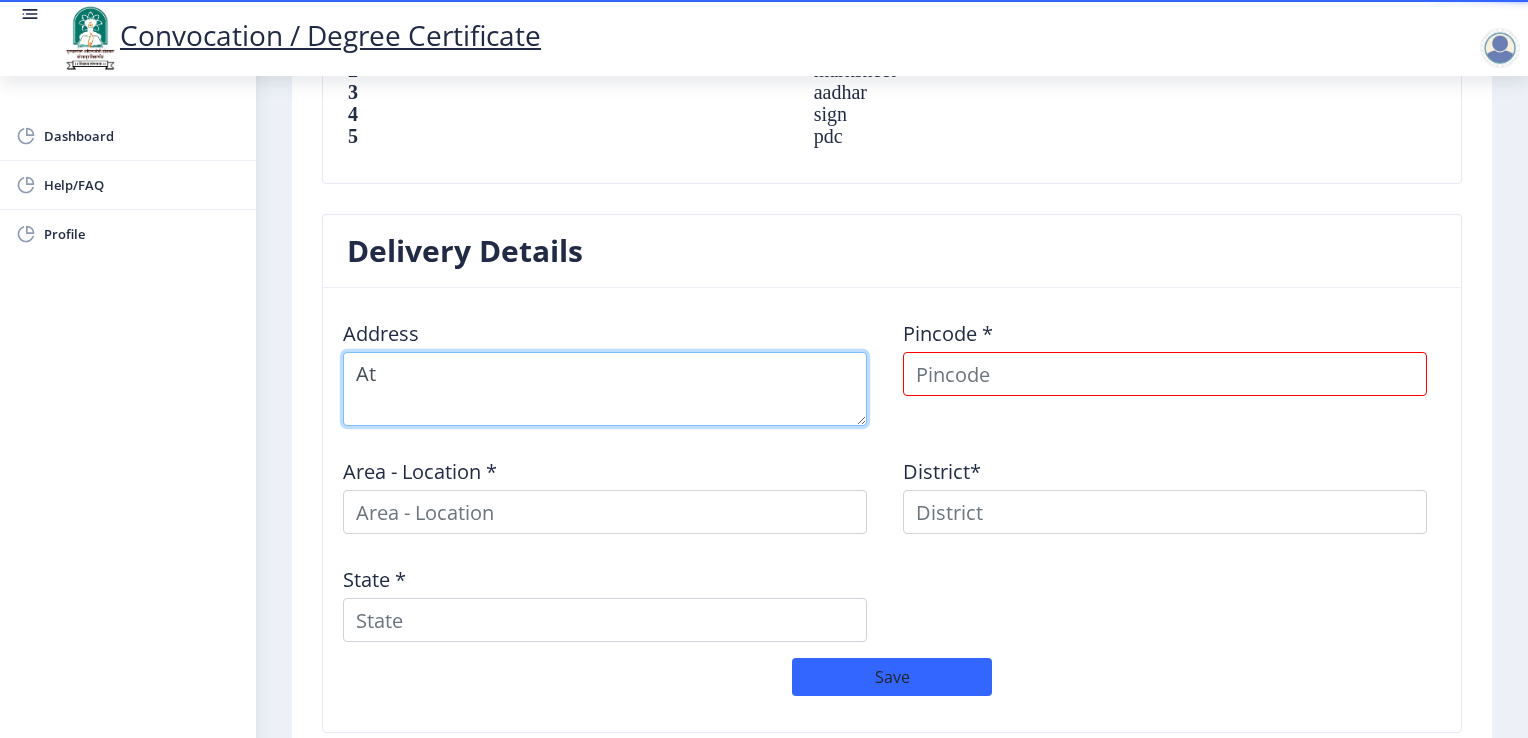 type on "A" 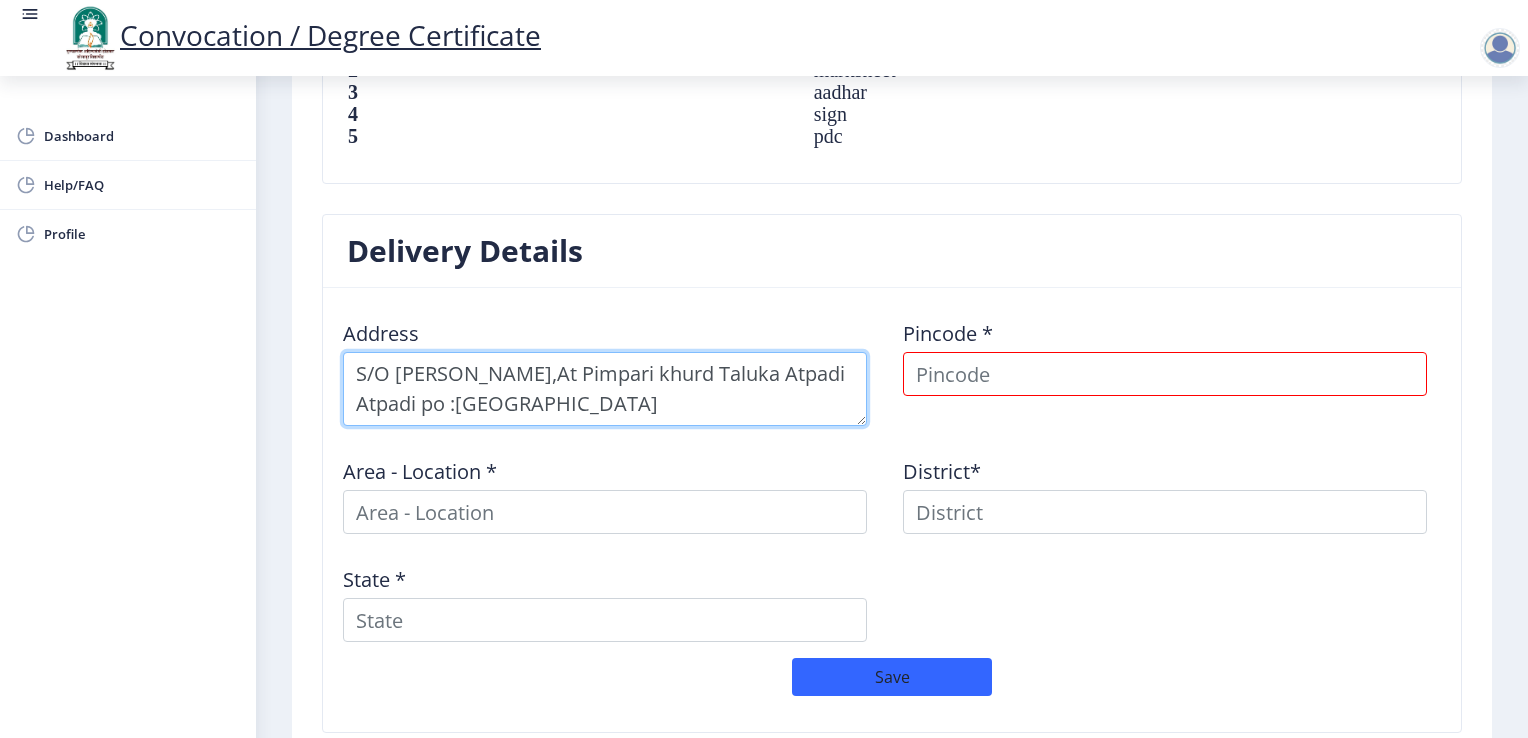 type on "S/O Tukaram Kadam,At Pimpari khurd Taluka Atpadi Atpadi po :Atpadi Dist -Sangli,Maharashtra 415301" 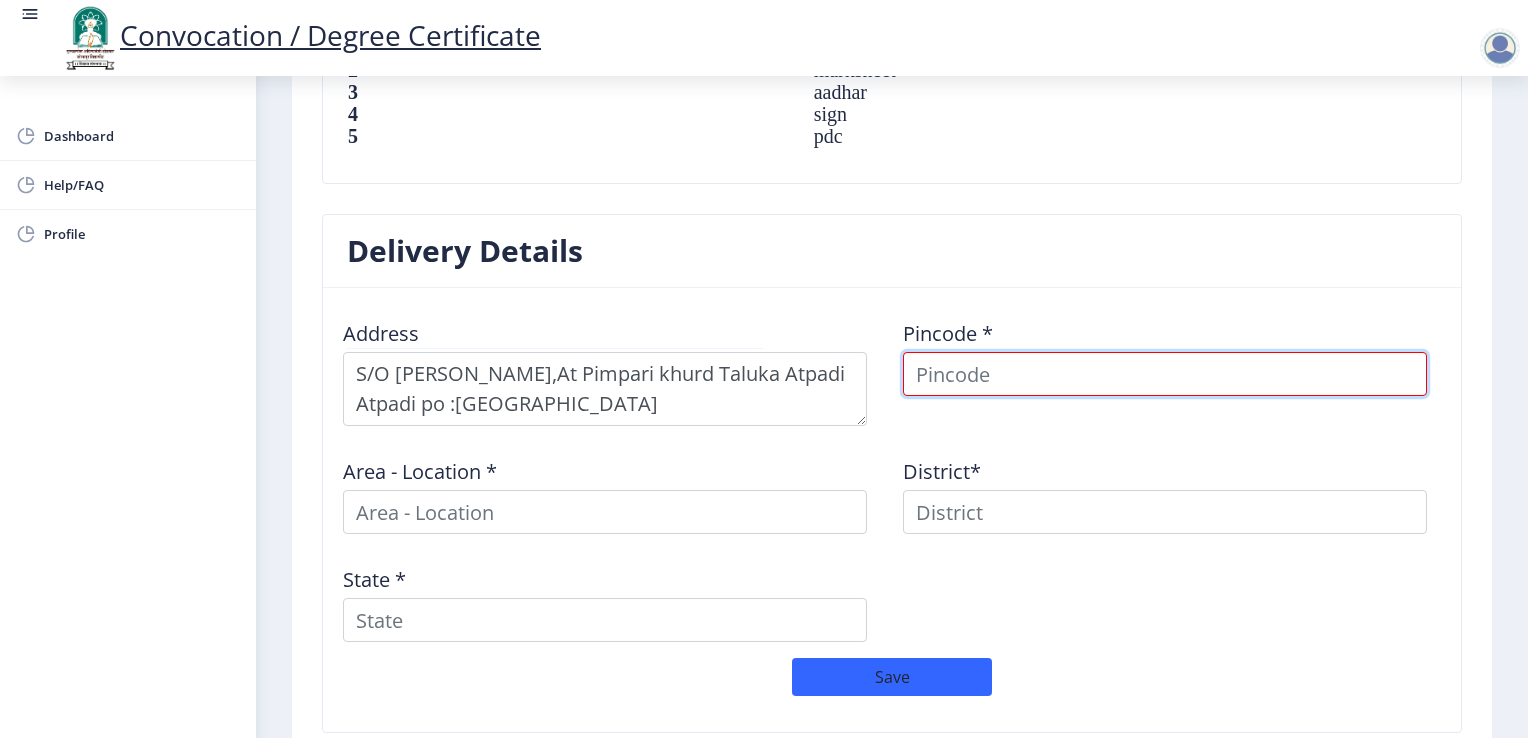 click at bounding box center (1165, 374) 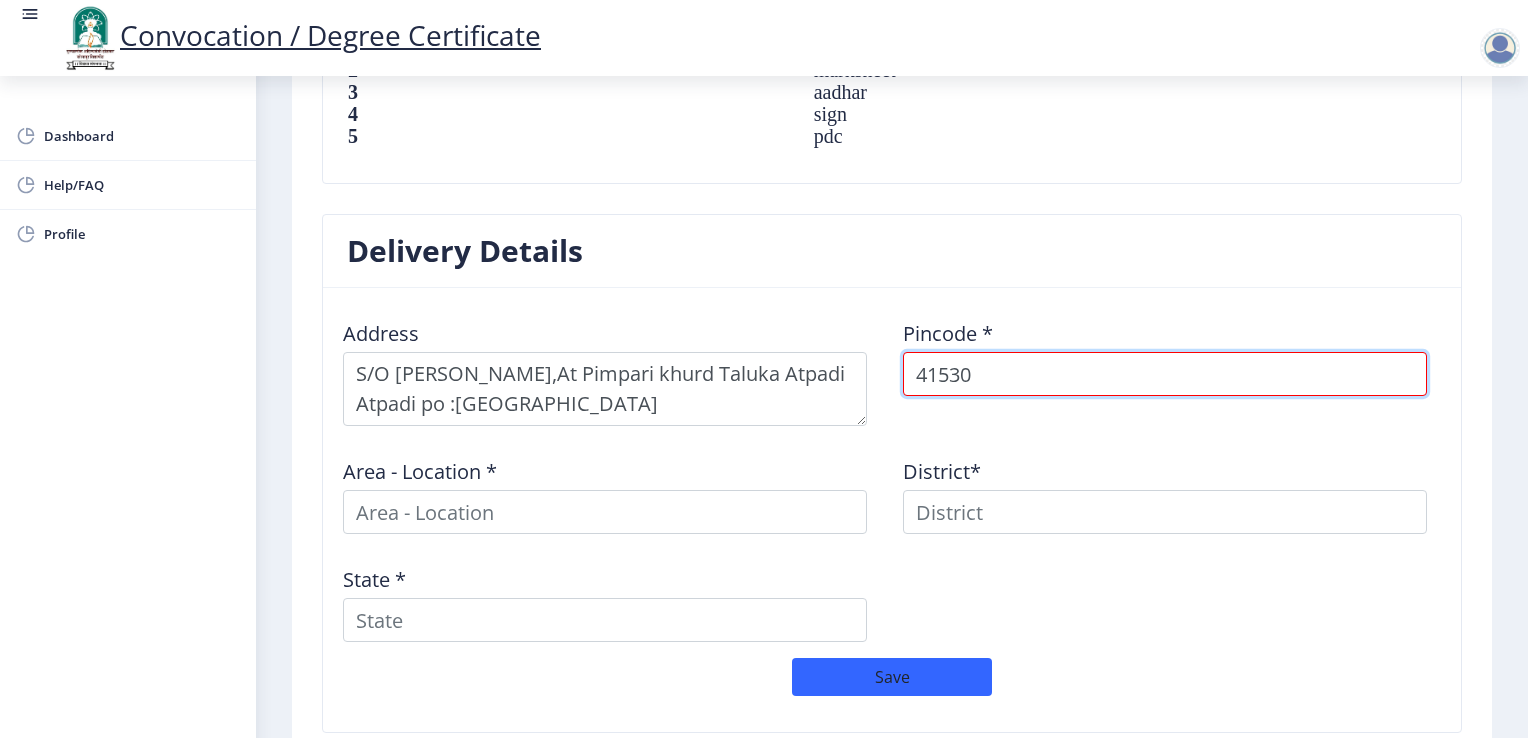type on "415301" 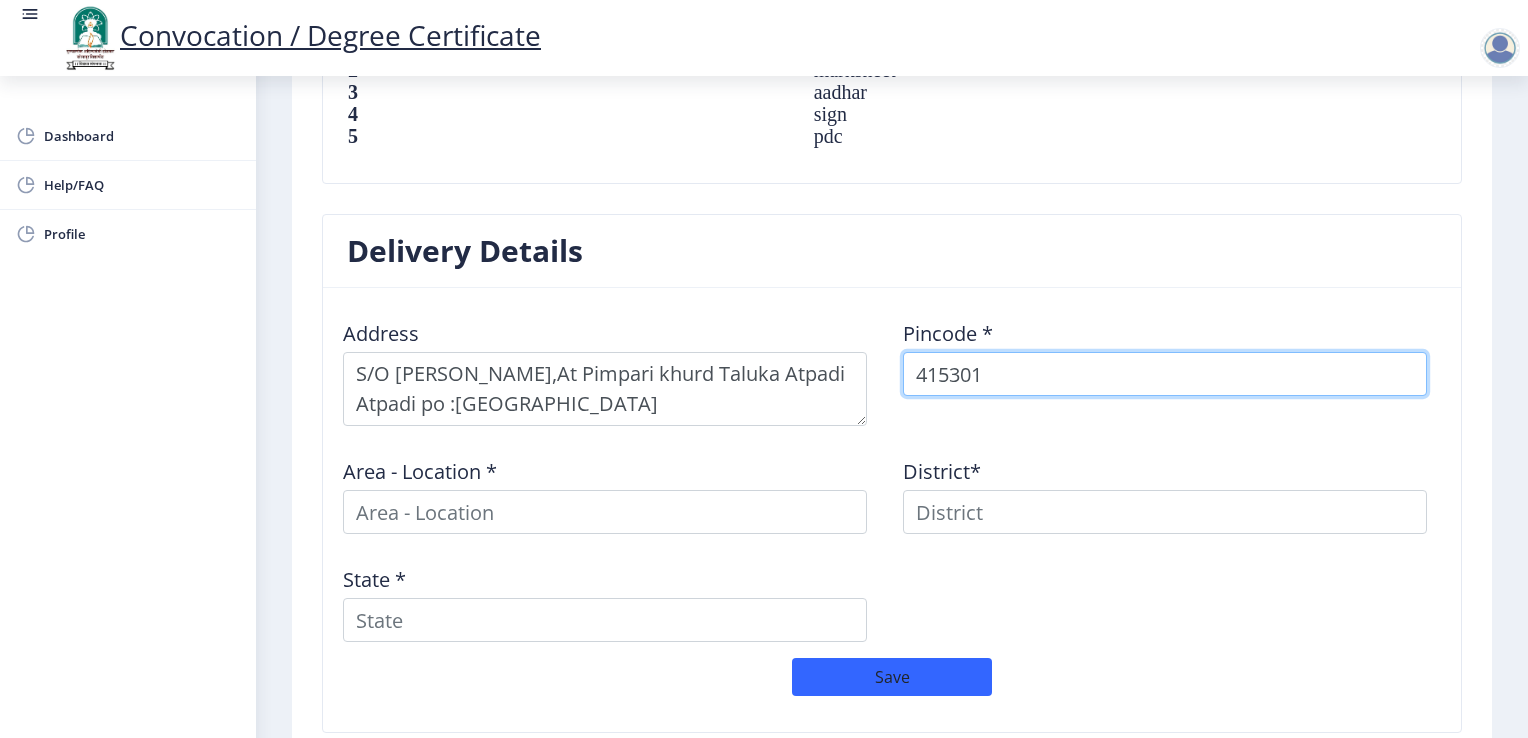 select 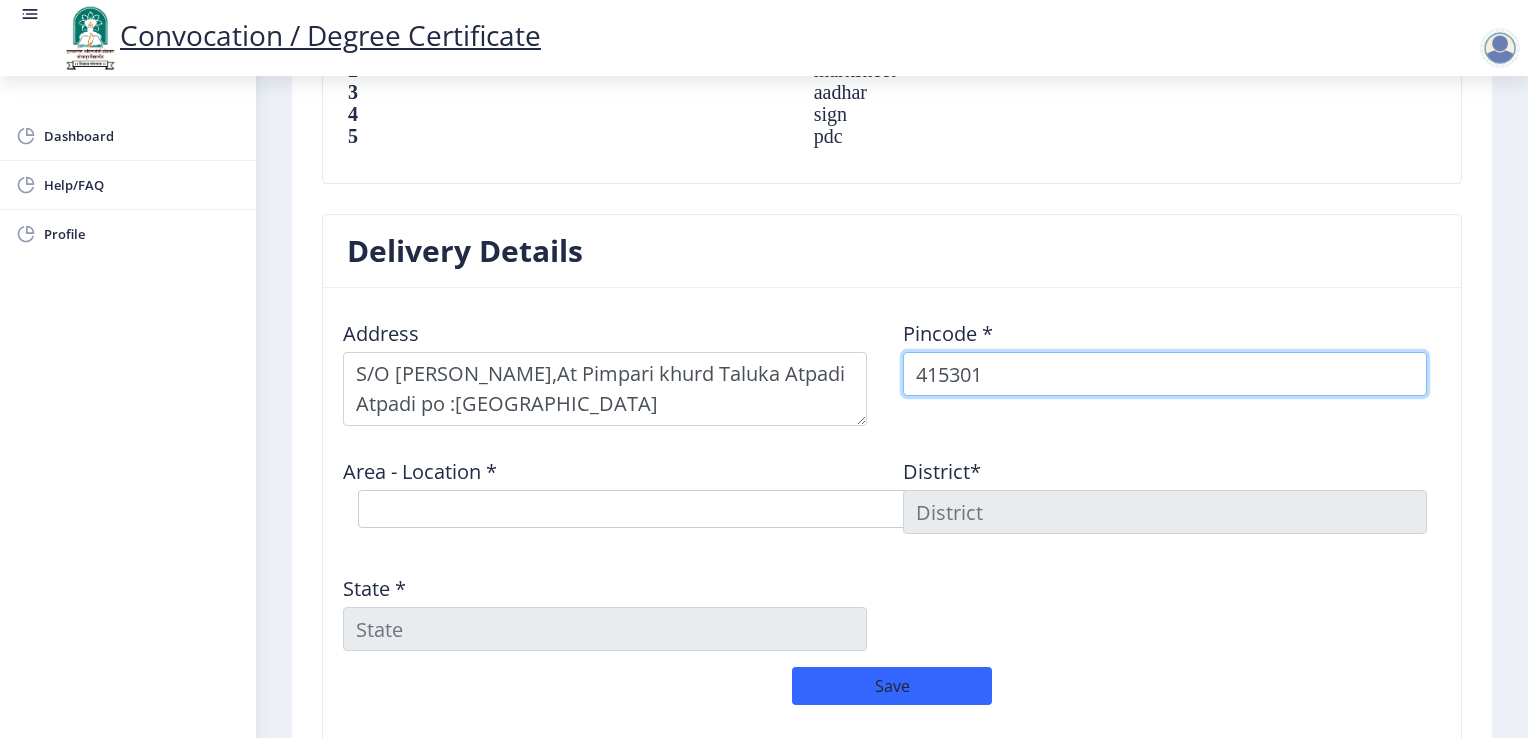 type on "415301" 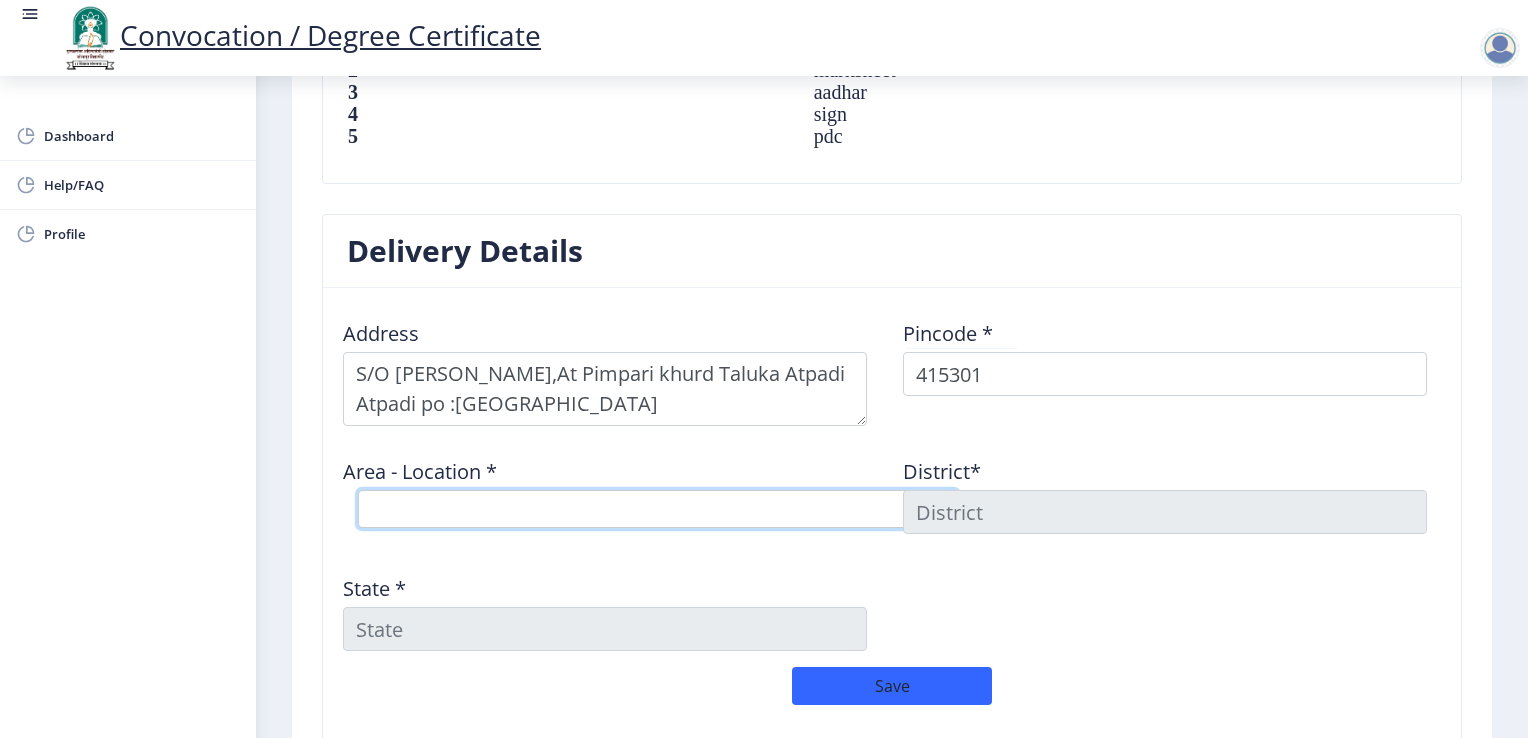 click on "Select Area Location Atpadi S.O Kautholi B.O Madgule B.O Nimbavade B.O Vibhutwadi B.O Zare B.O" at bounding box center (658, 509) 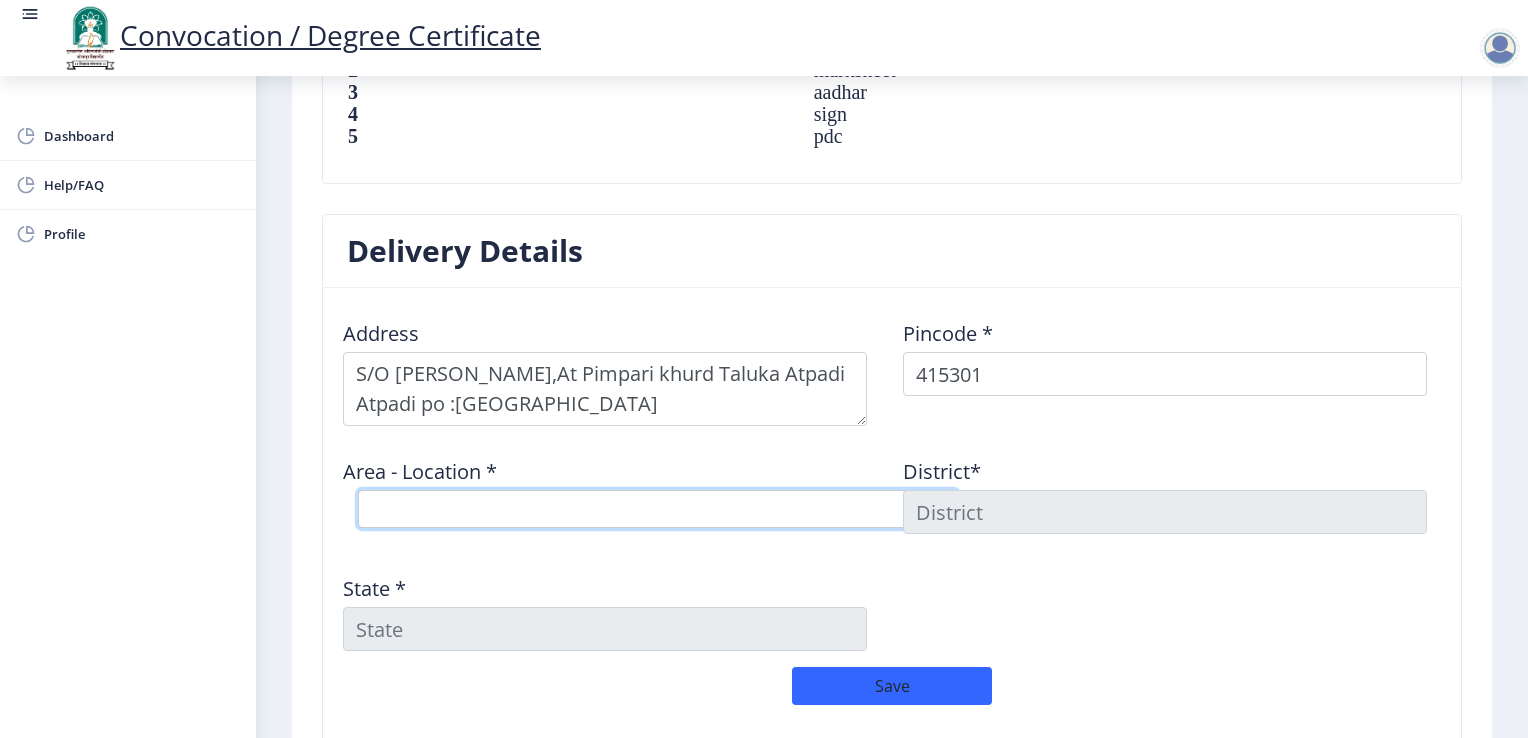 click on "Select Area Location Atpadi S.O Kautholi B.O Madgule B.O Nimbavade B.O Vibhutwadi B.O Zare B.O" at bounding box center [658, 509] 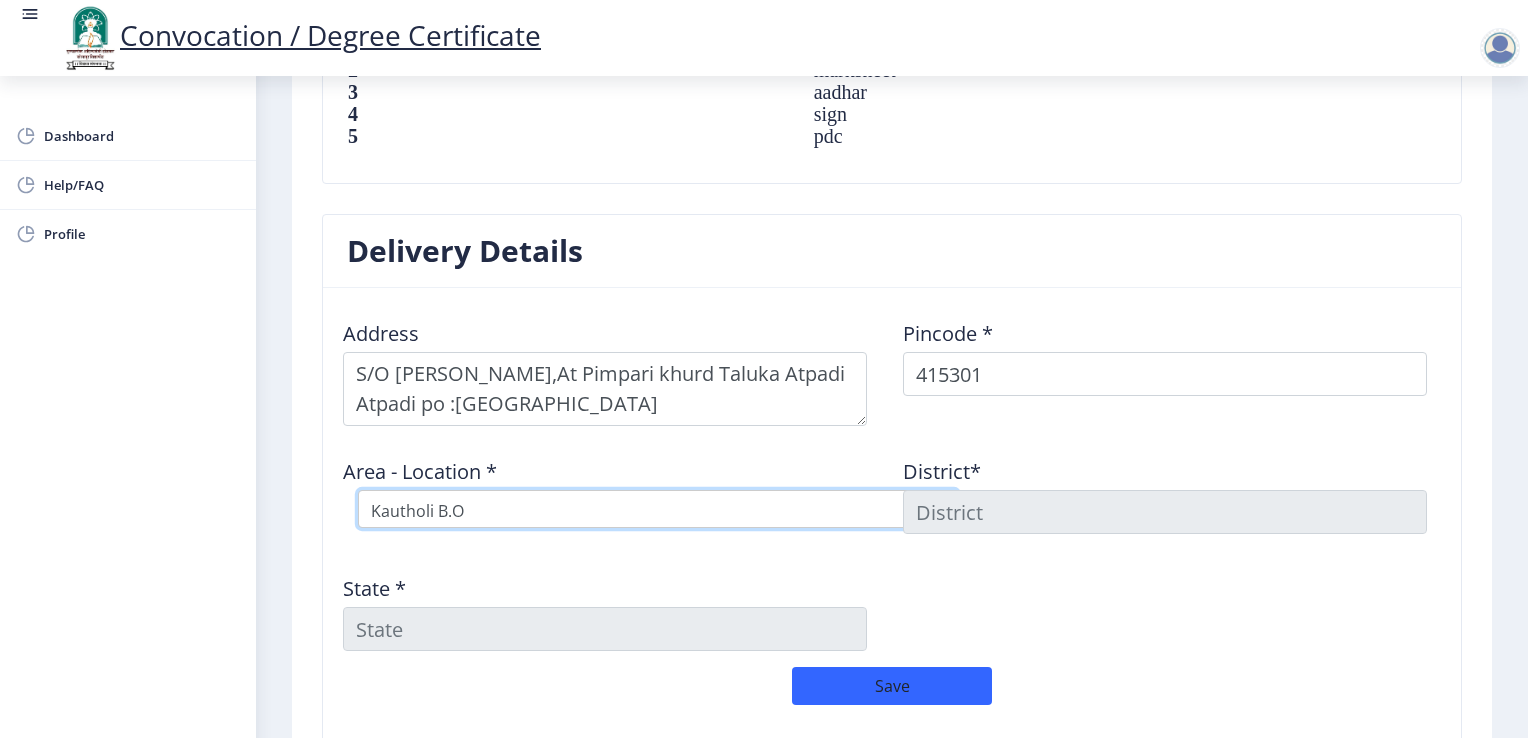 click on "Select Area Location Atpadi S.O Kautholi B.O Madgule B.O Nimbavade B.O Vibhutwadi B.O Zare B.O" at bounding box center (658, 509) 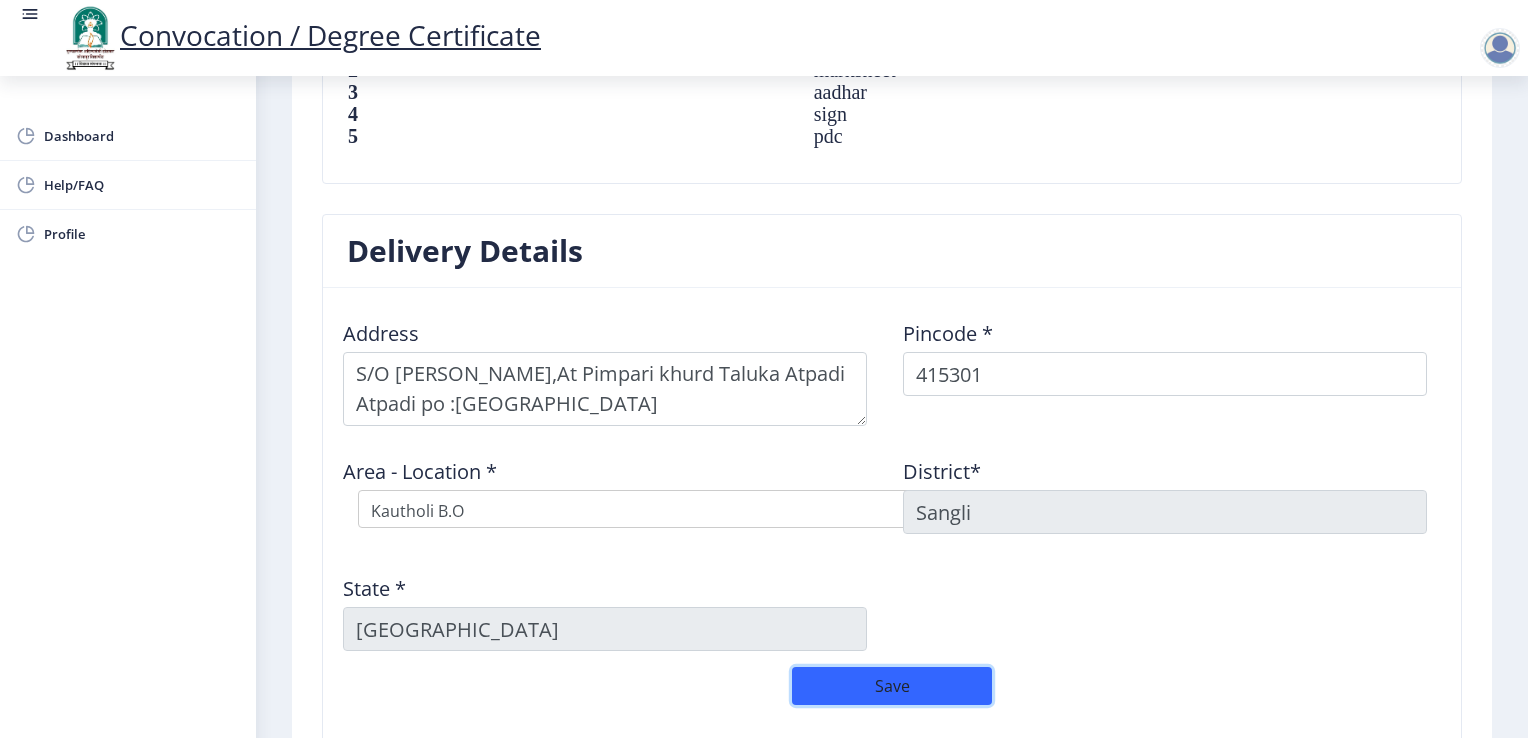 click on "Save" 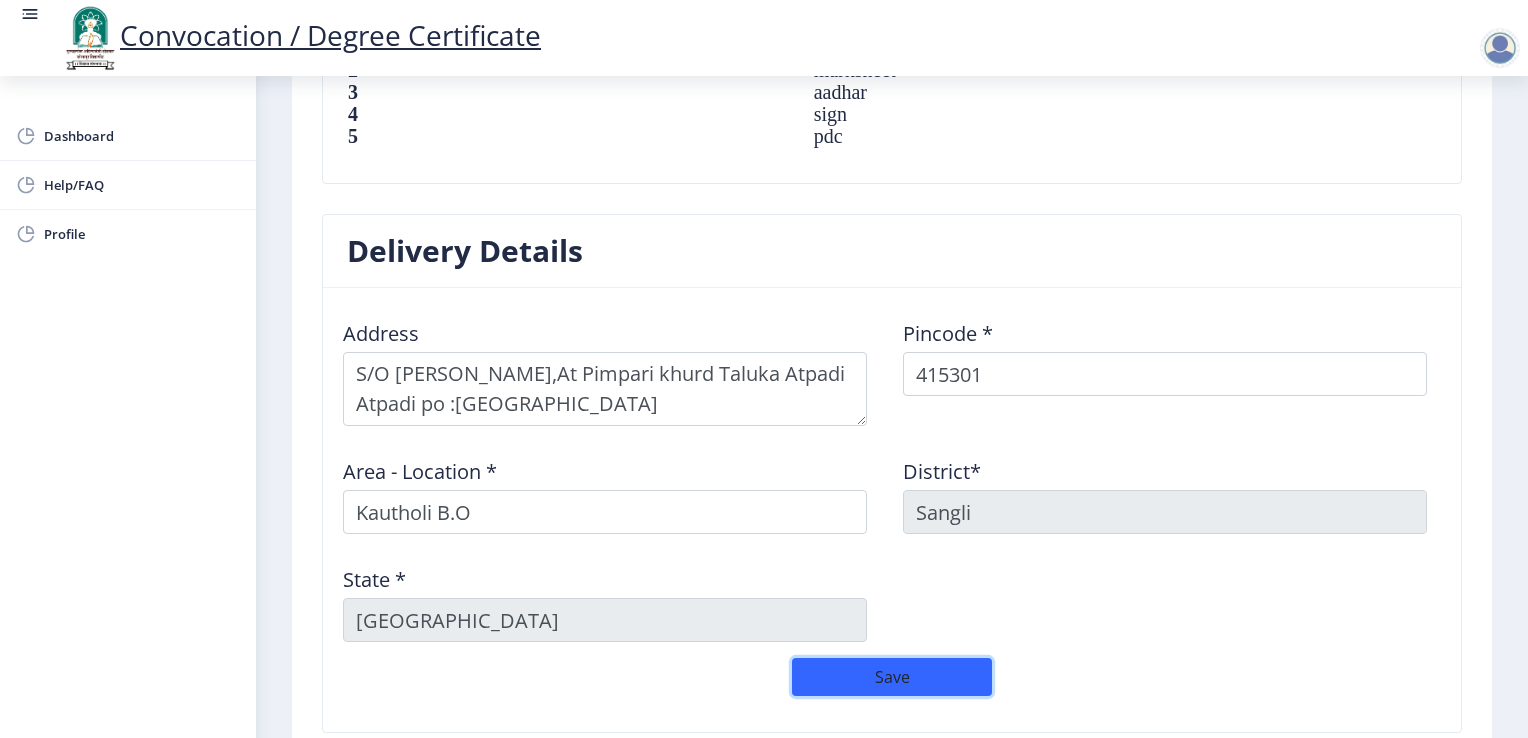 scroll, scrollTop: 1359, scrollLeft: 0, axis: vertical 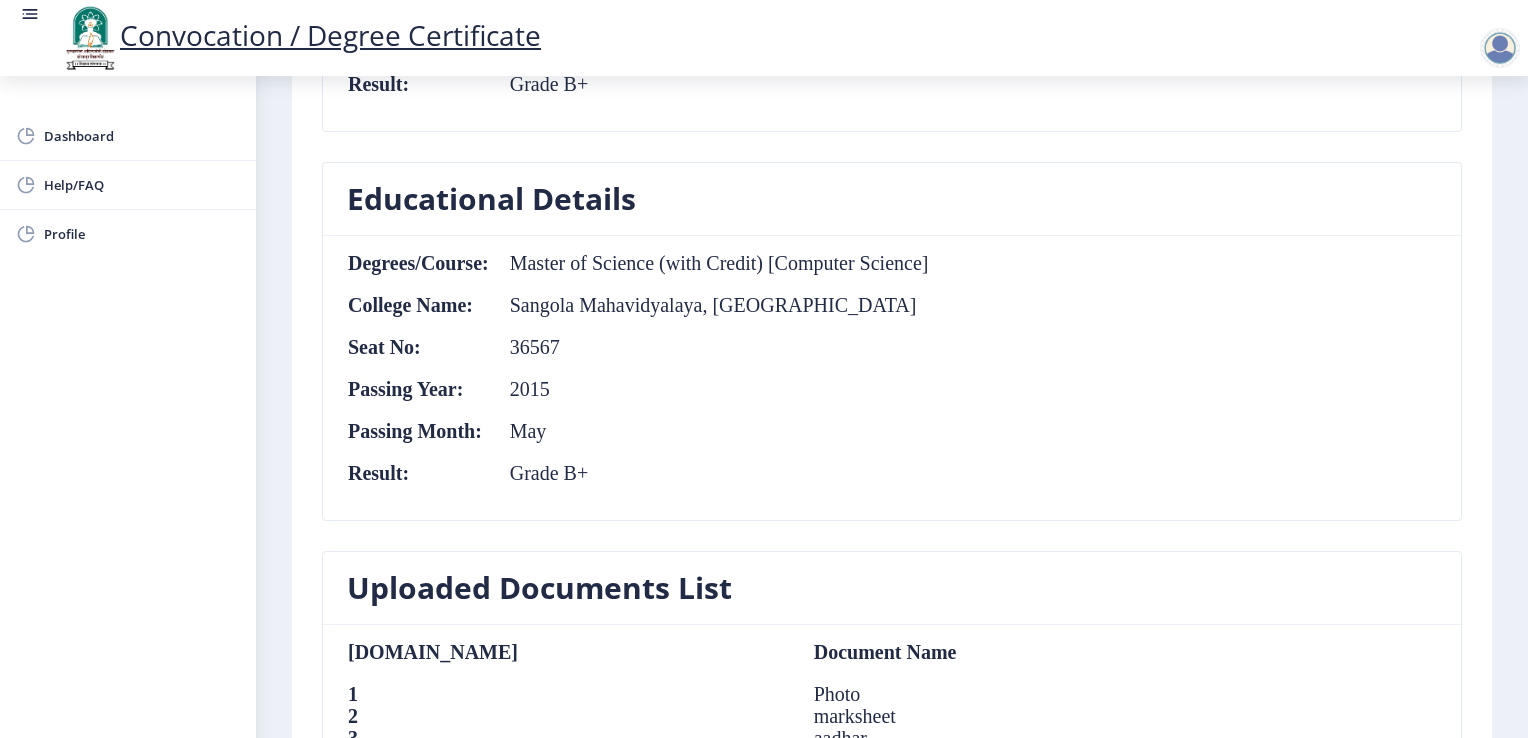 type 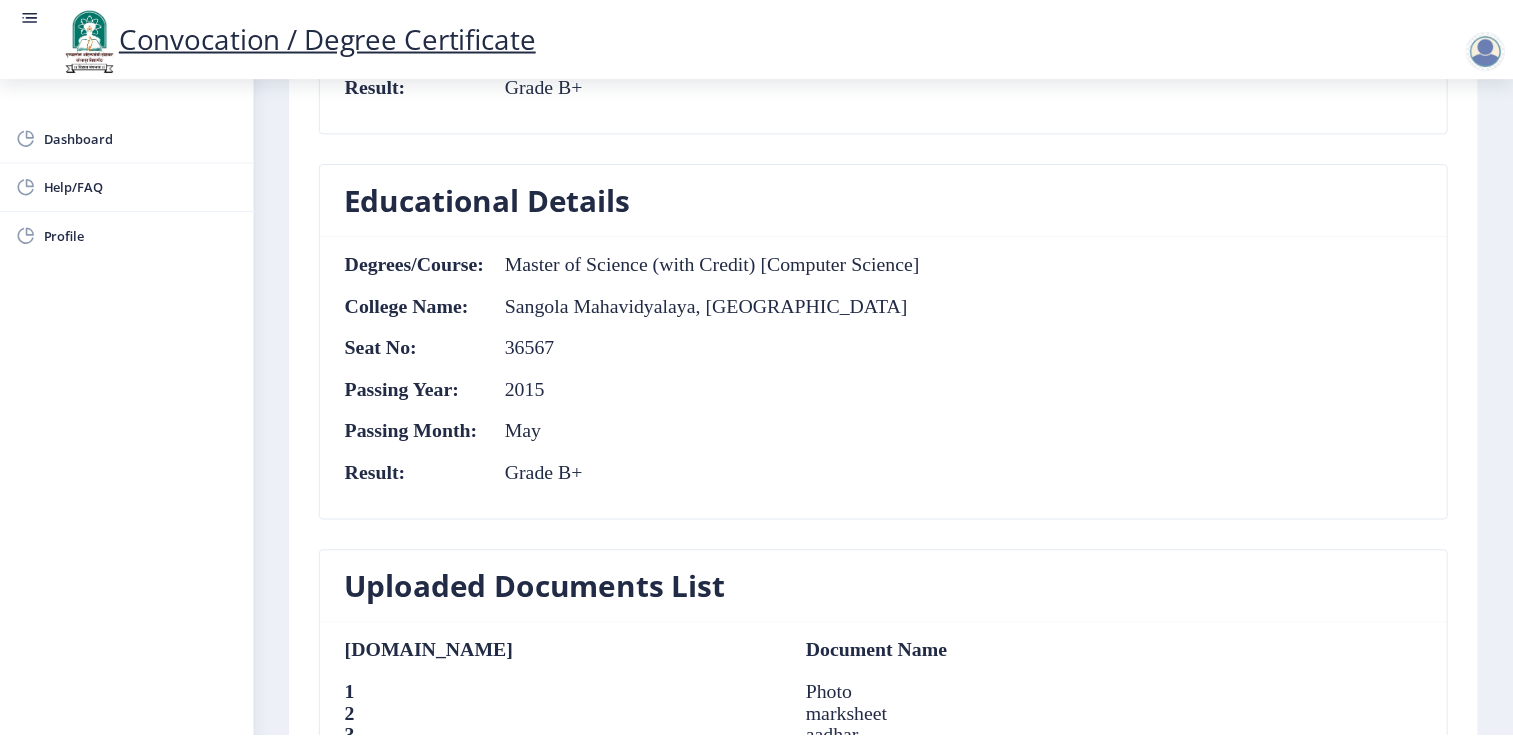 scroll, scrollTop: 2222, scrollLeft: 0, axis: vertical 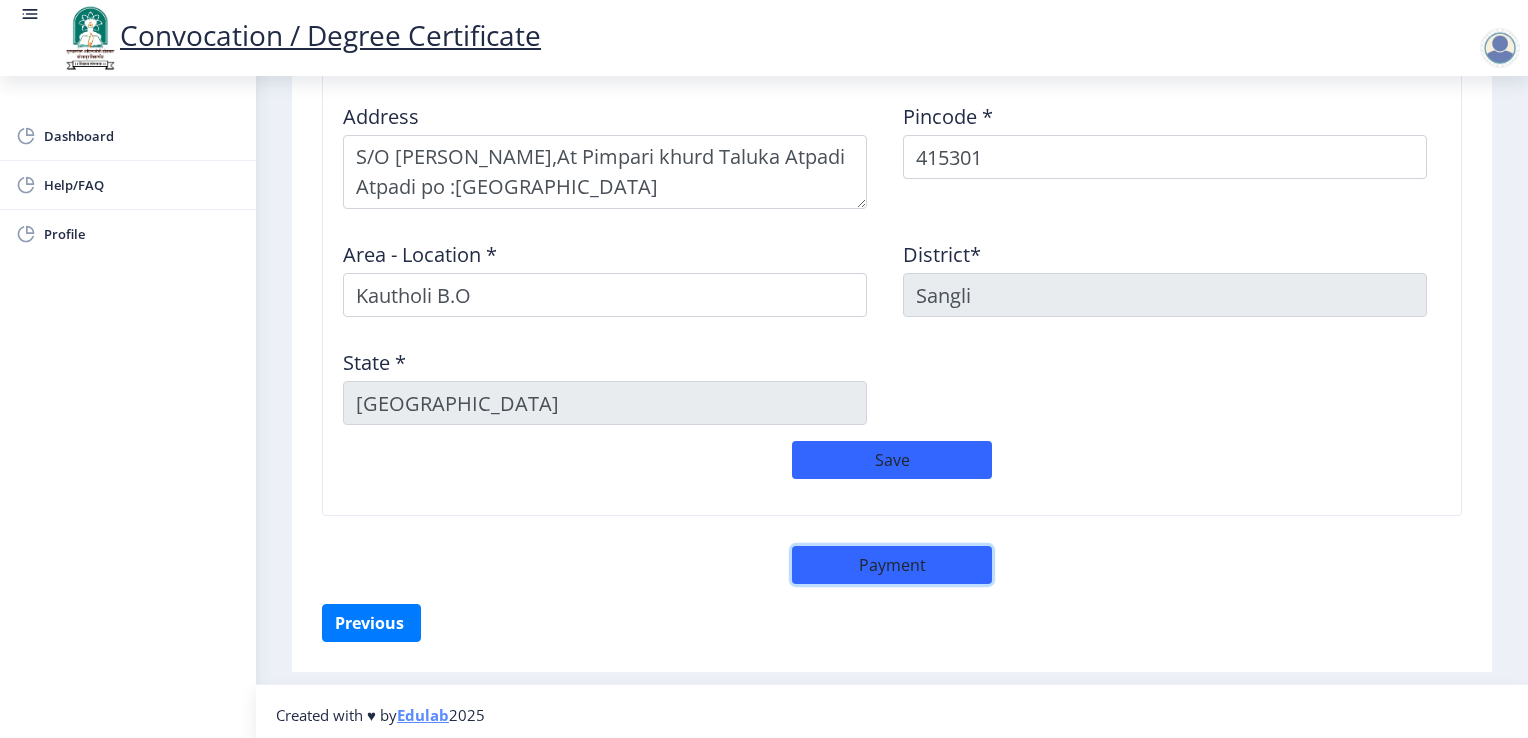 type 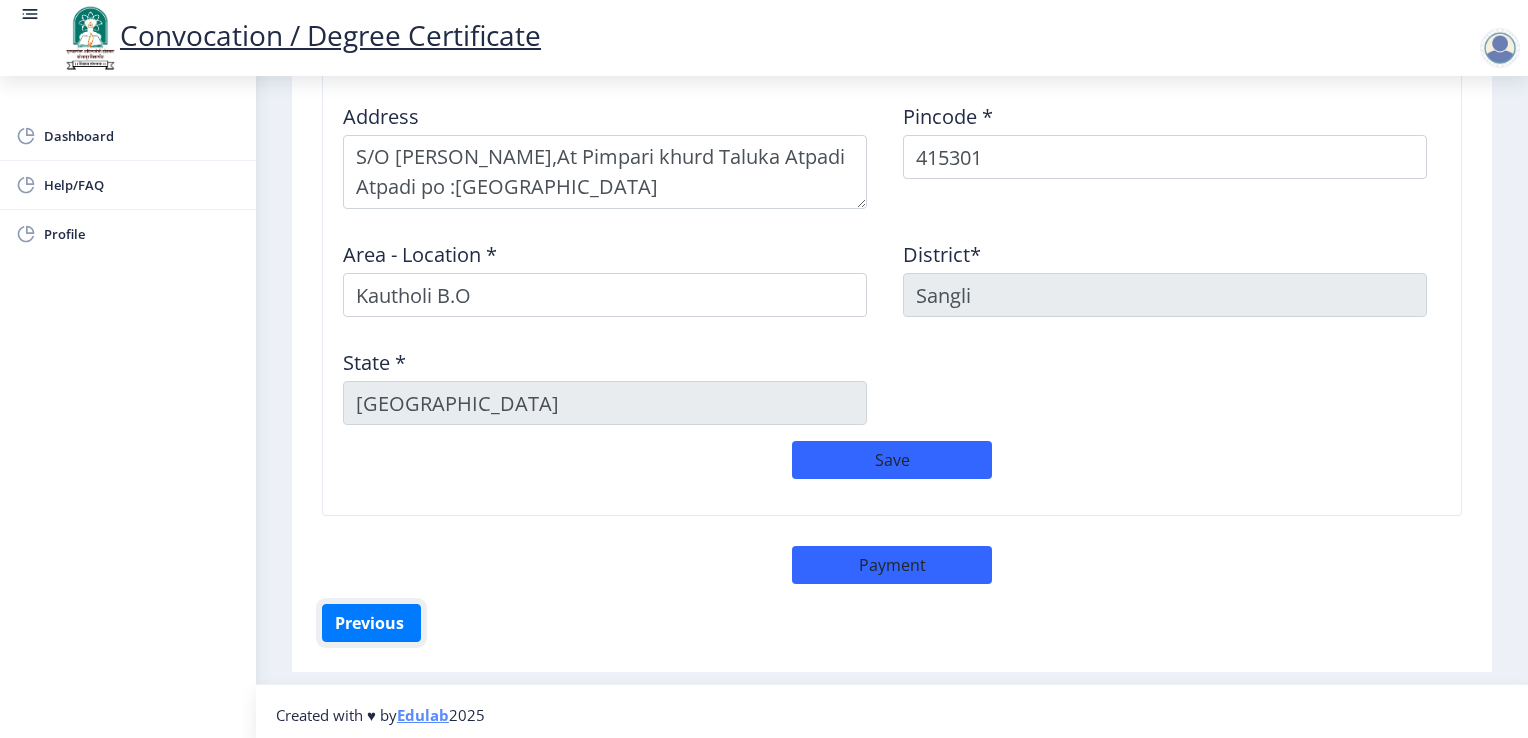 type 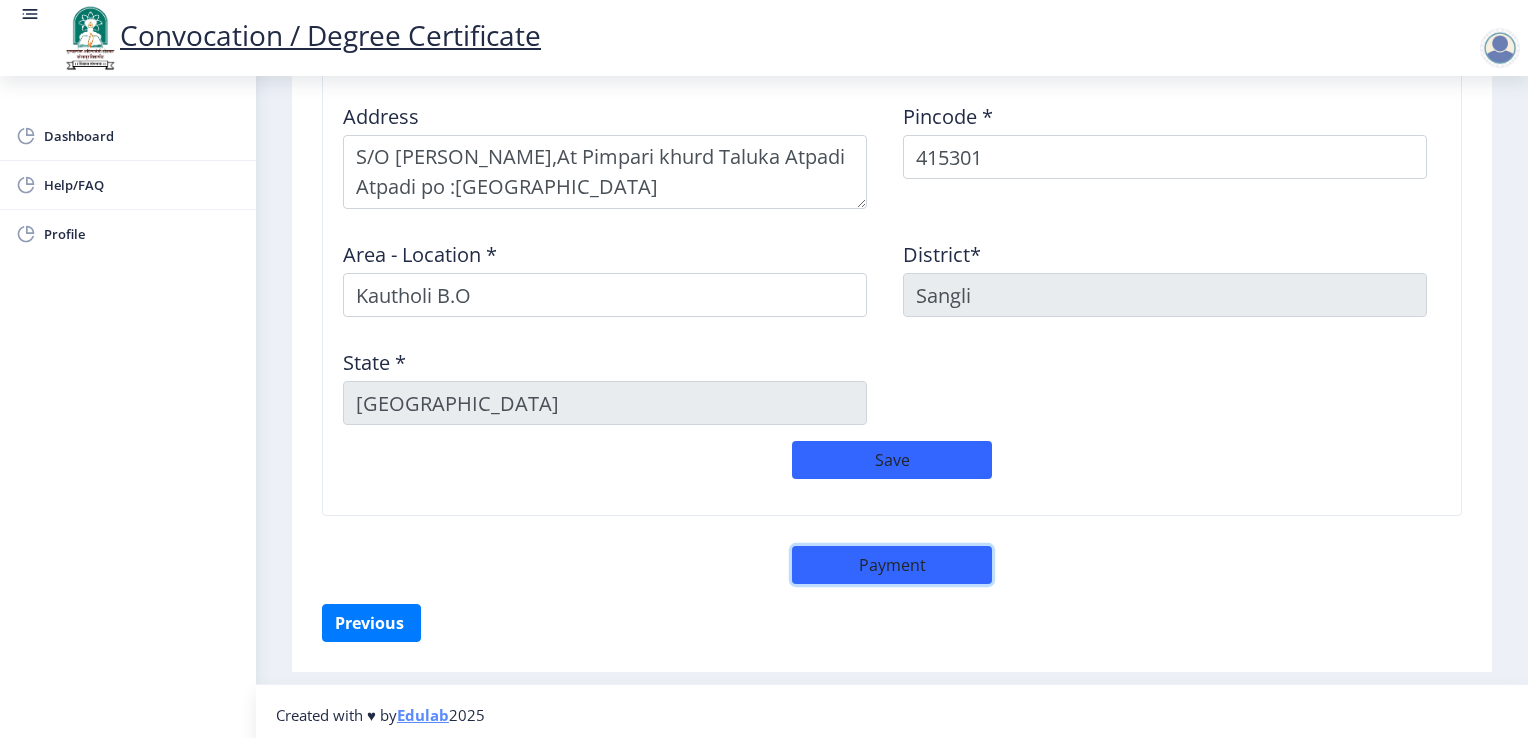 click on "Payment" 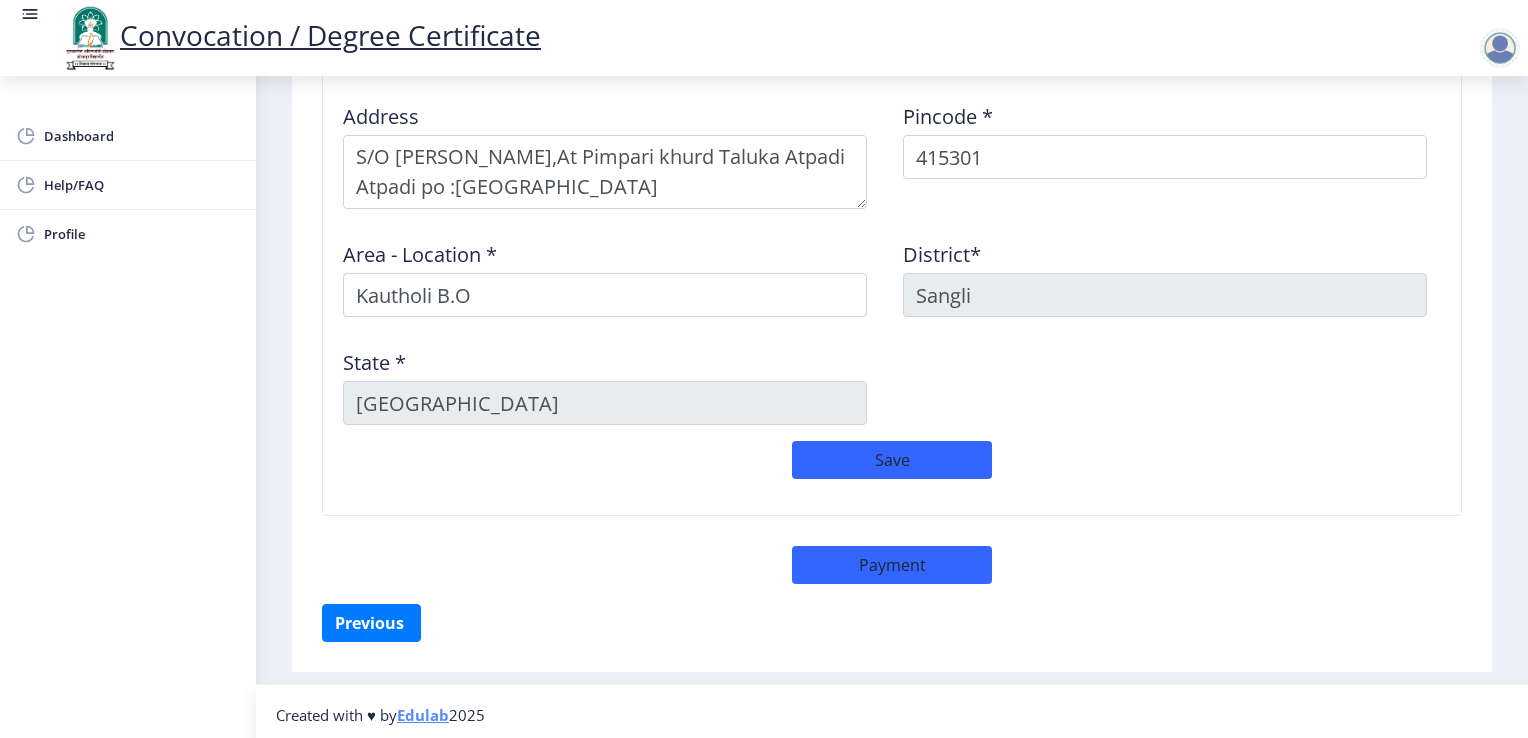 select on "sealed" 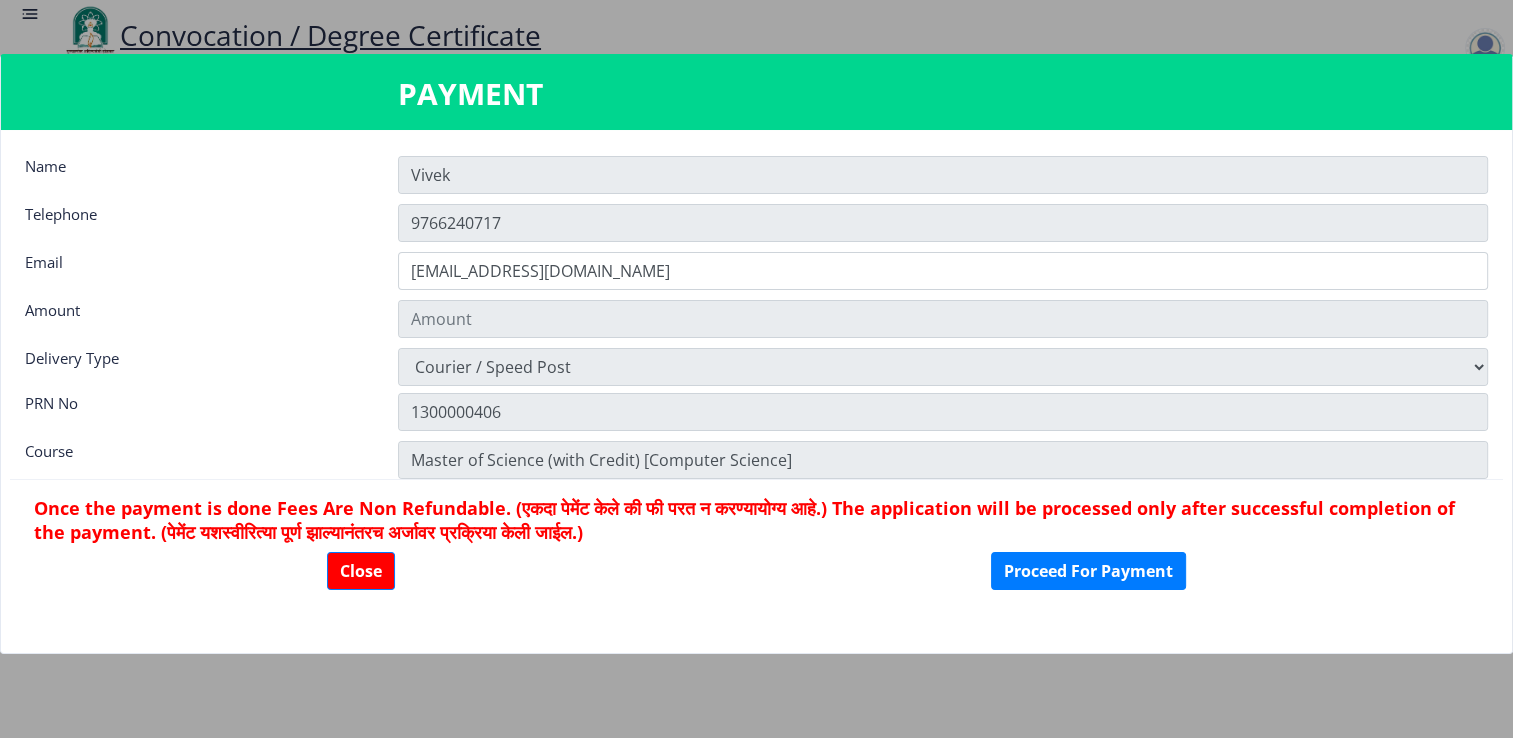 type on "900" 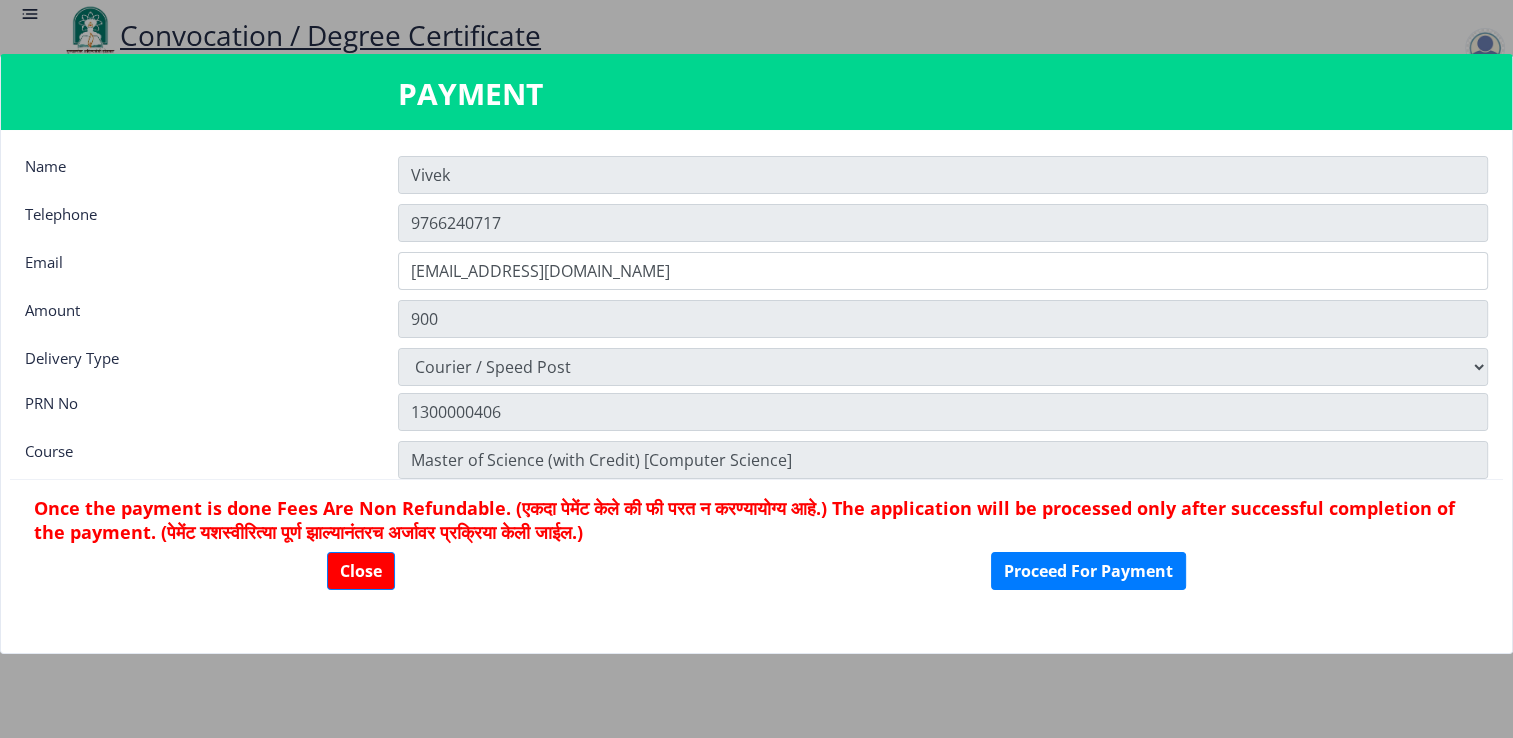 scroll, scrollTop: 2220, scrollLeft: 0, axis: vertical 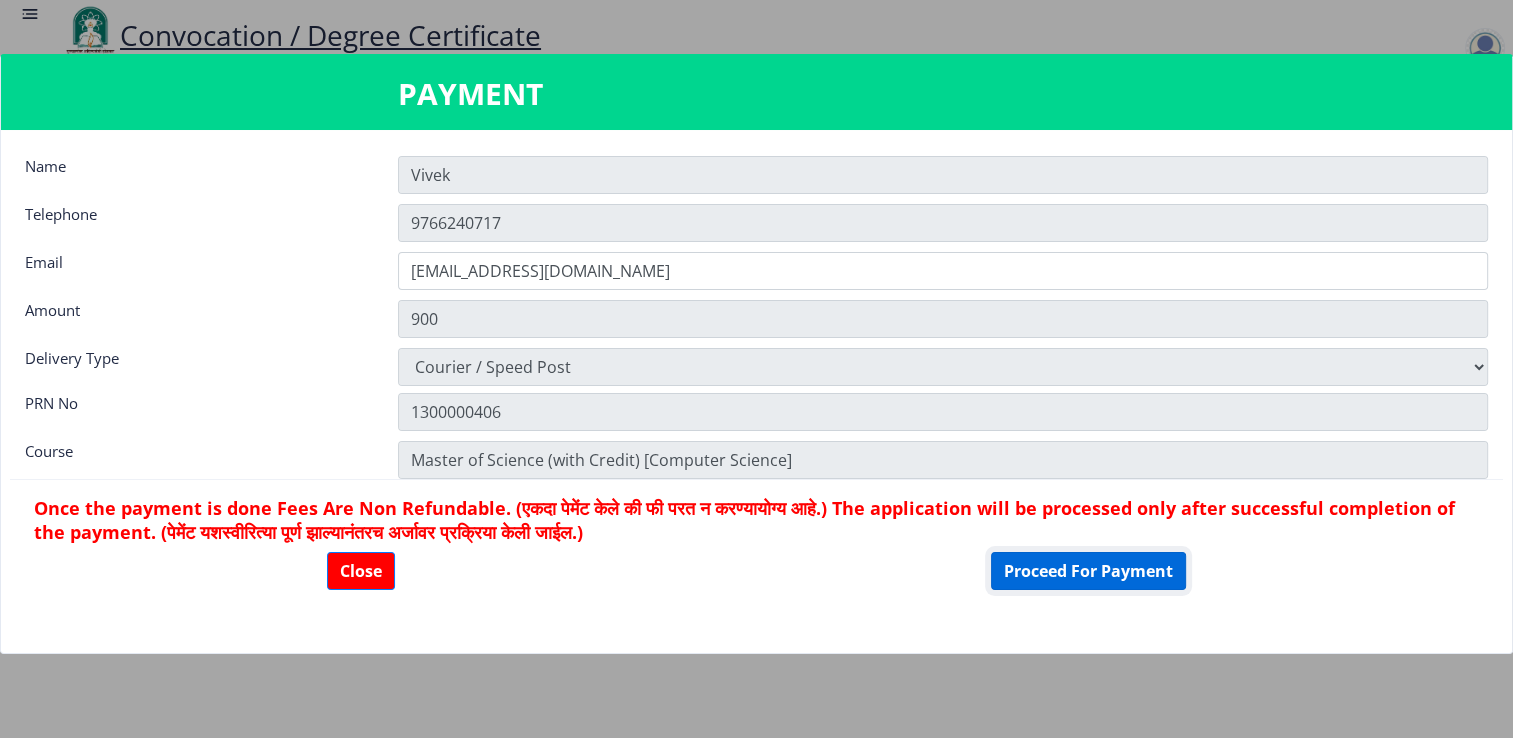 click on "Proceed For Payment" 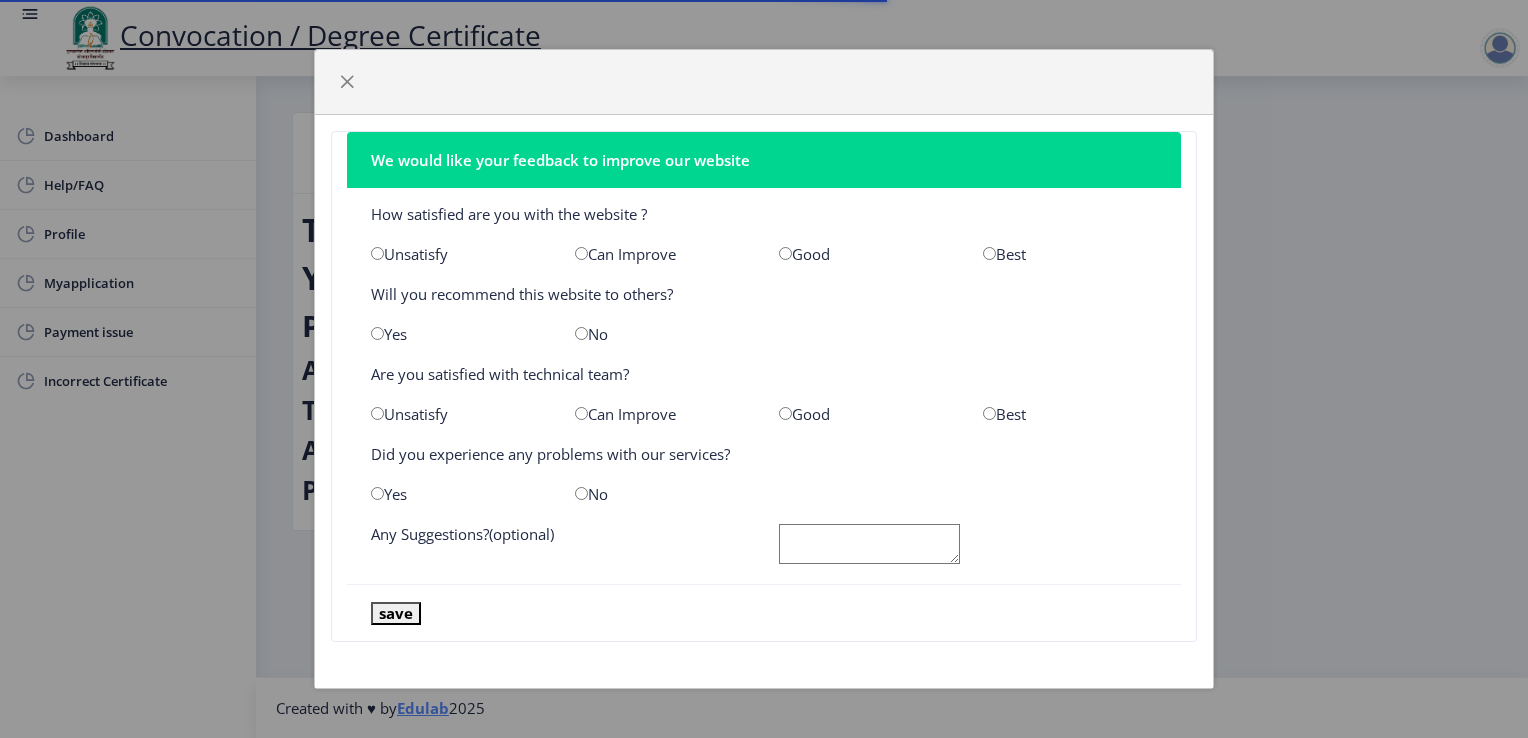 scroll, scrollTop: 0, scrollLeft: 0, axis: both 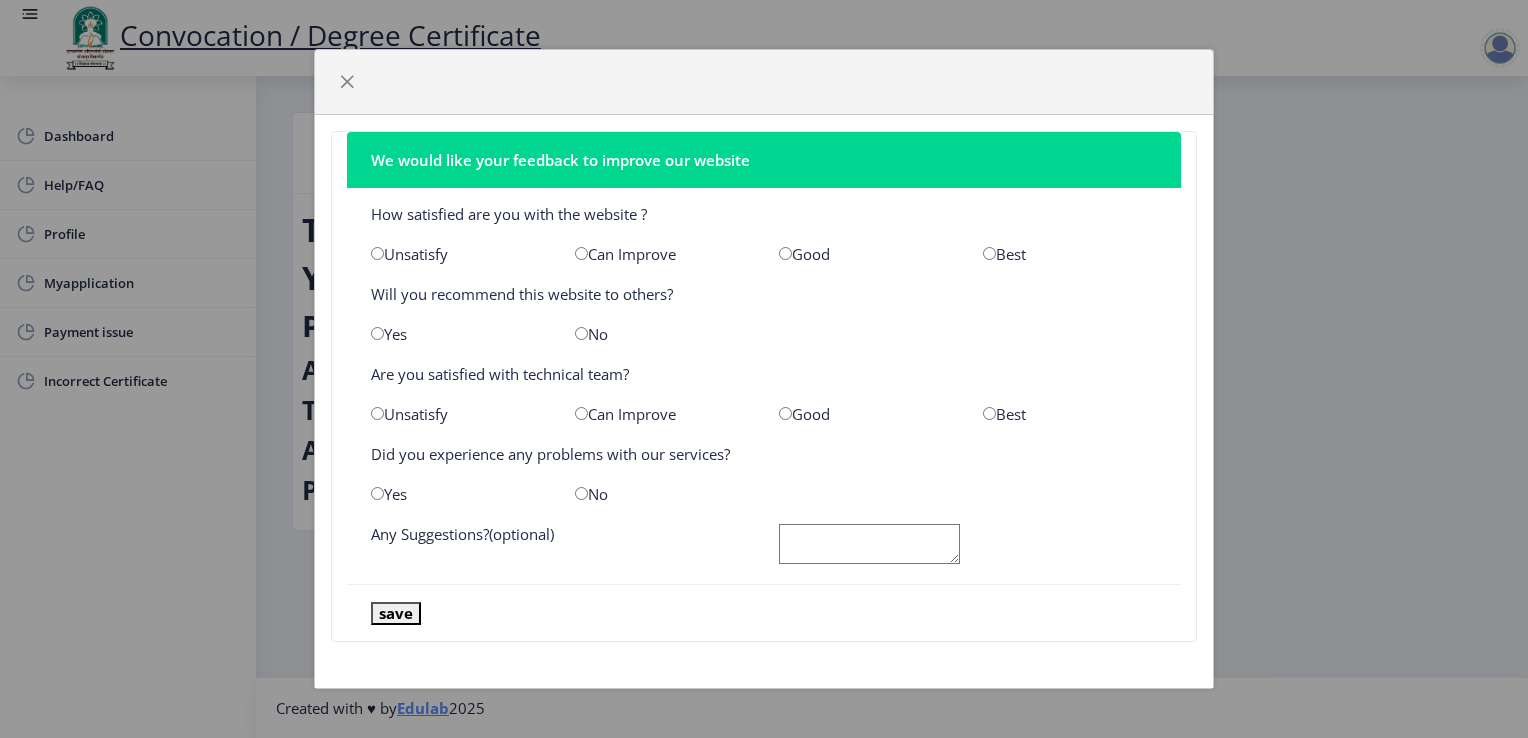 click on "Good" 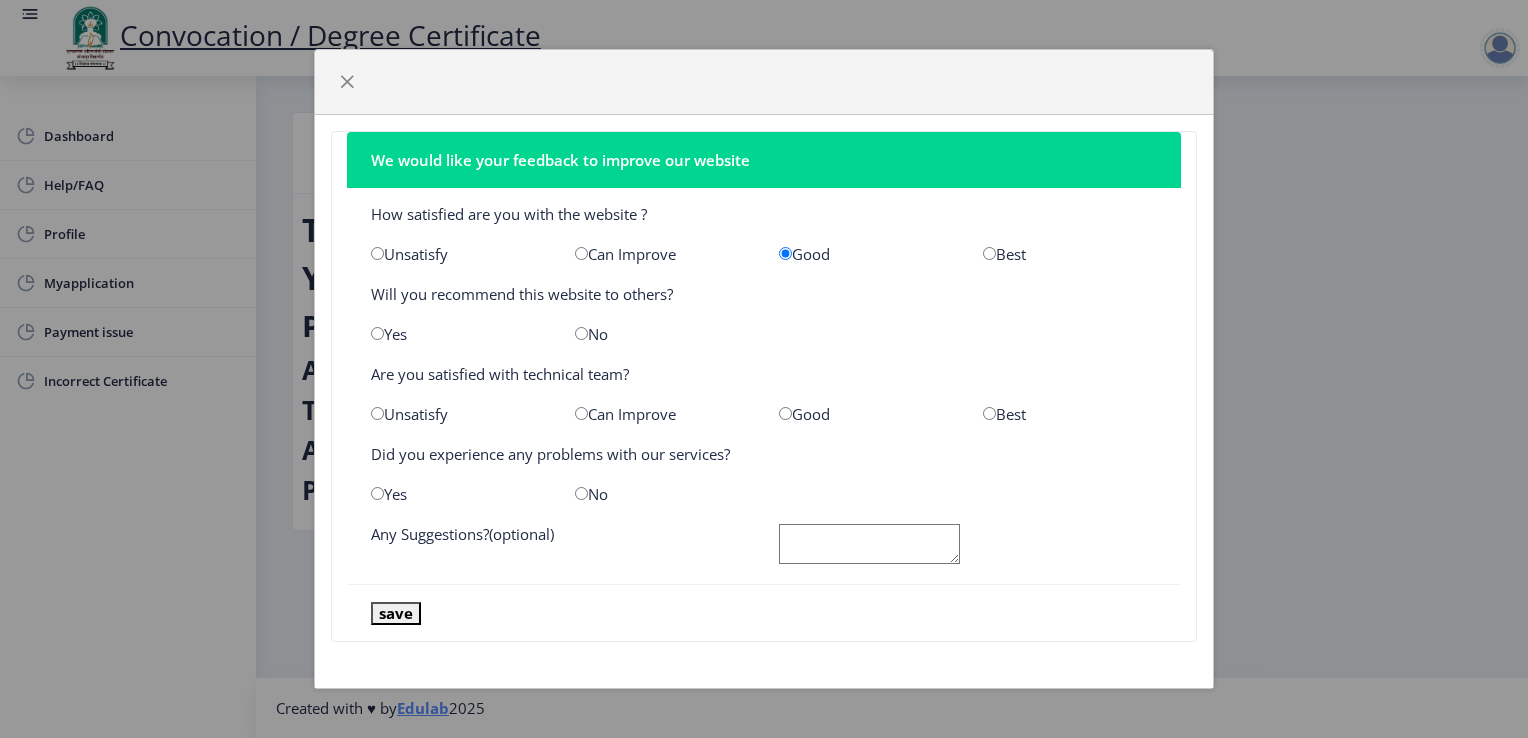 click on "Good" 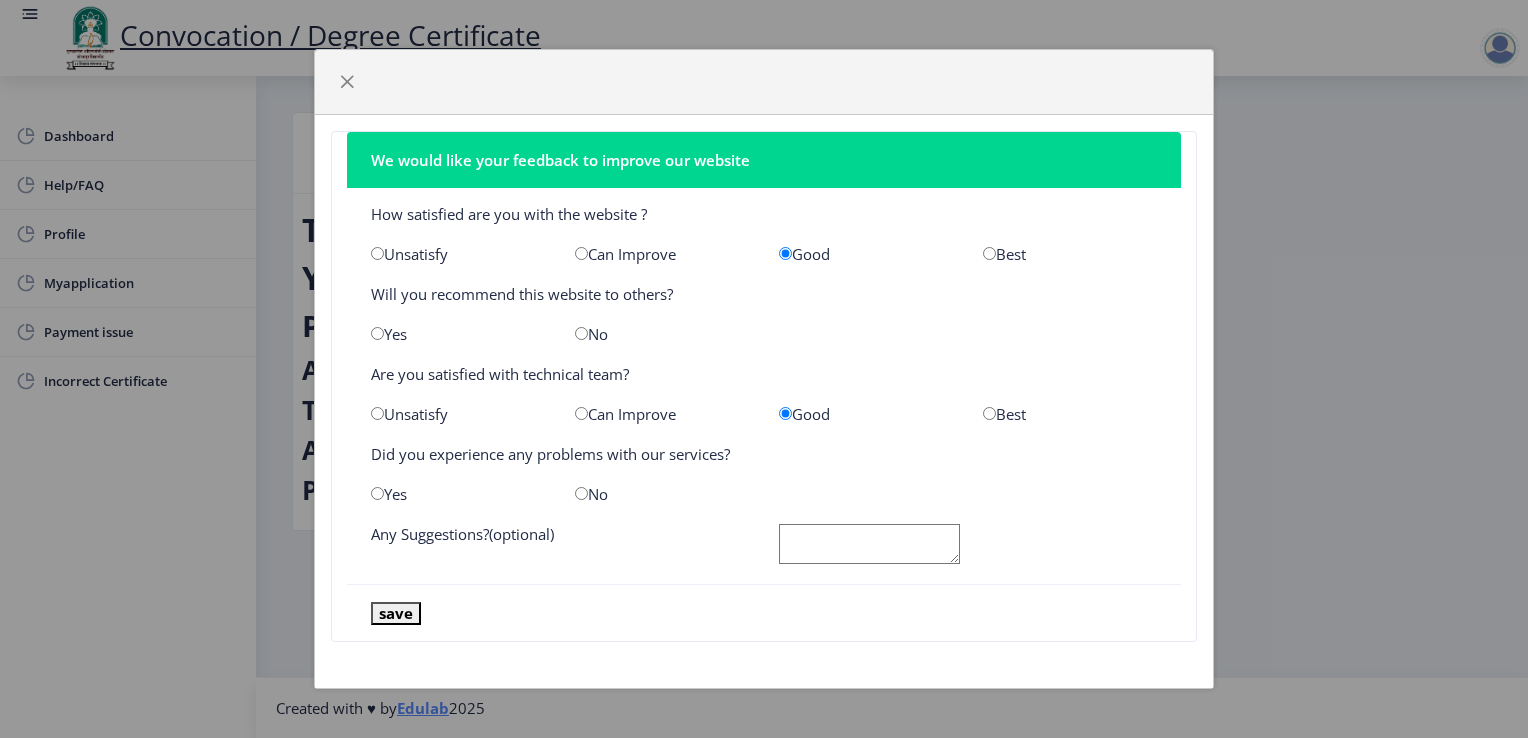 click at bounding box center (581, 493) 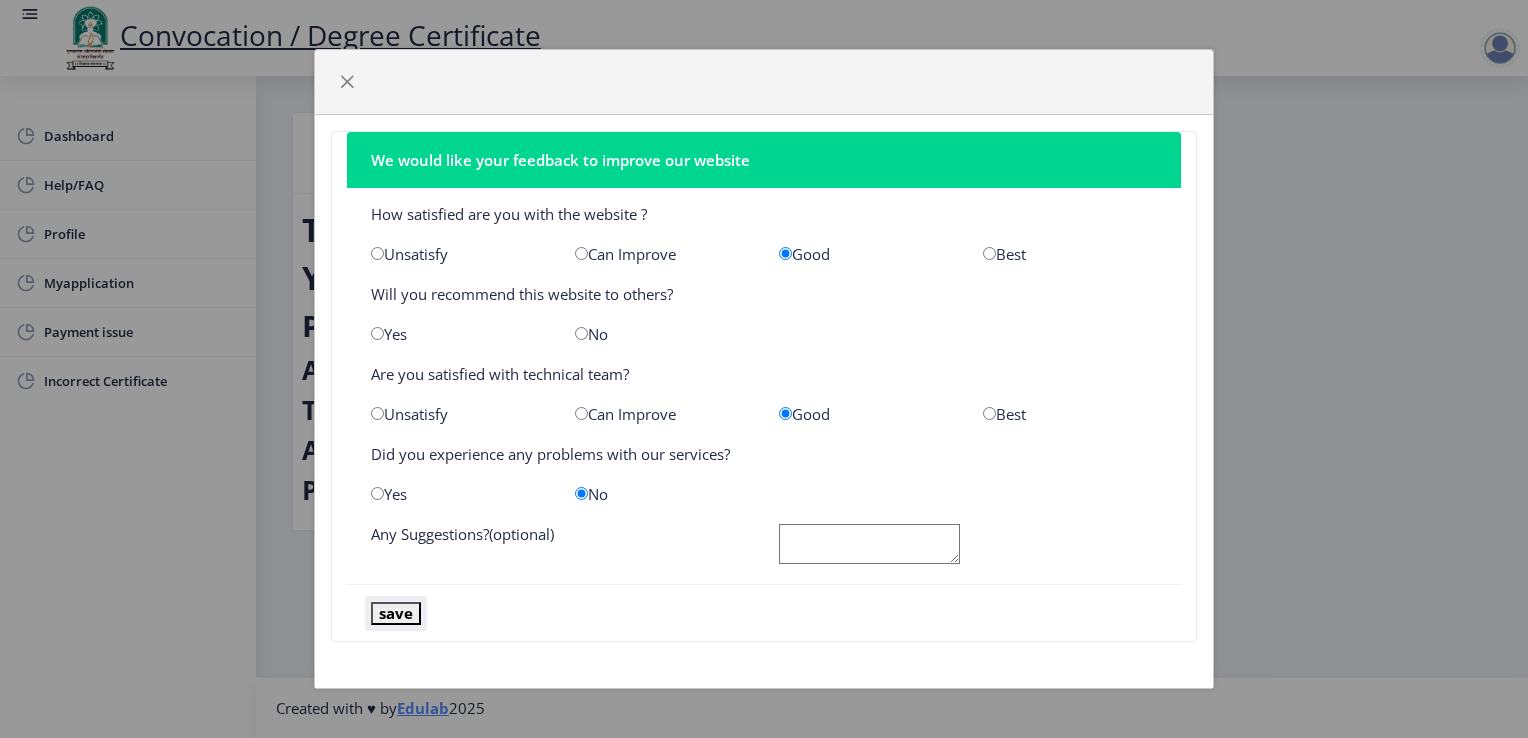click on "save" 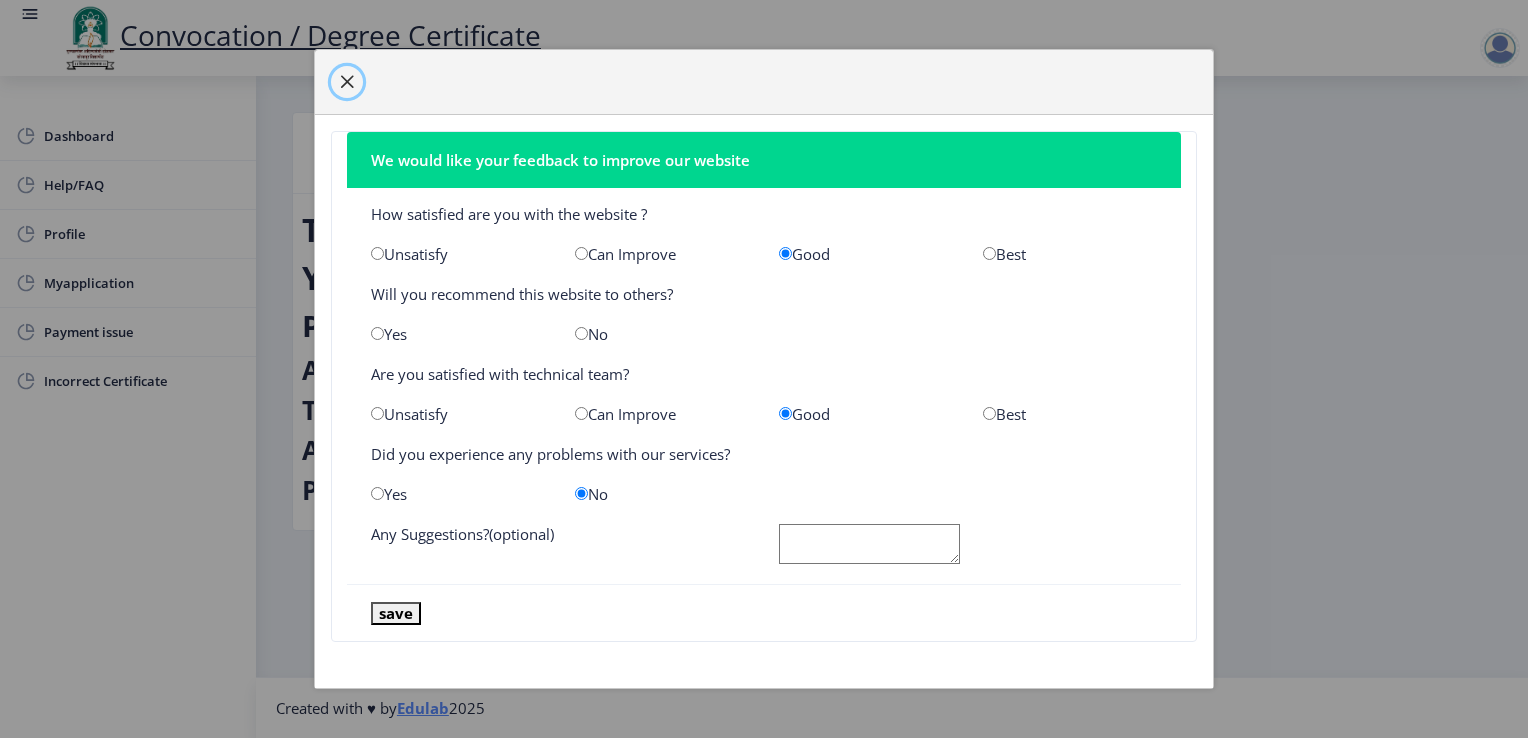 click 